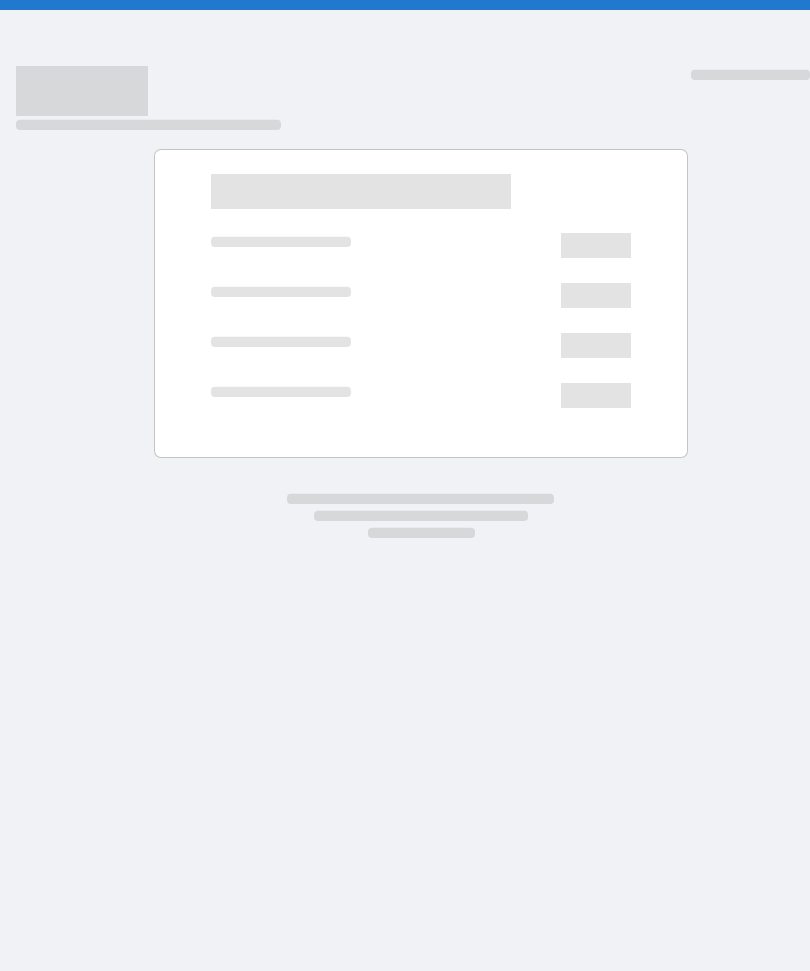 scroll, scrollTop: 0, scrollLeft: 0, axis: both 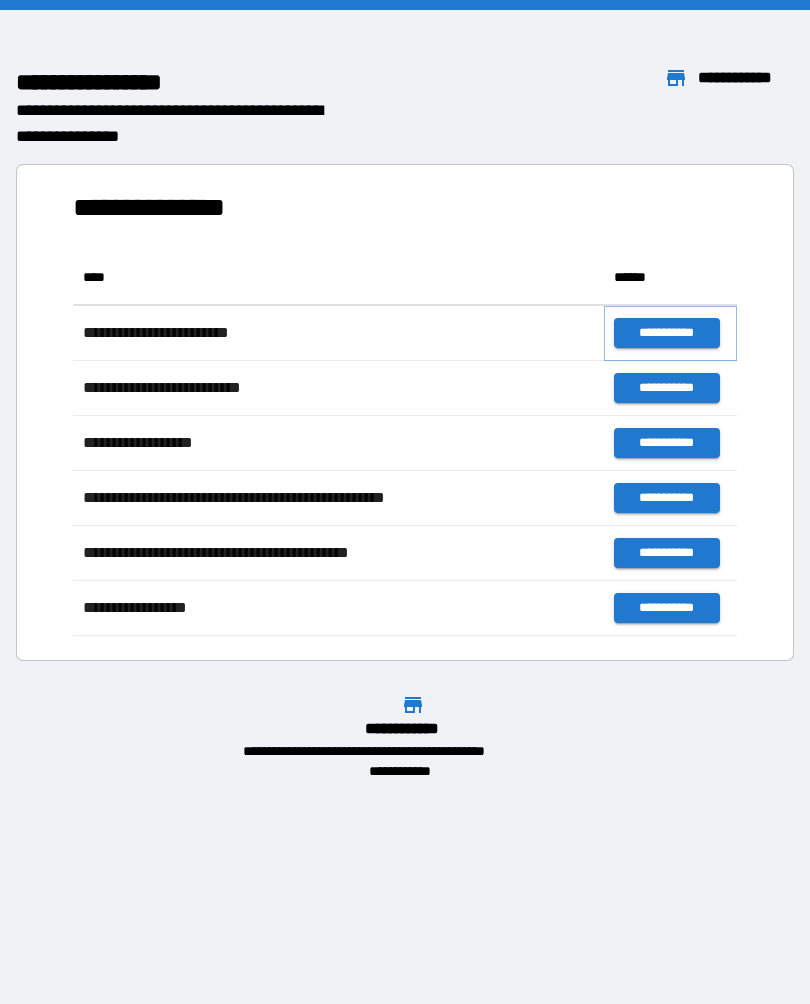 click on "**********" at bounding box center (666, 333) 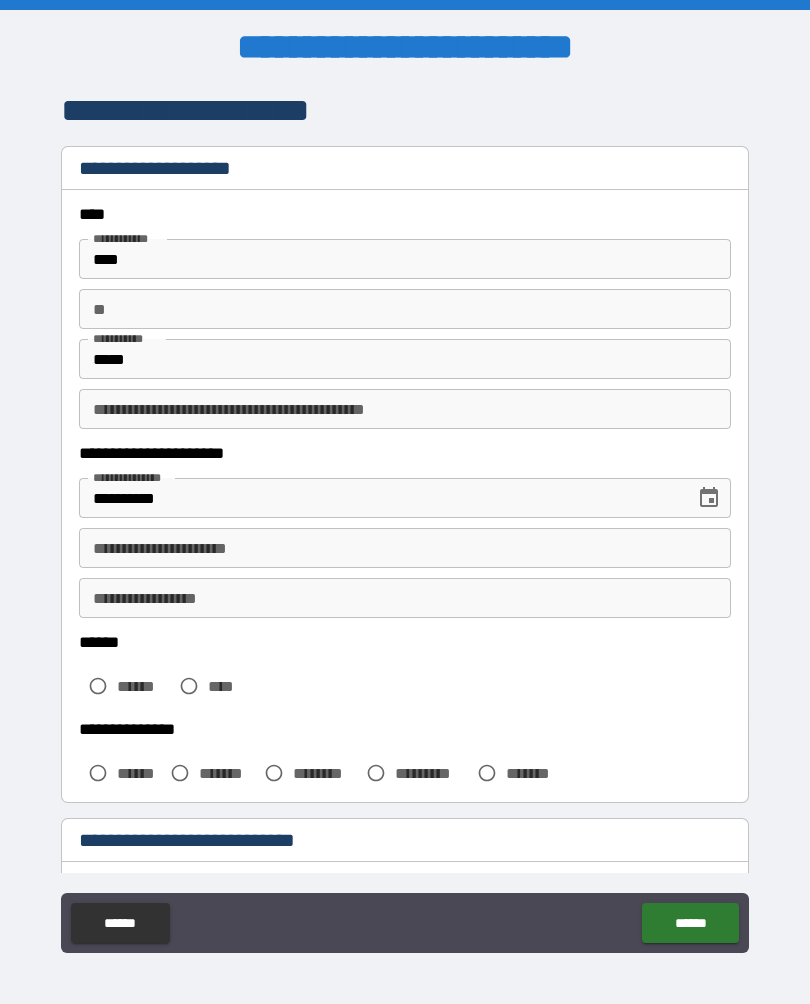 click on "**********" at bounding box center [405, 548] 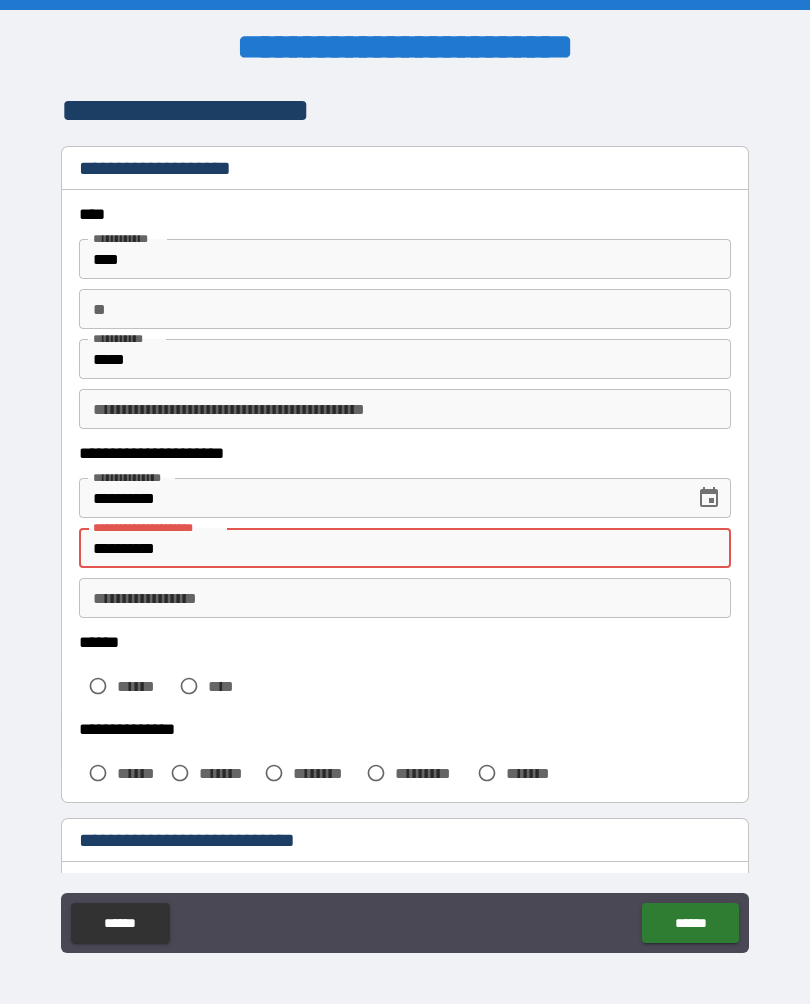 type on "**********" 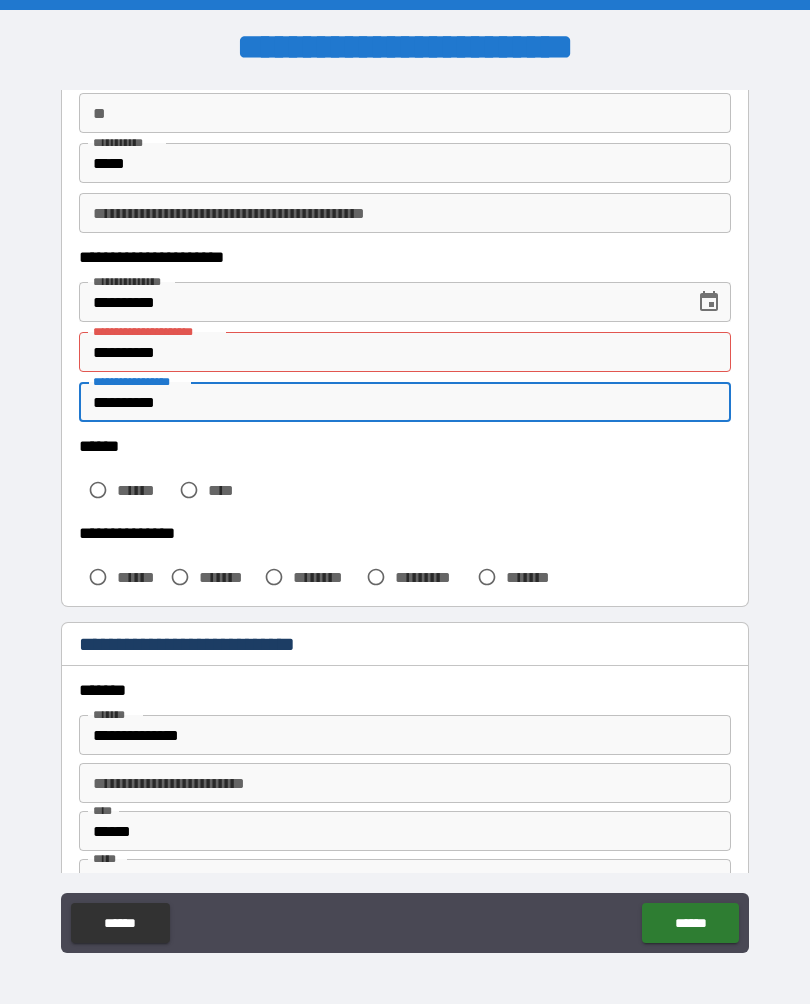 scroll, scrollTop: 225, scrollLeft: 0, axis: vertical 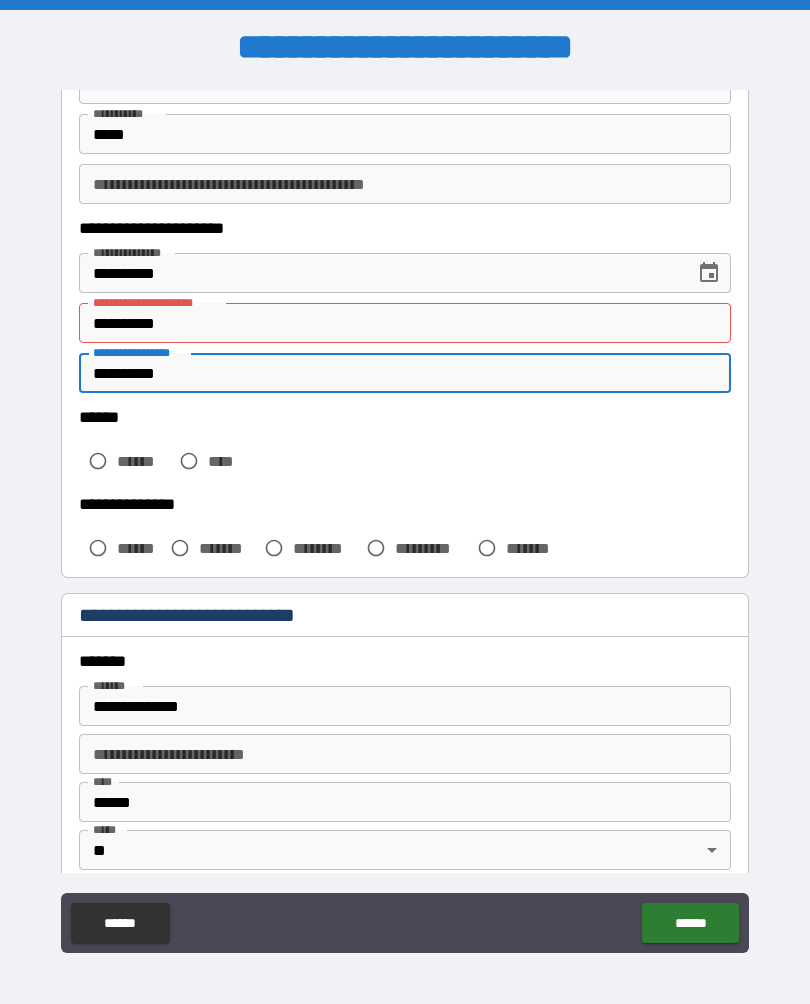type on "**********" 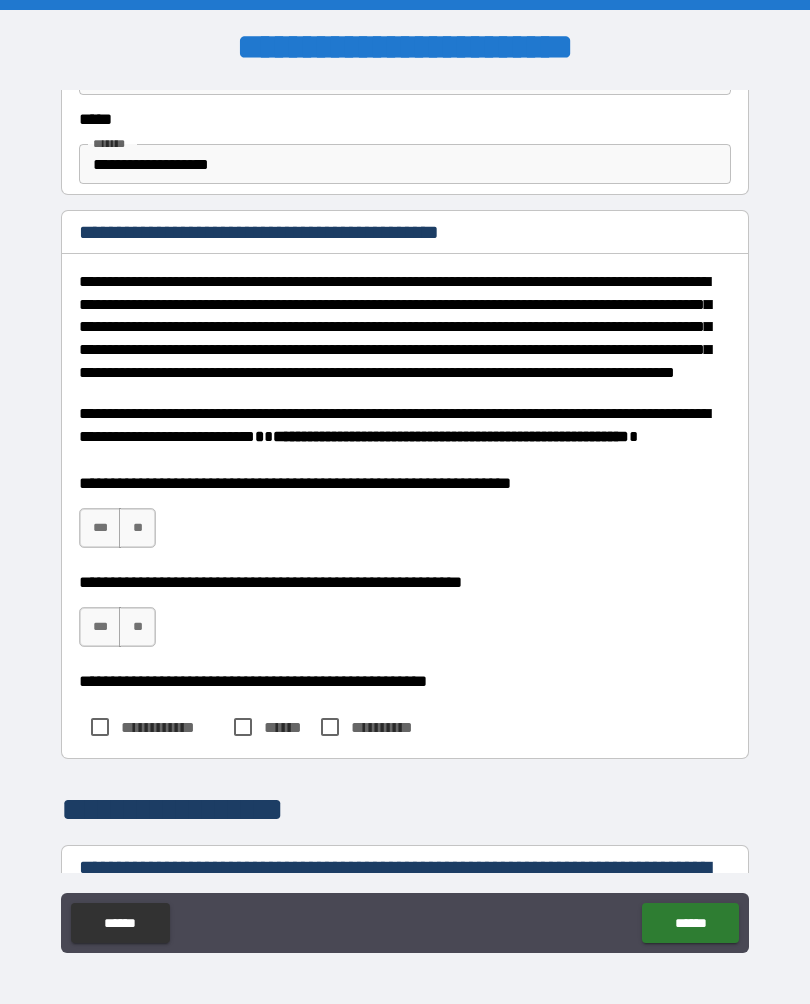 scroll, scrollTop: 1243, scrollLeft: 0, axis: vertical 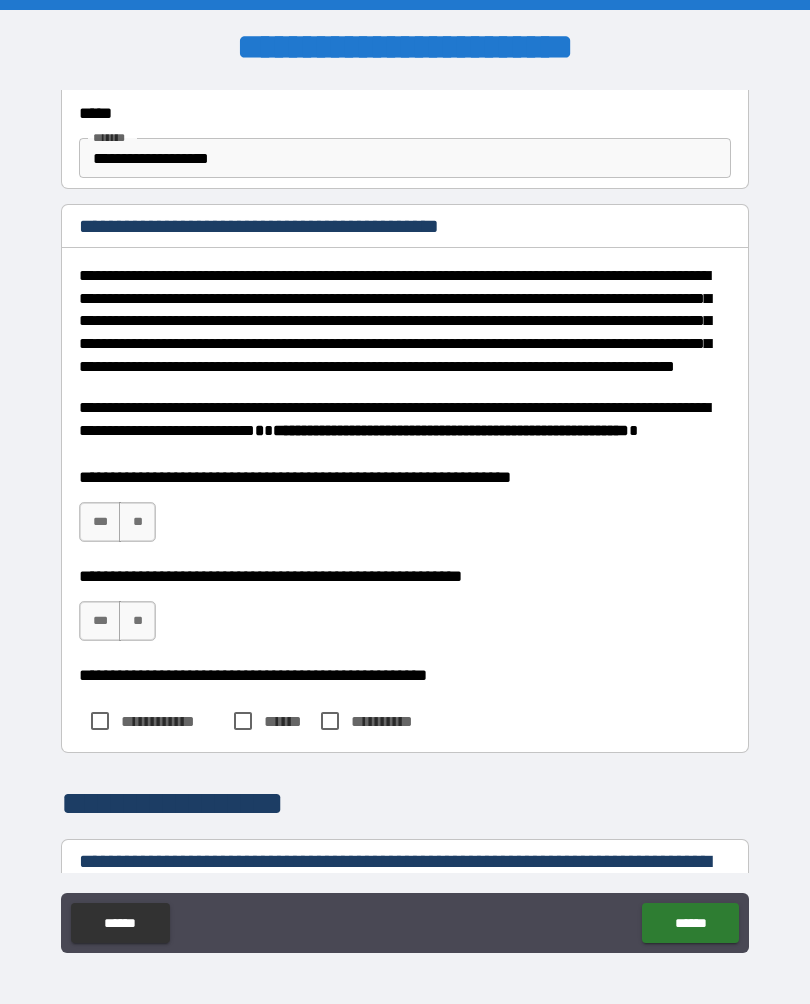 click on "***" at bounding box center [100, 522] 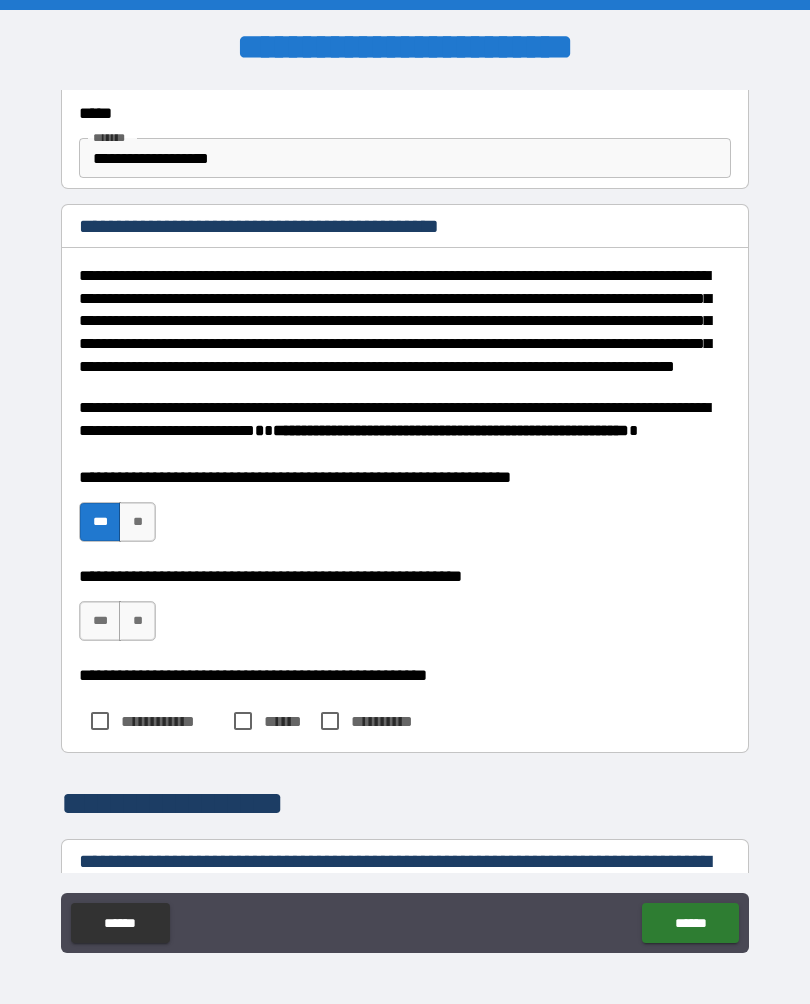 click on "***" at bounding box center [100, 621] 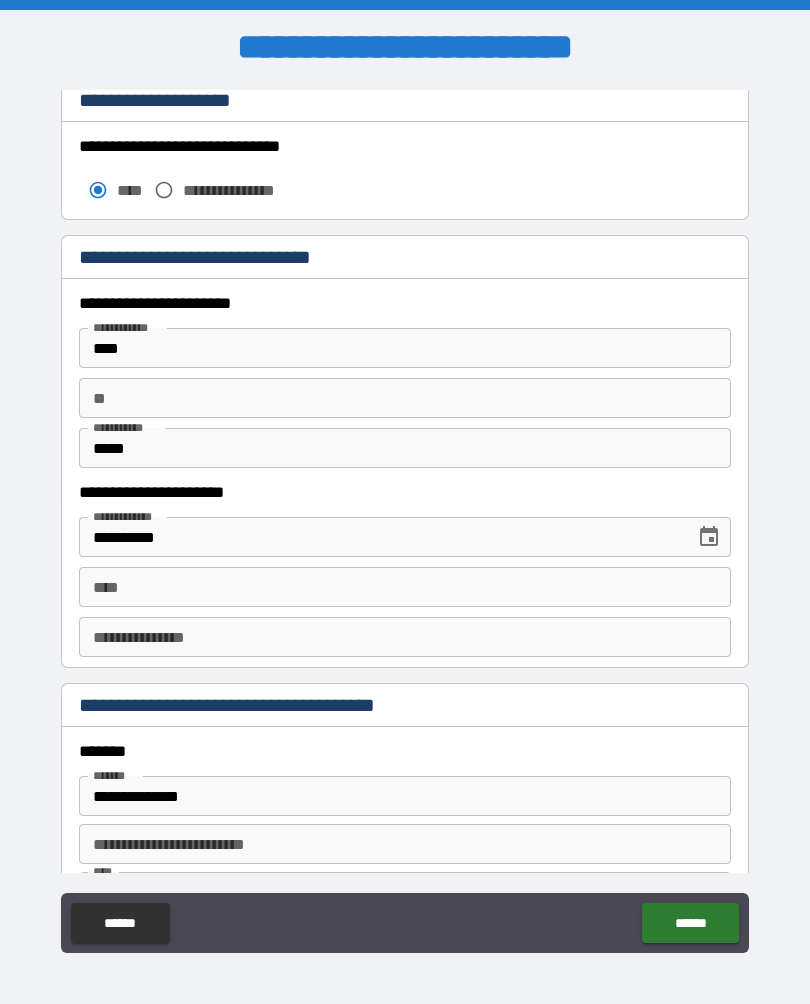 scroll, scrollTop: 2039, scrollLeft: 0, axis: vertical 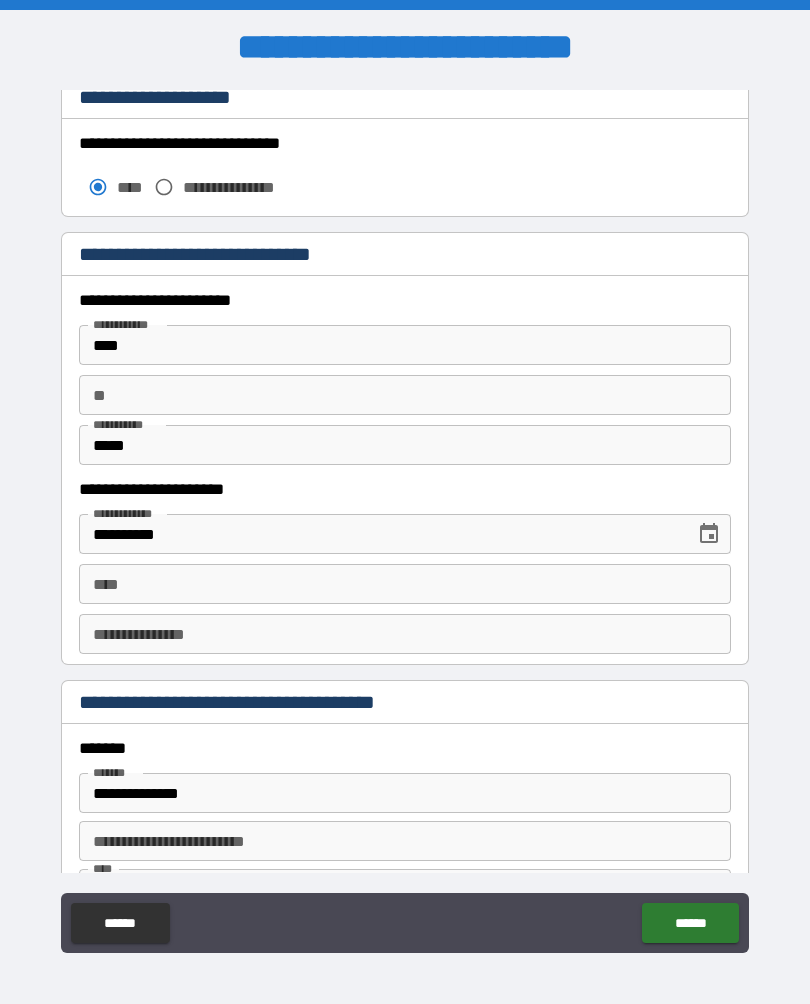 click on "**** ****" at bounding box center [405, 584] 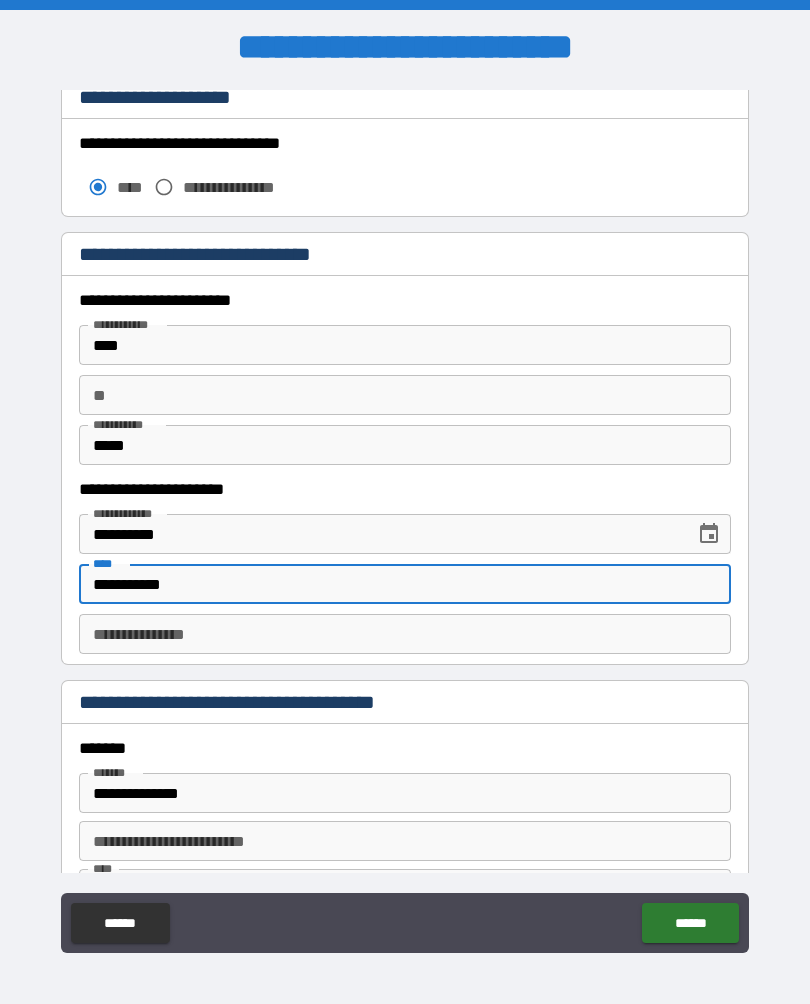 type on "**********" 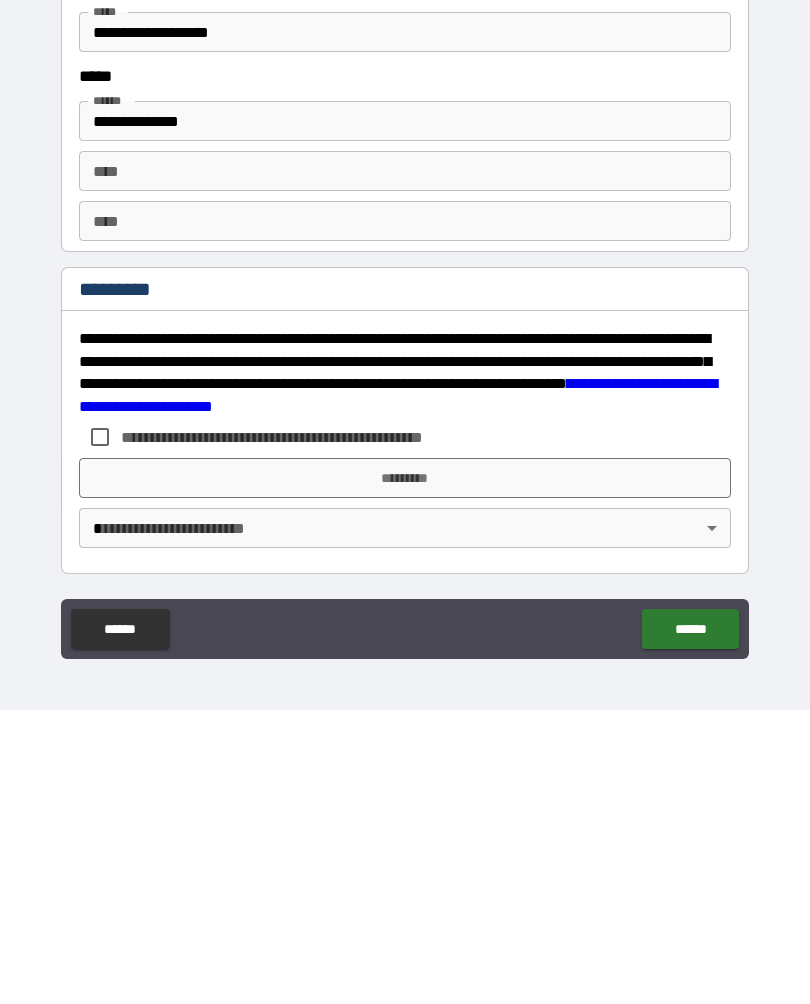 scroll, scrollTop: 2787, scrollLeft: 0, axis: vertical 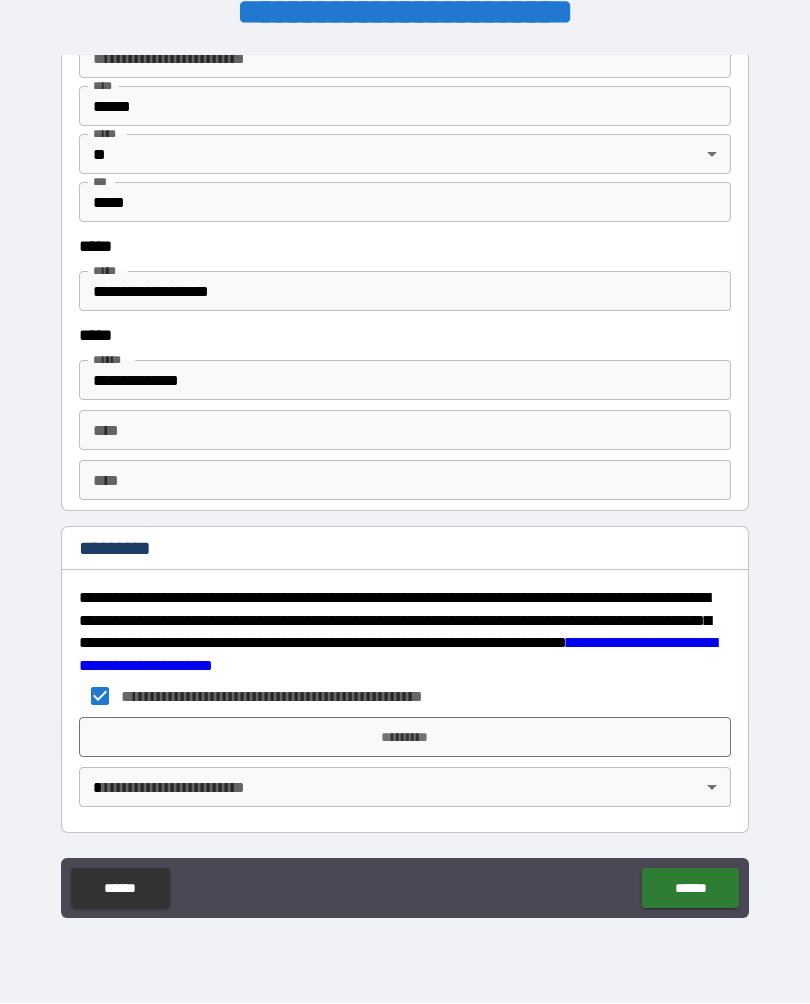 click on "**********" at bounding box center (405, 485) 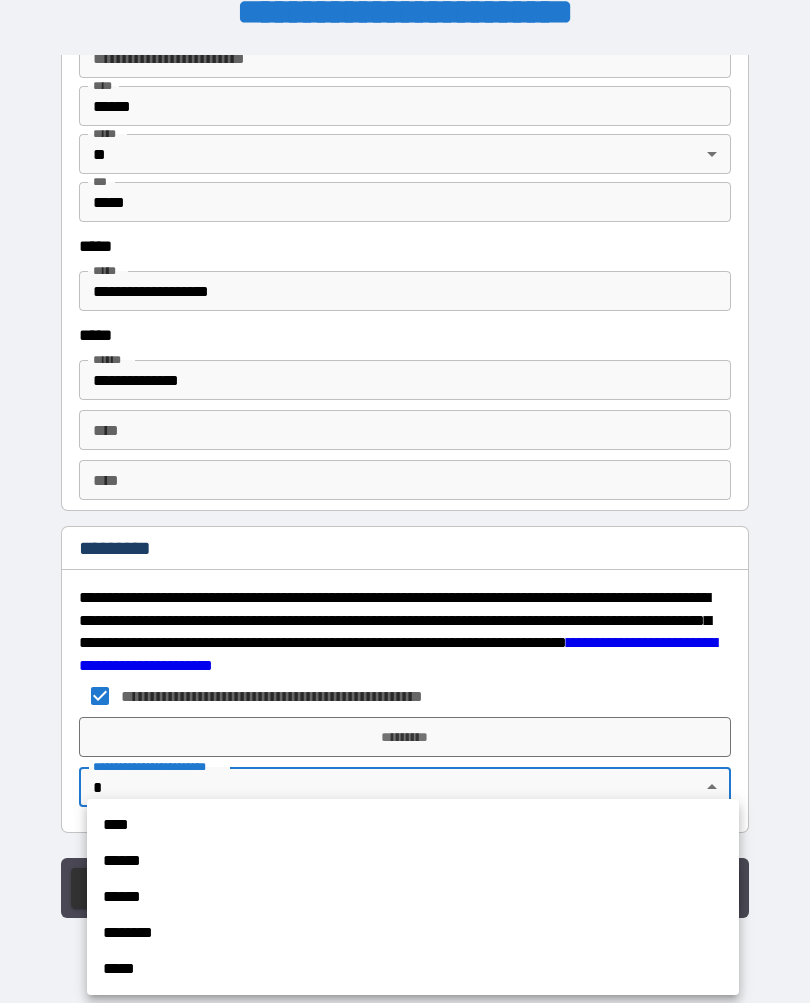 click on "****" at bounding box center (413, 826) 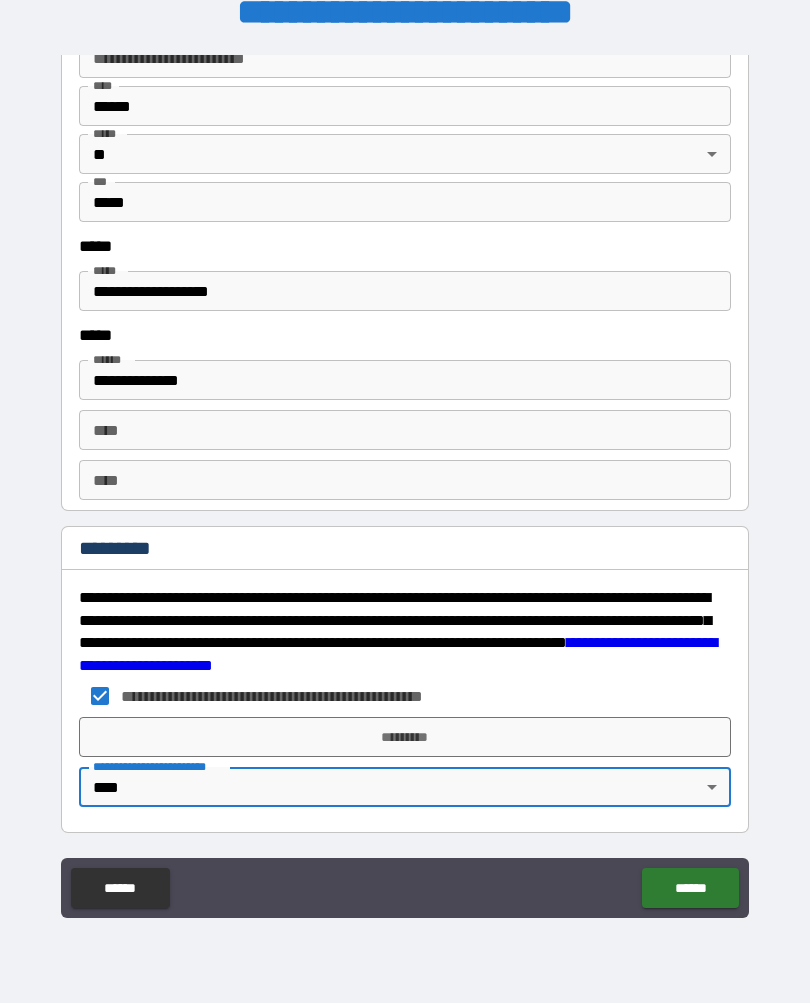 click on "*********" at bounding box center [405, 738] 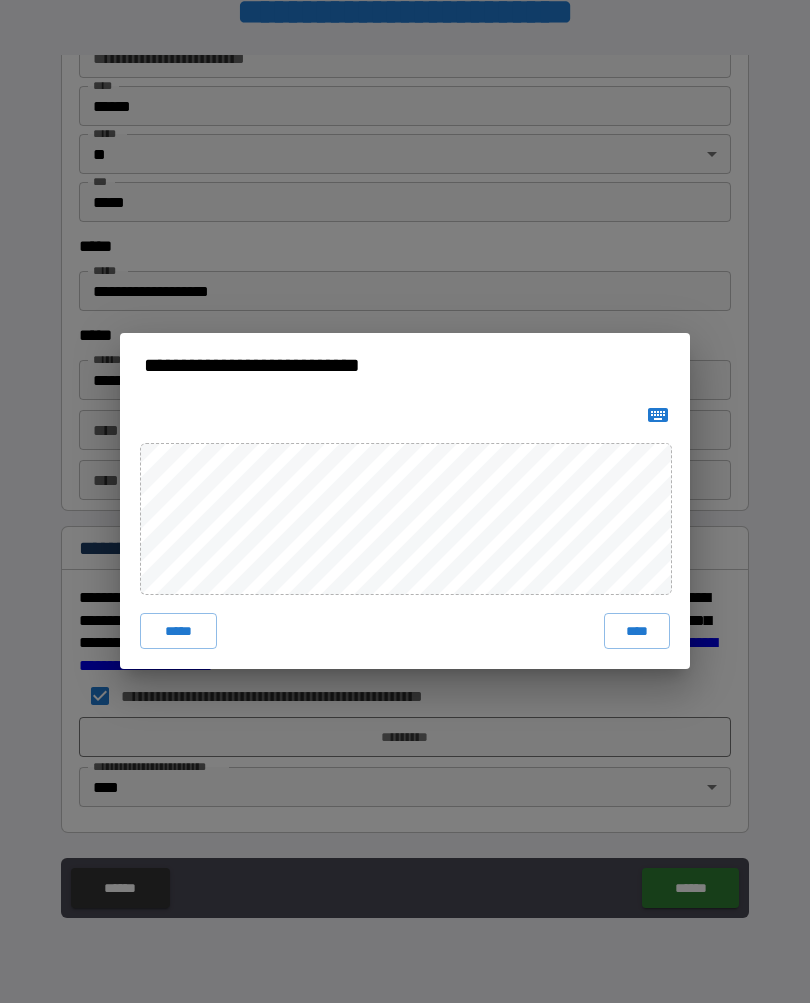 click on "****" at bounding box center (637, 632) 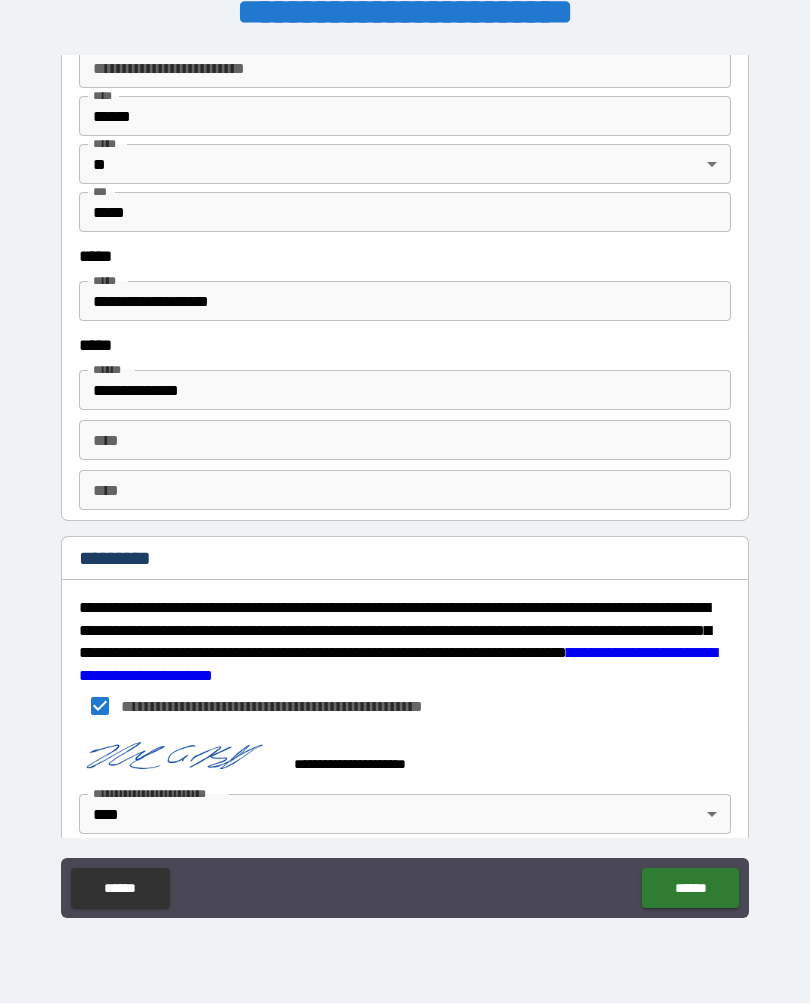 click on "******" at bounding box center (690, 889) 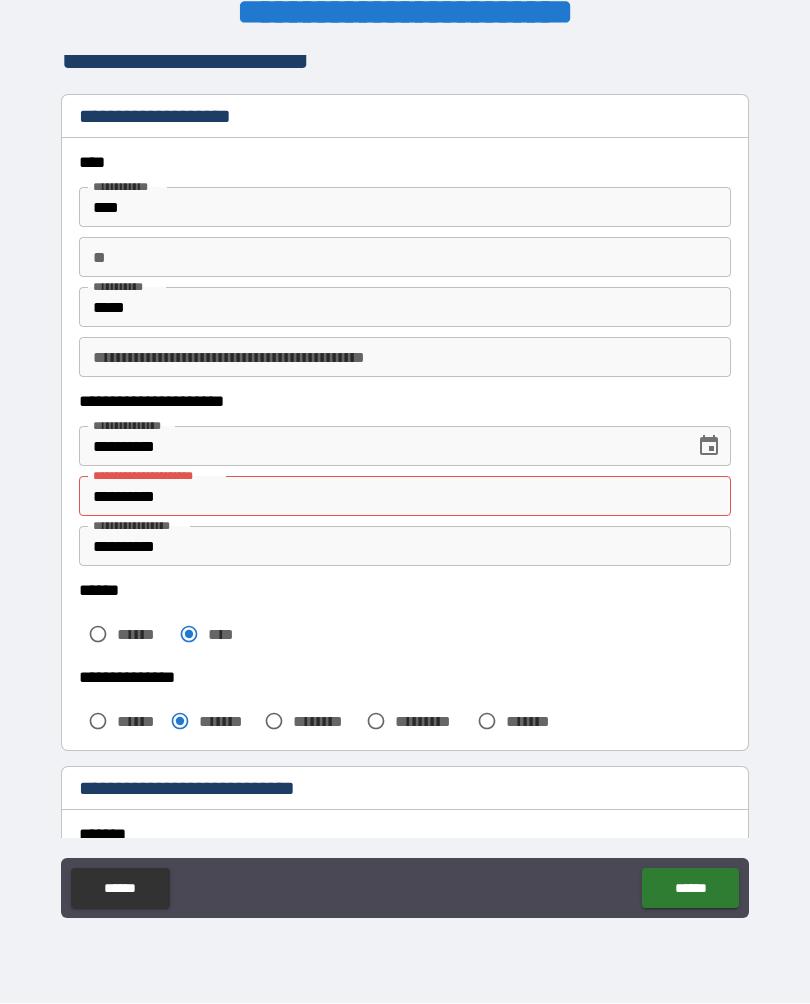 scroll, scrollTop: 15, scrollLeft: 0, axis: vertical 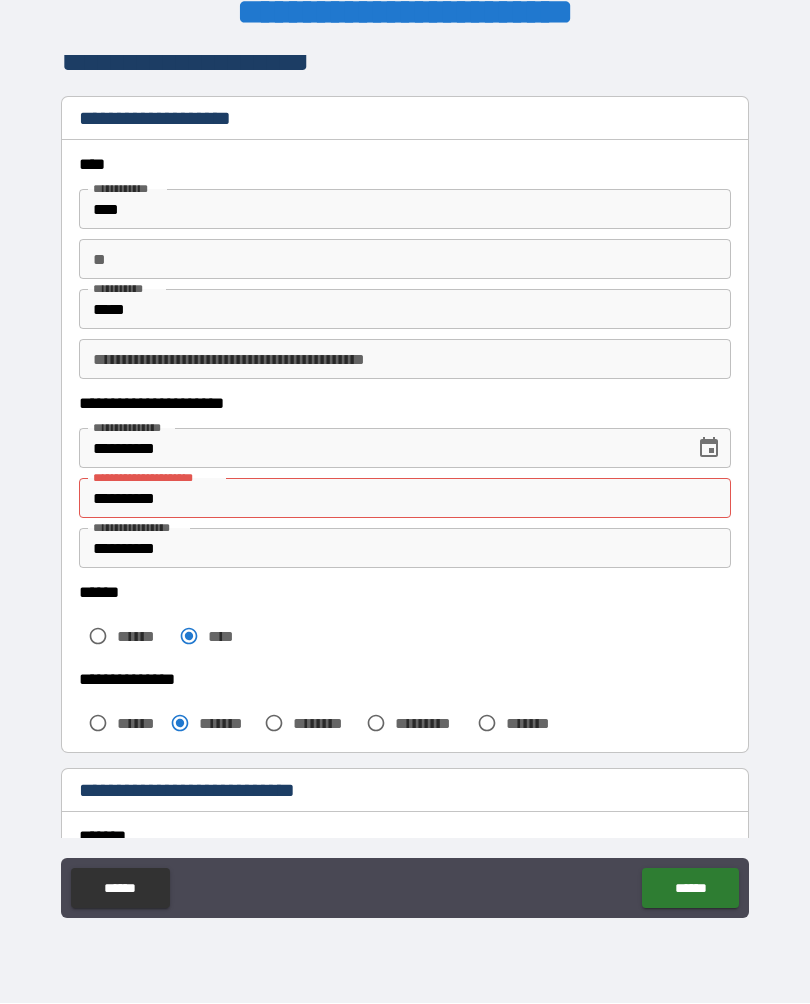 click on "**********" at bounding box center (405, 499) 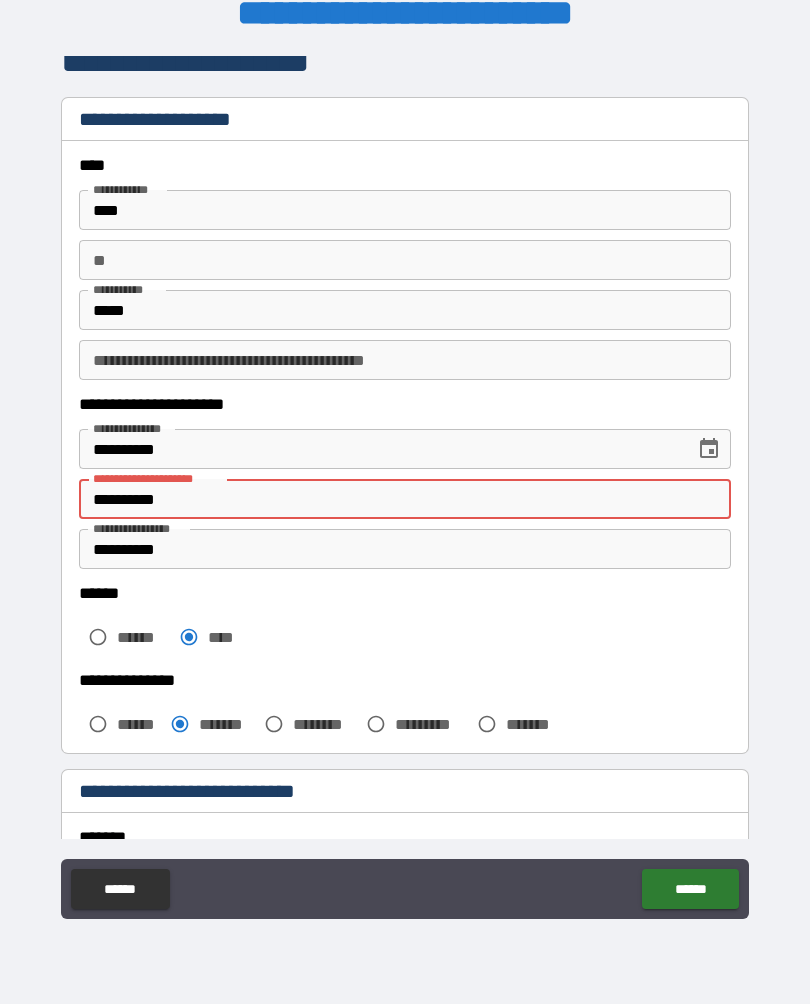 type on "**********" 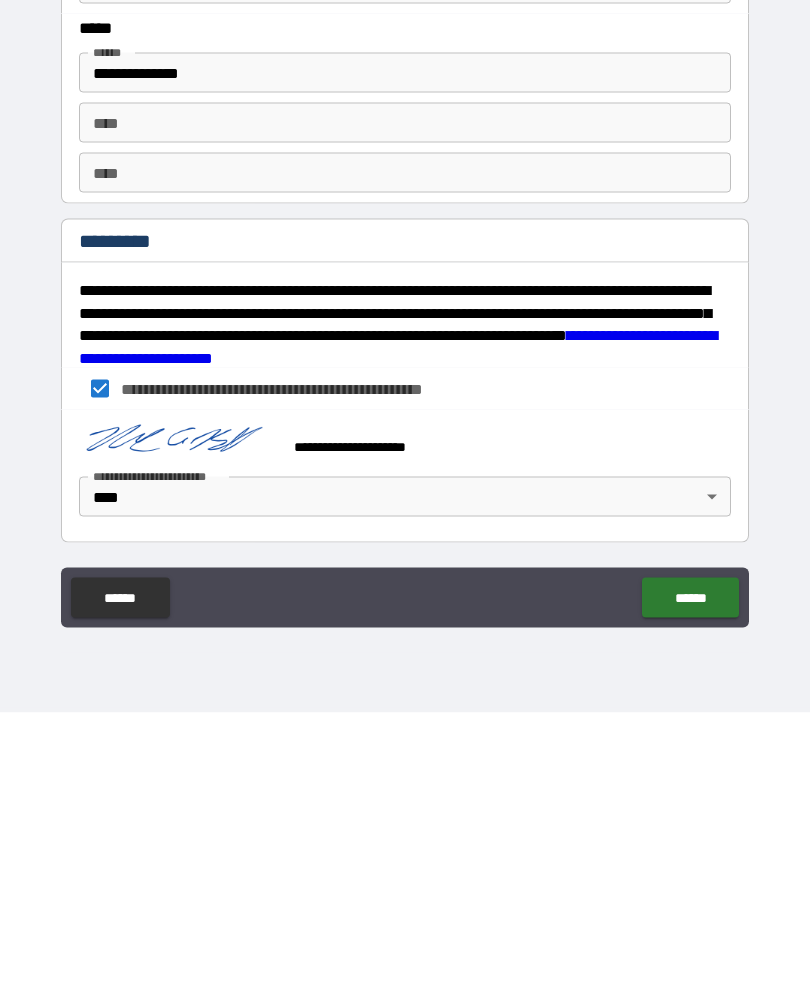 scroll, scrollTop: 2804, scrollLeft: 0, axis: vertical 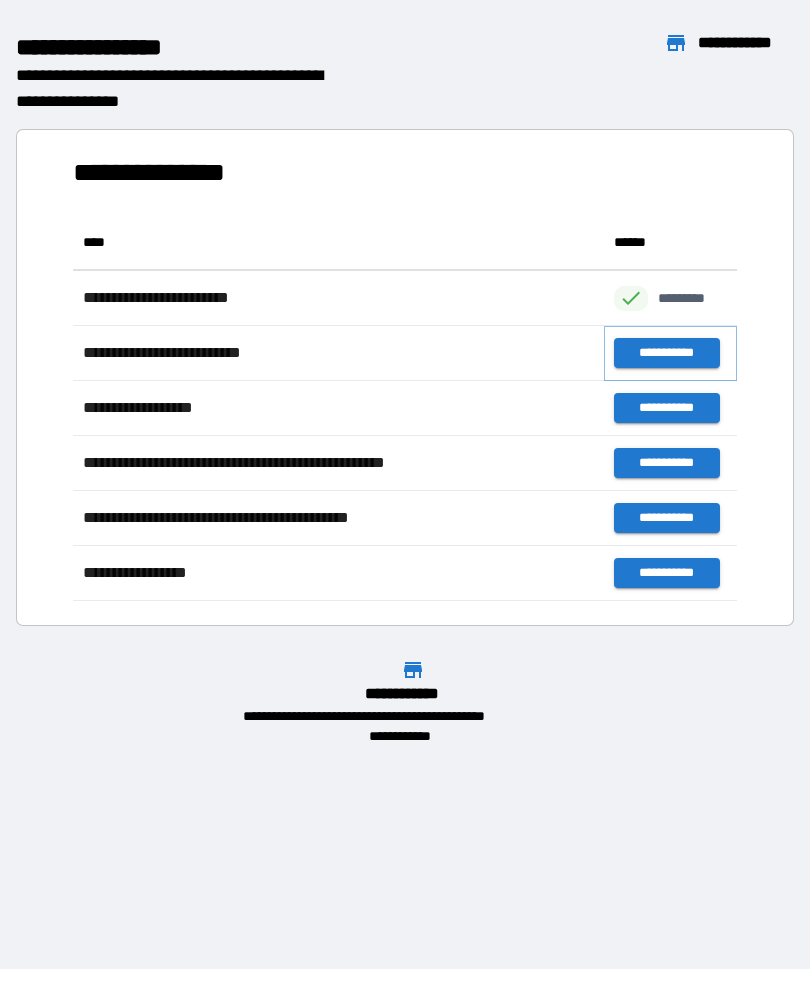click on "**********" at bounding box center (666, 354) 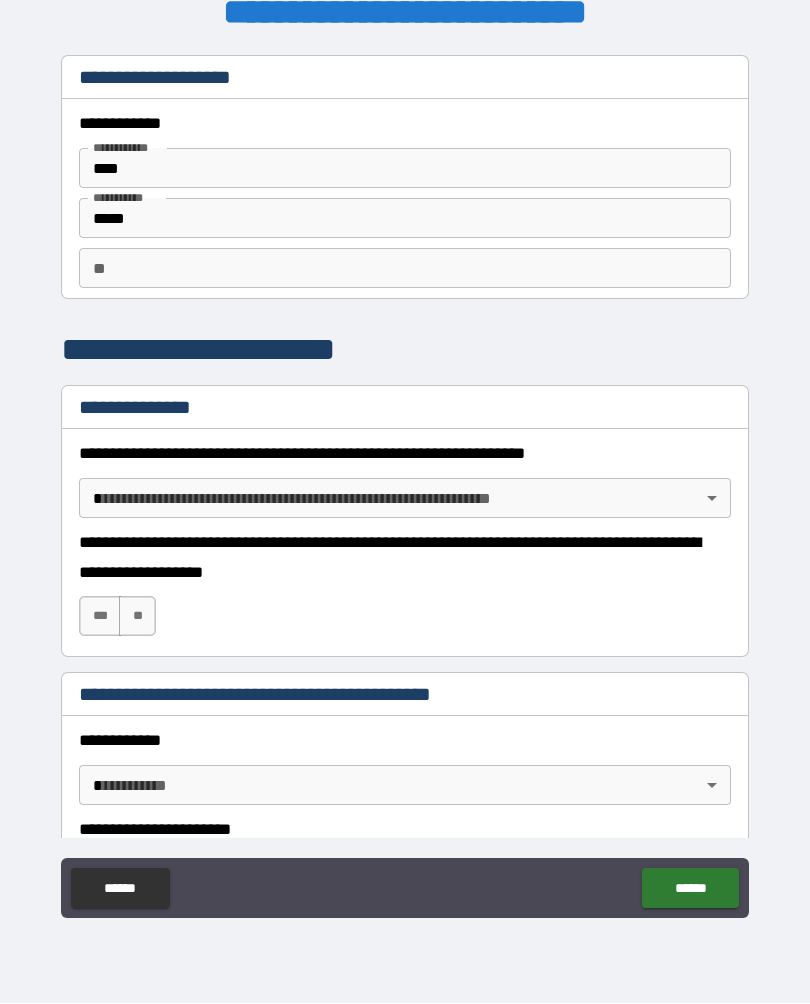click on "**********" at bounding box center (405, 485) 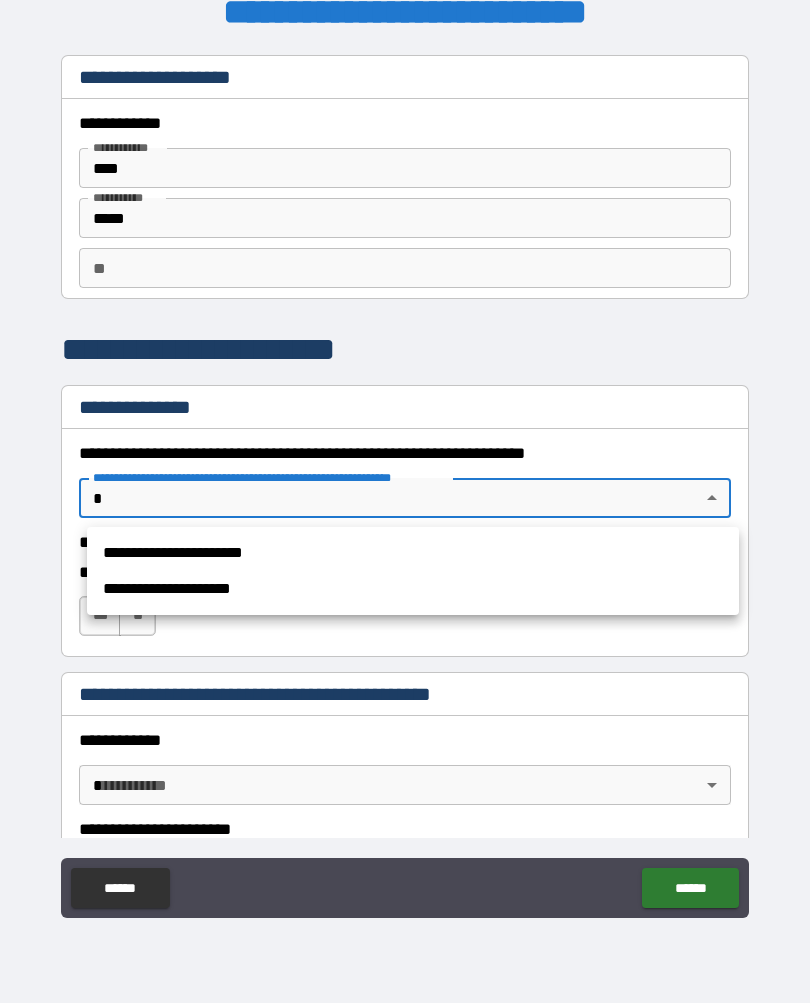 click on "**********" at bounding box center [413, 554] 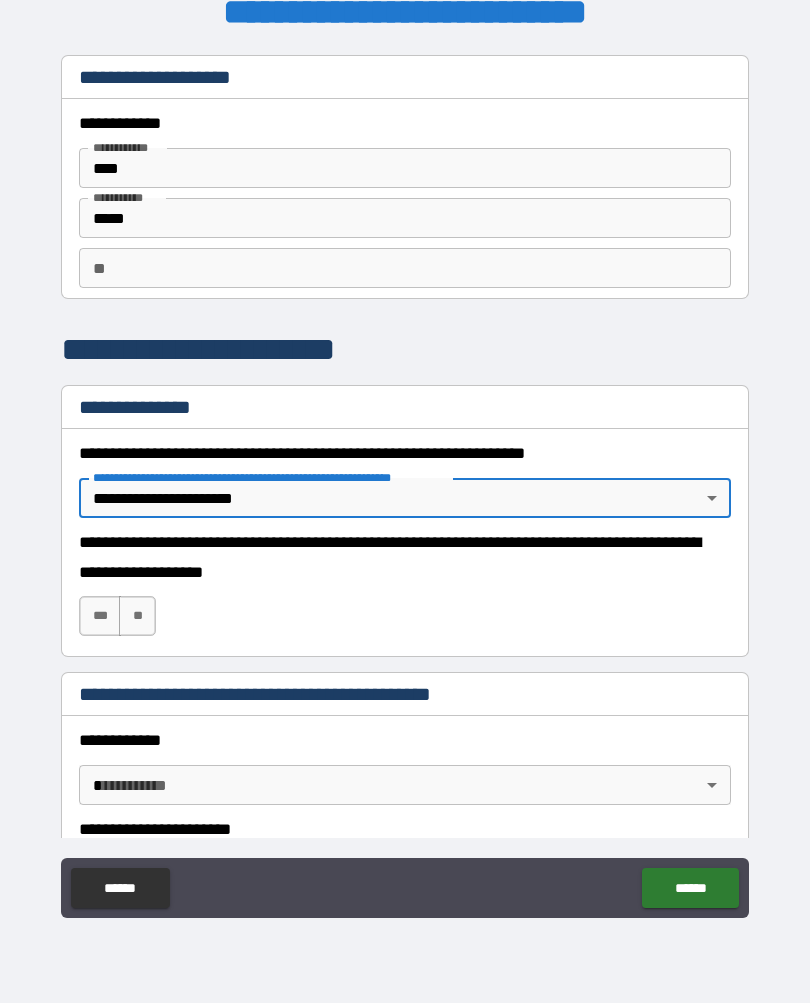 type on "*" 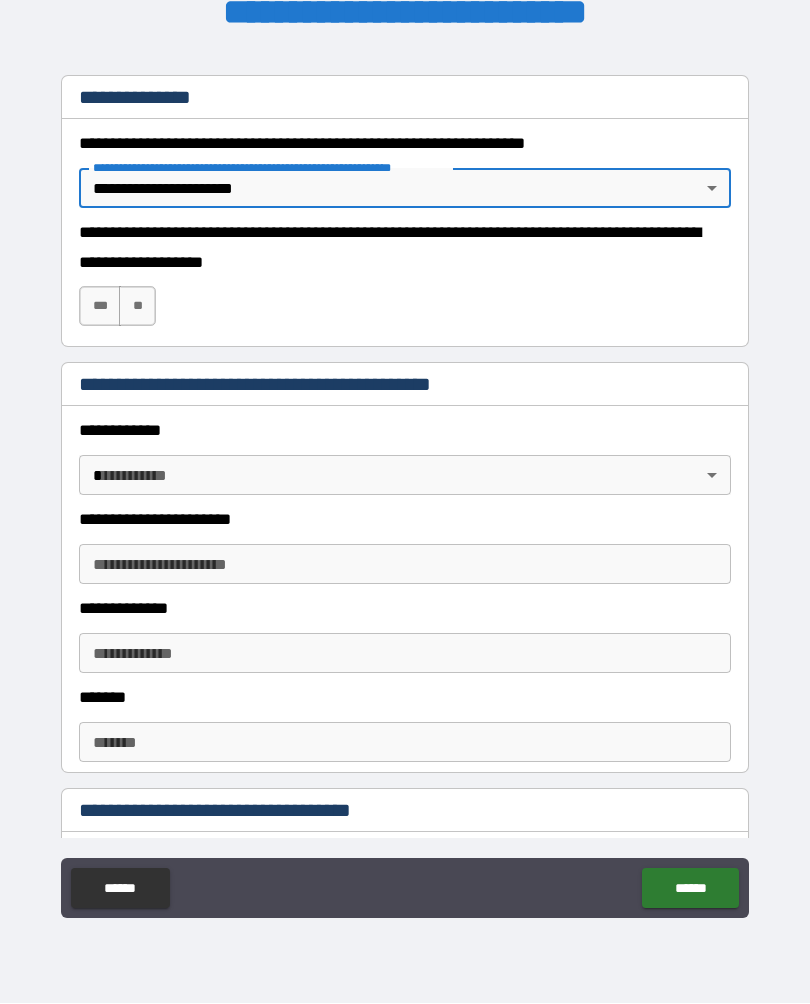 scroll, scrollTop: 311, scrollLeft: 0, axis: vertical 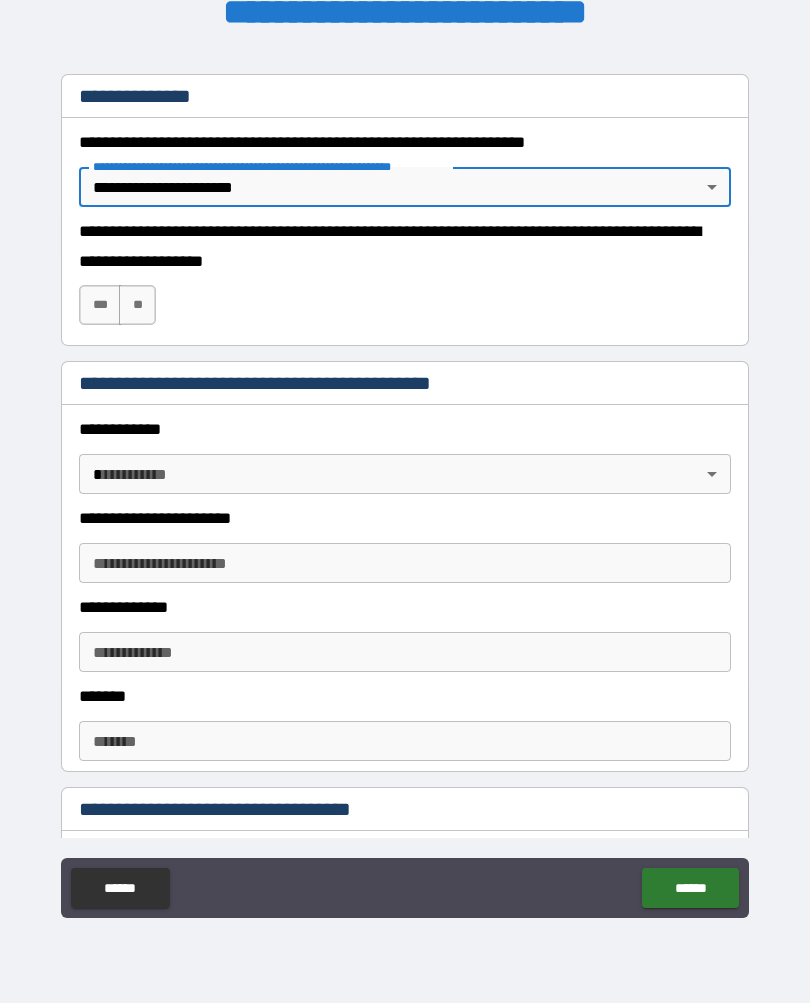 click on "**********" at bounding box center (405, 485) 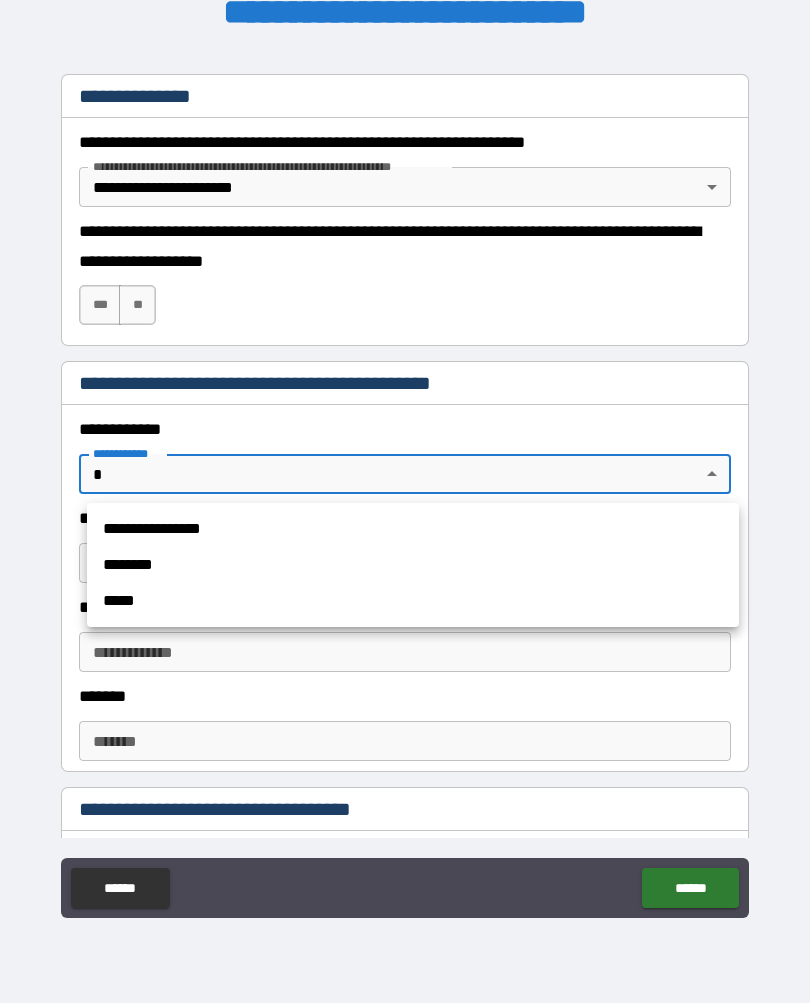 click on "**********" at bounding box center [413, 530] 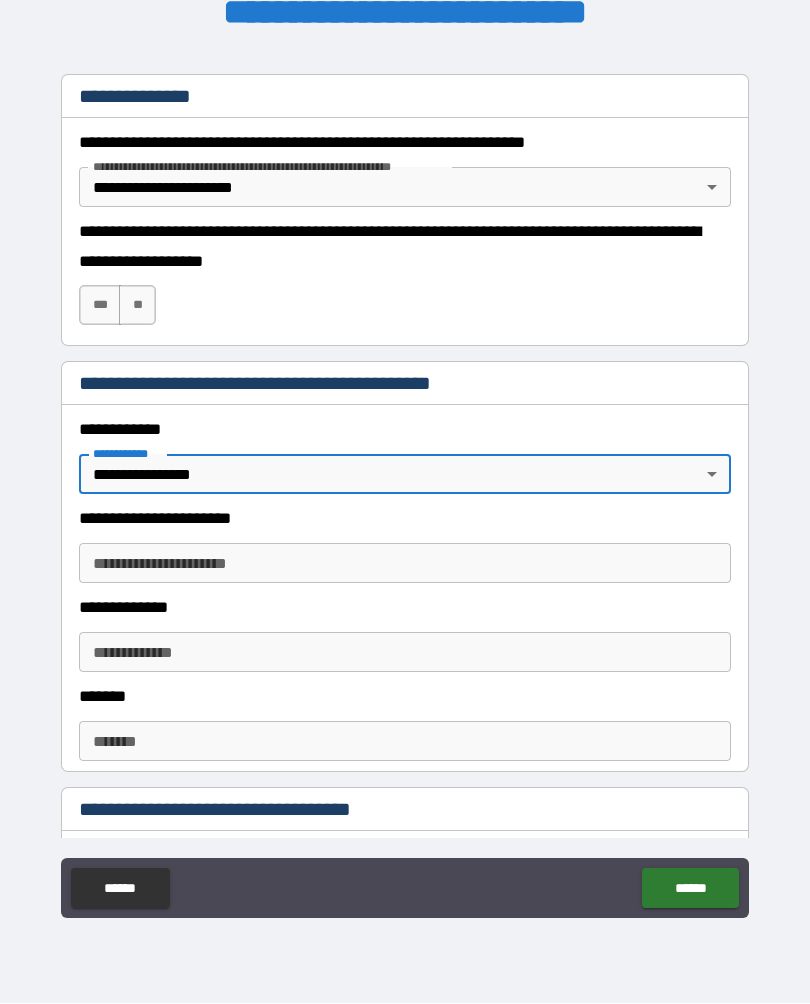 type on "*" 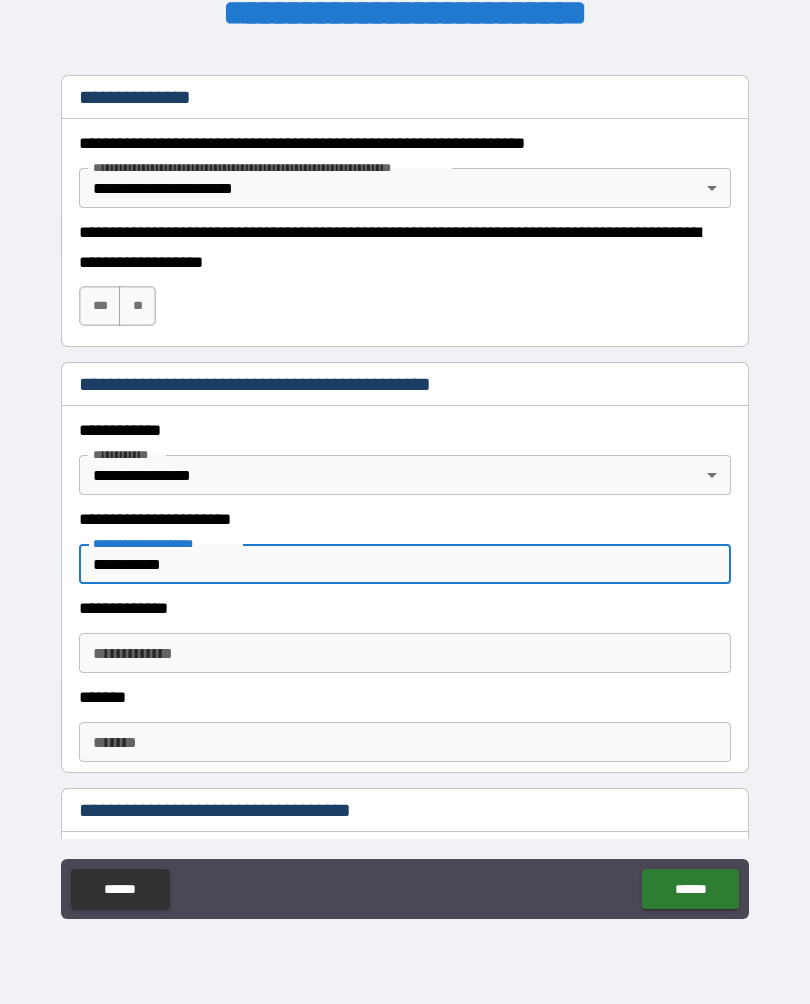 click on "**********" at bounding box center (405, 653) 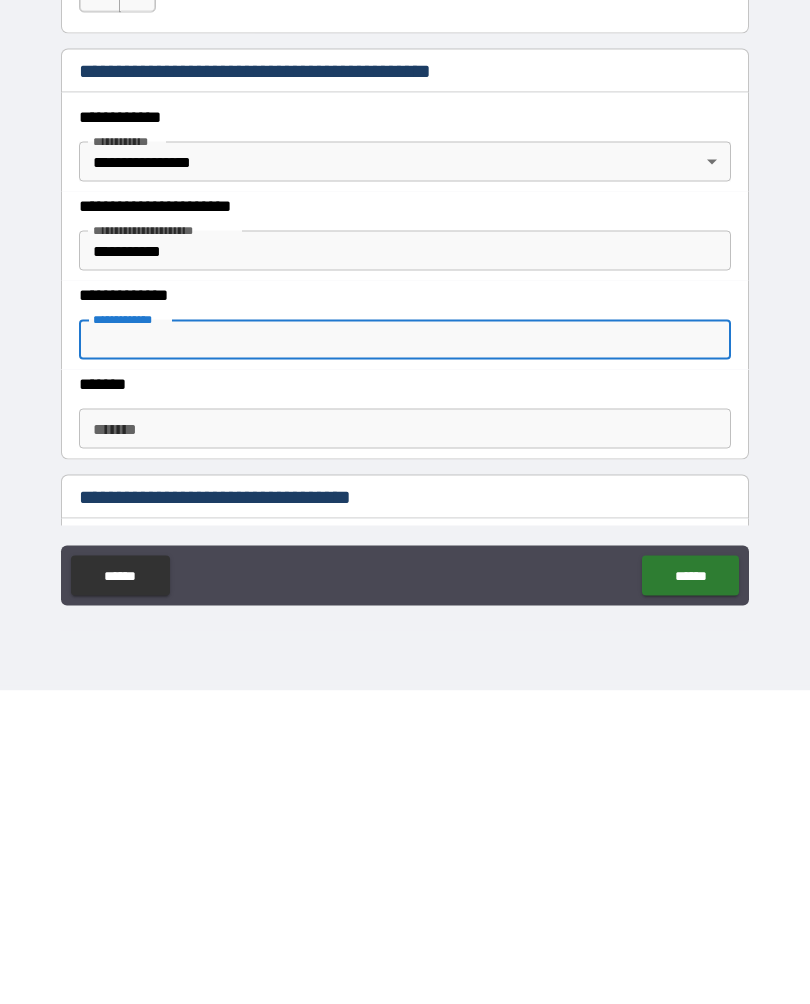 click on "**********" at bounding box center (405, 564) 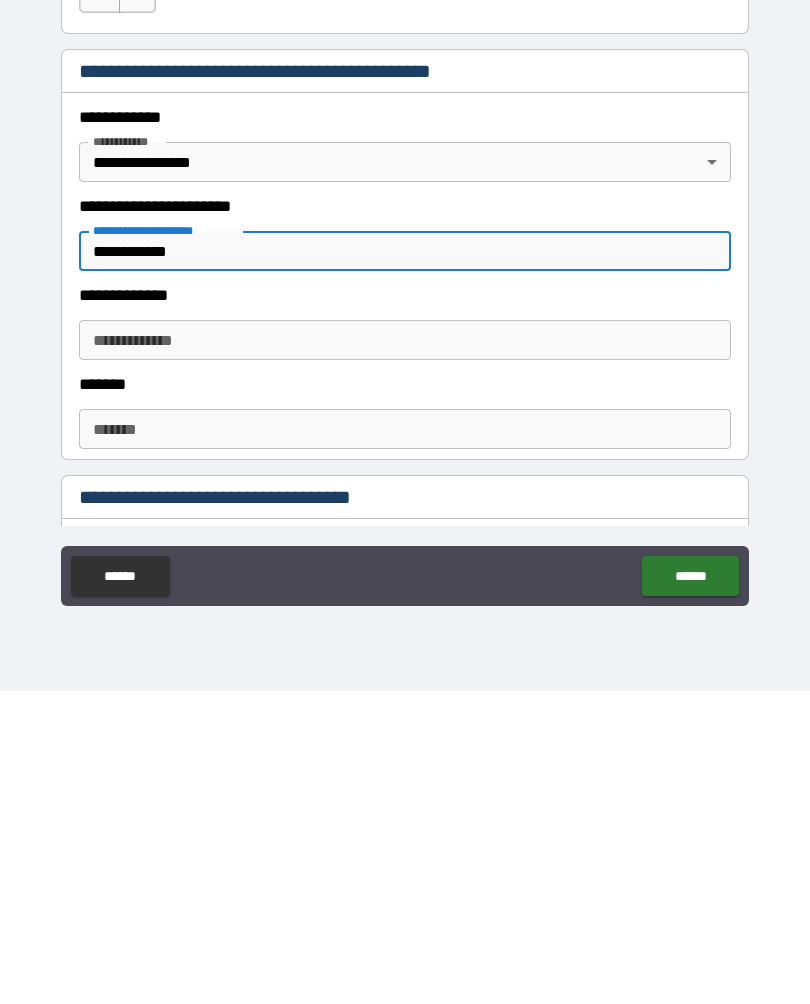 type on "**********" 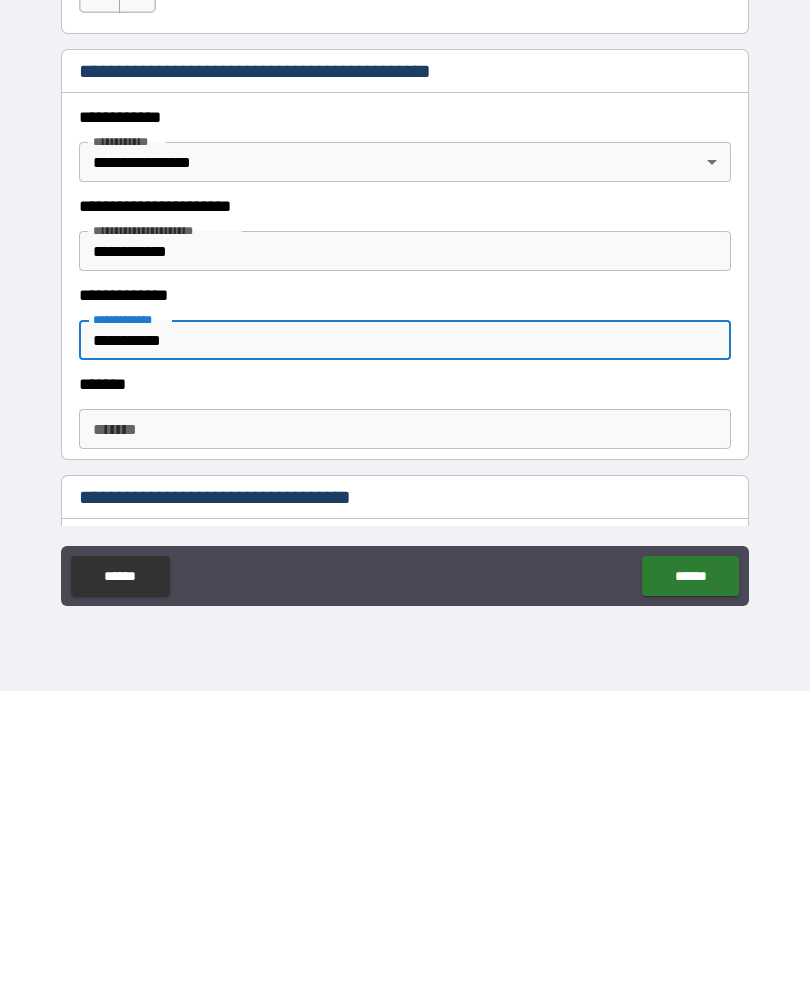 type on "**********" 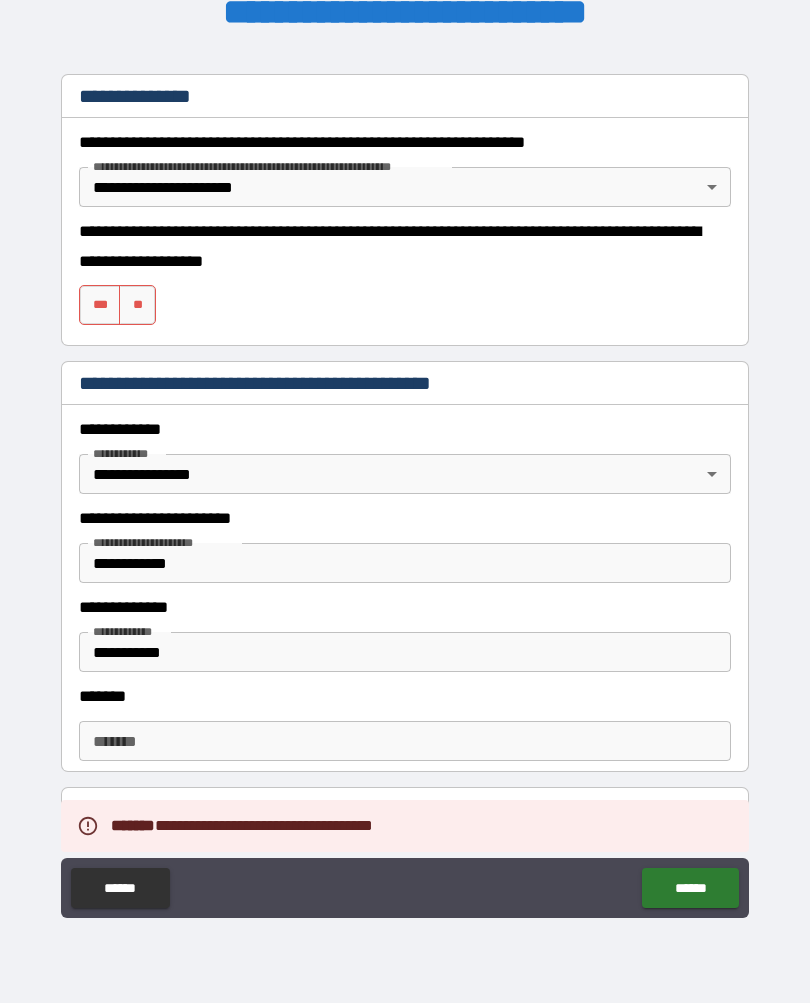 click on "**" at bounding box center [137, 306] 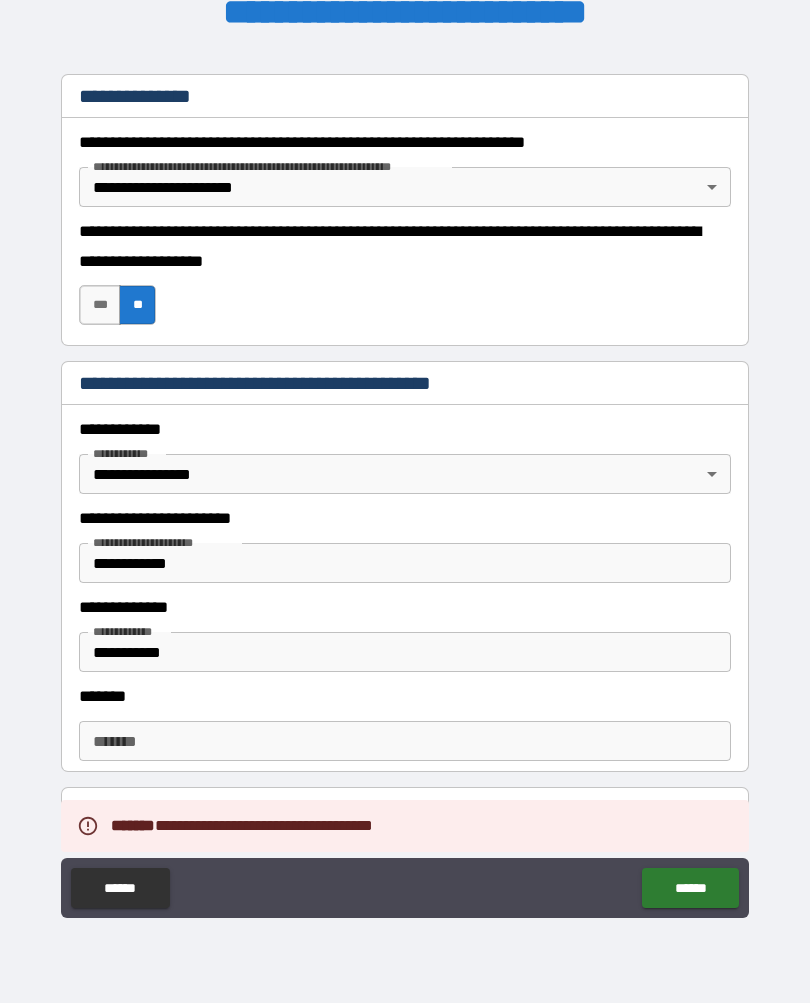 click on "******" at bounding box center (690, 889) 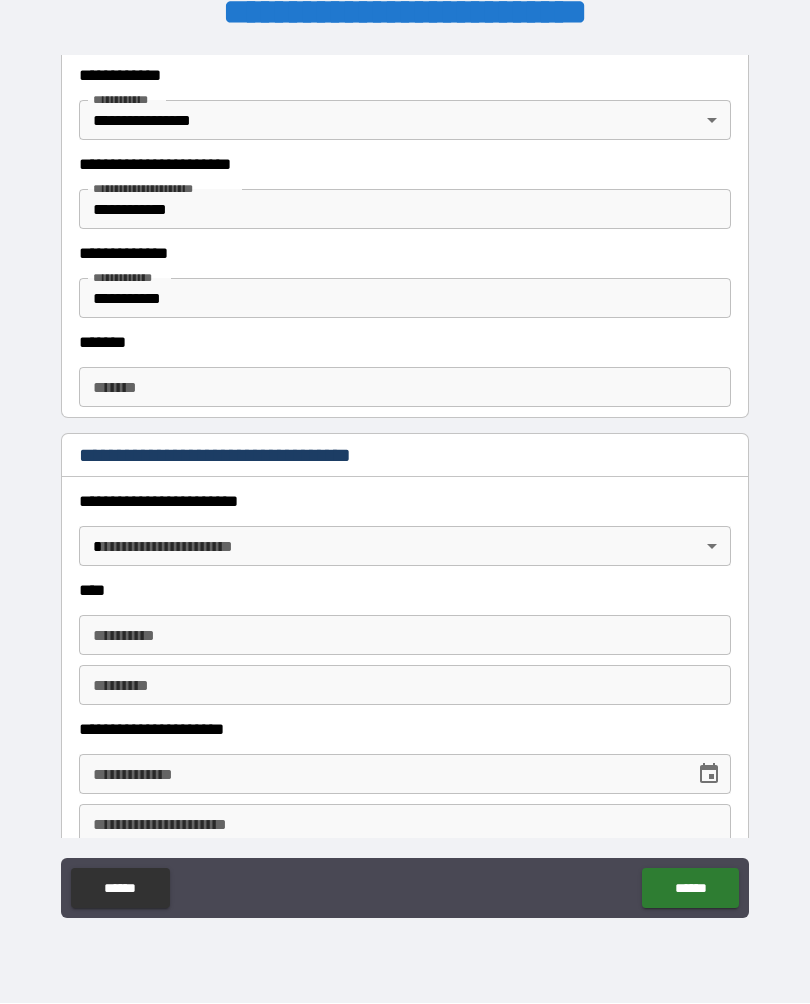 scroll, scrollTop: 668, scrollLeft: 0, axis: vertical 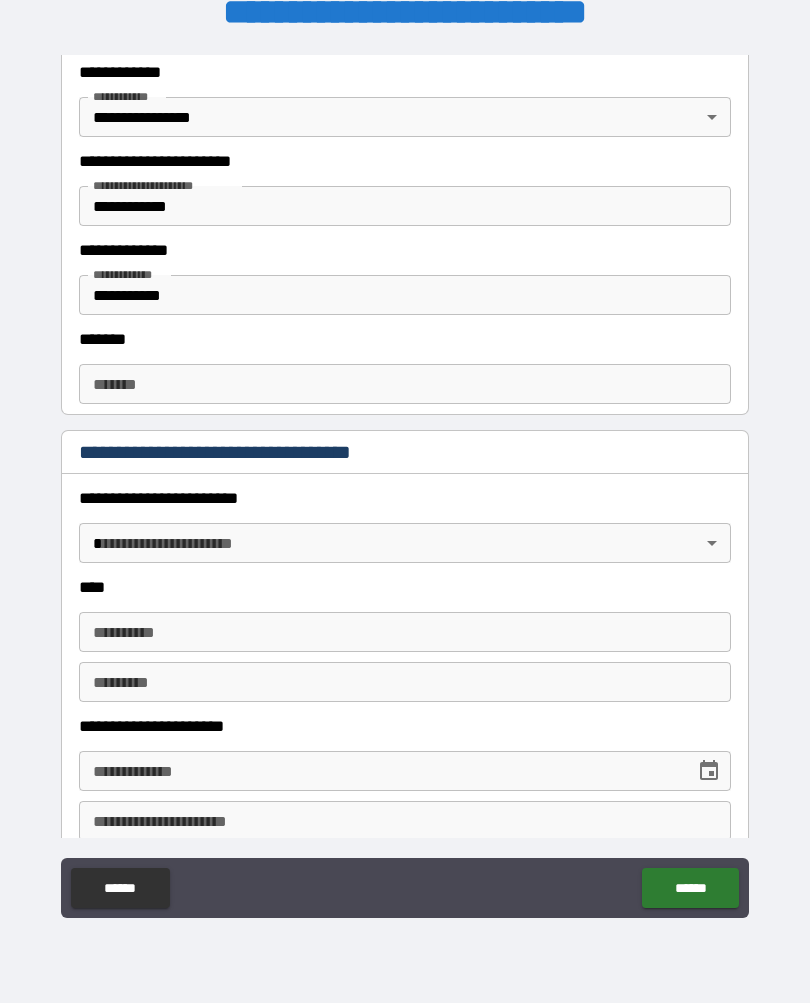 click on "**********" at bounding box center (405, 485) 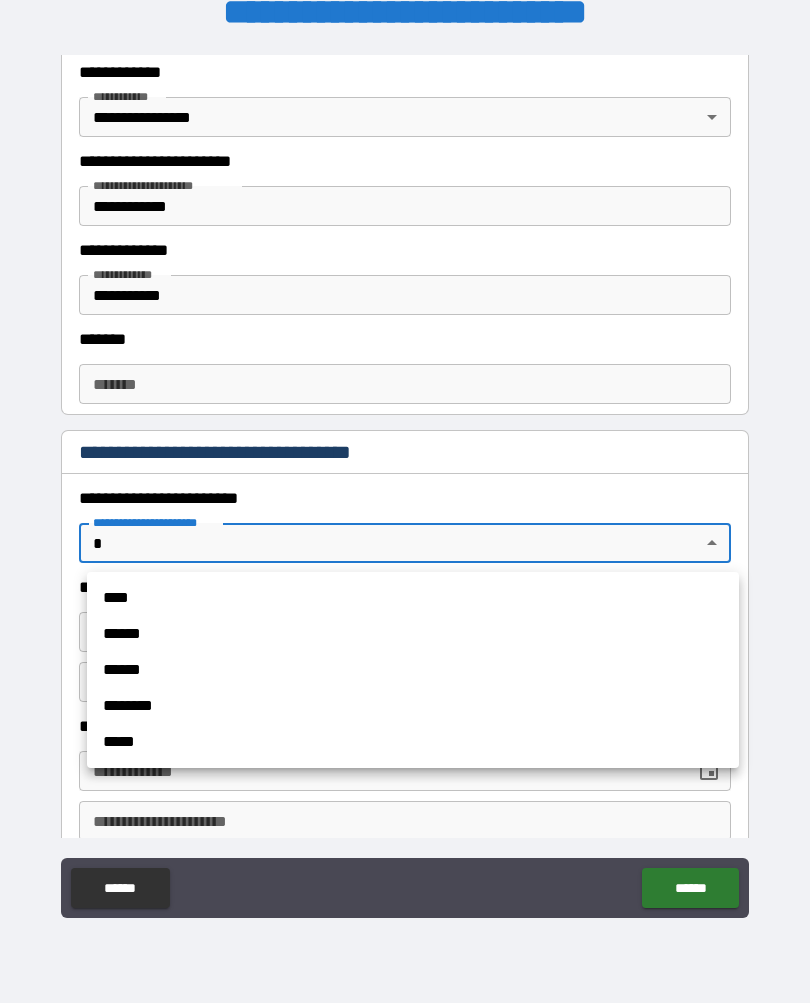 click on "****" at bounding box center [413, 599] 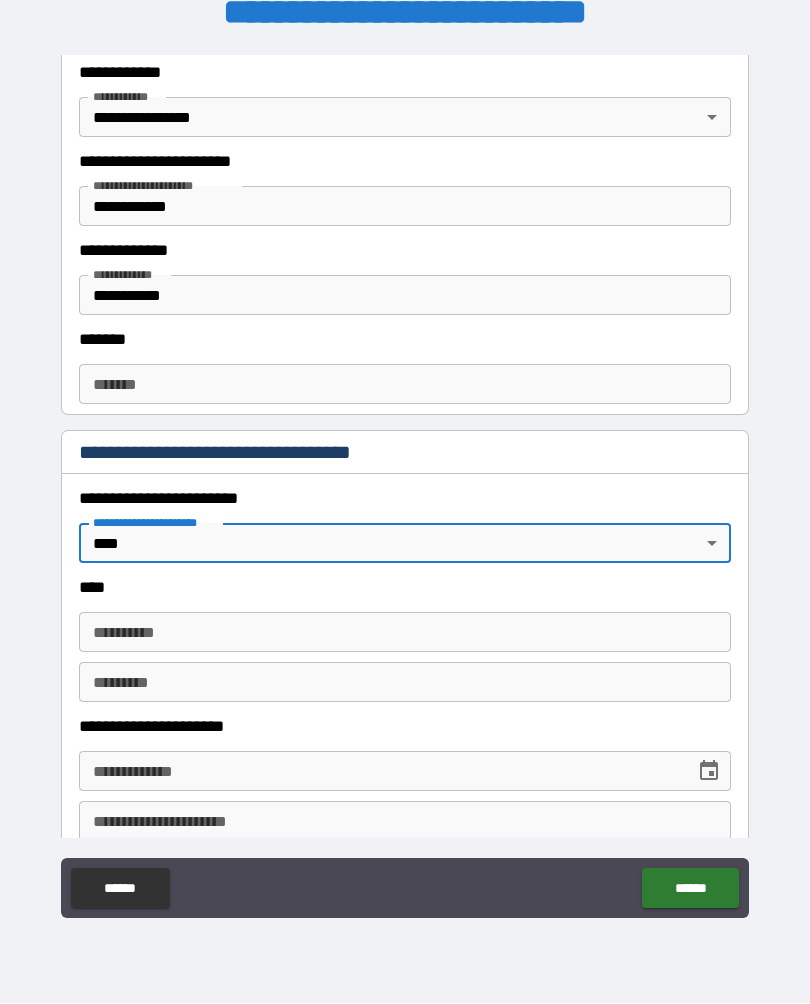 type on "*" 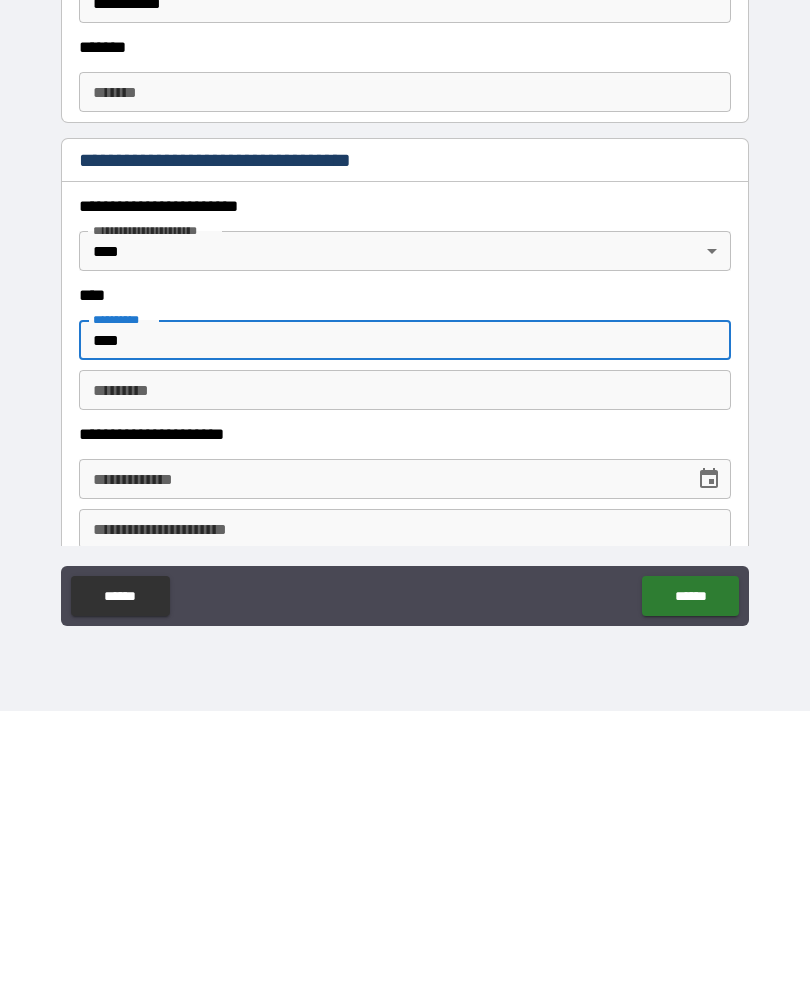 type on "****" 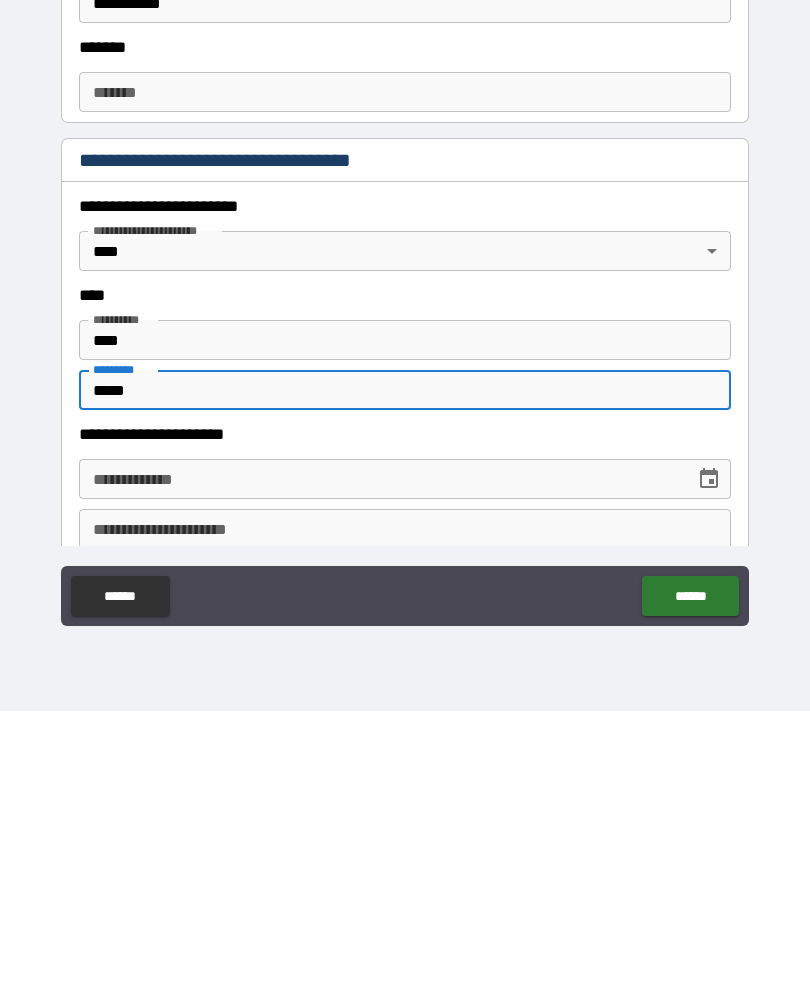type on "*****" 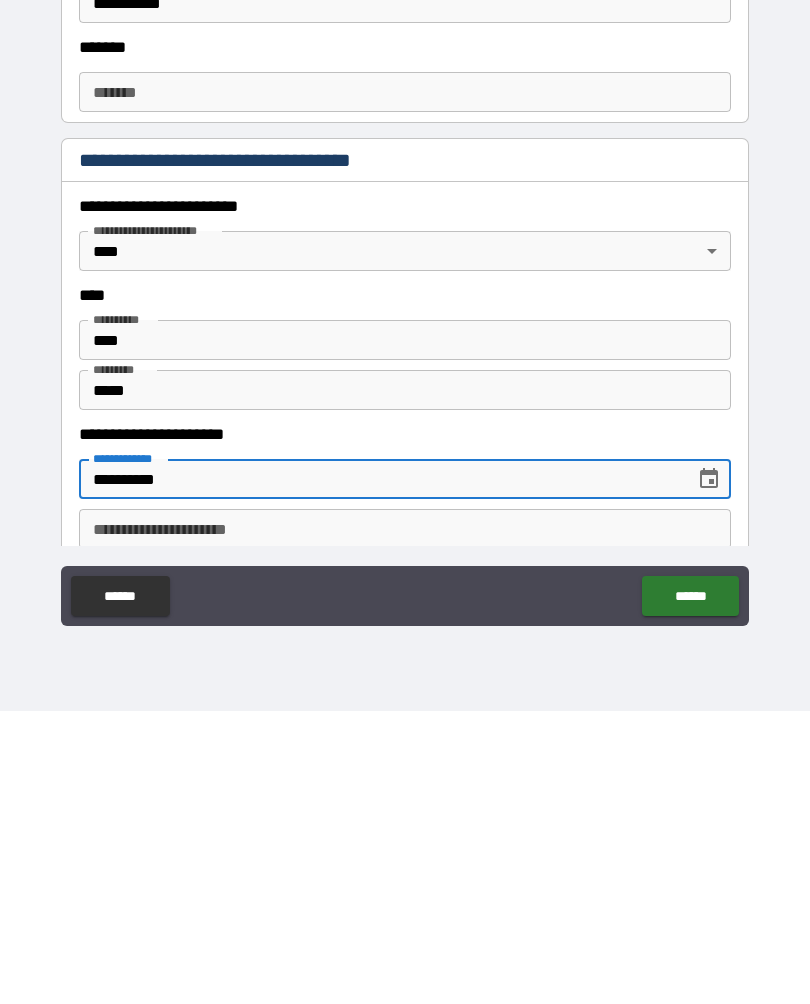 type on "**********" 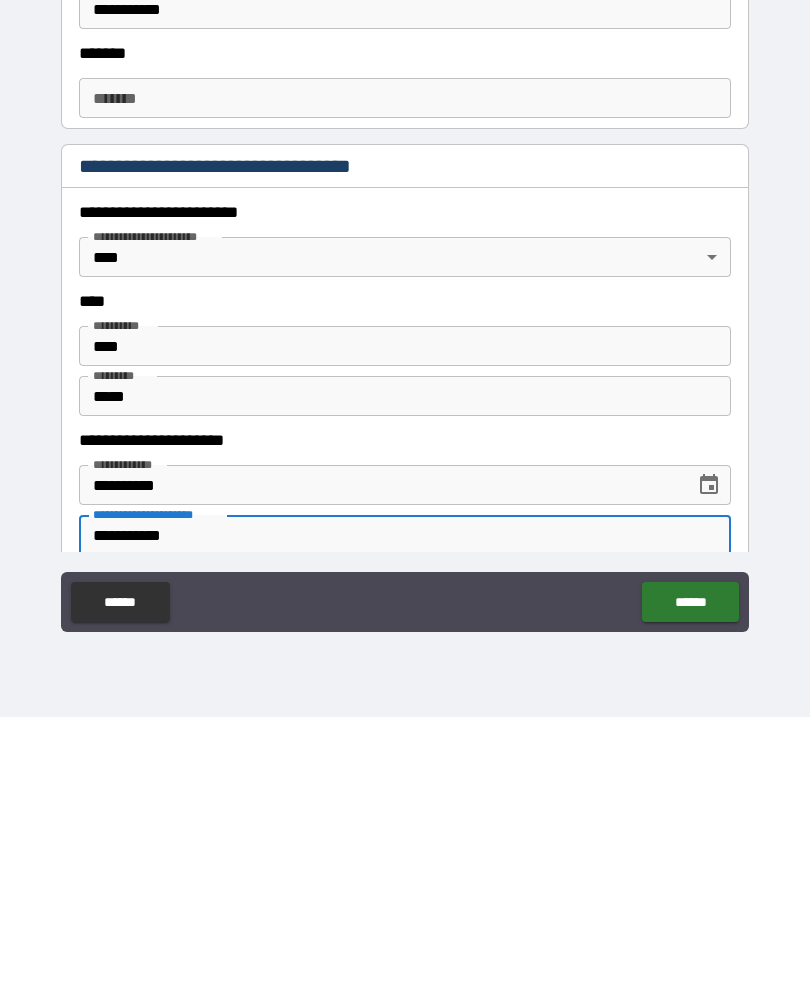 scroll, scrollTop: 0, scrollLeft: 0, axis: both 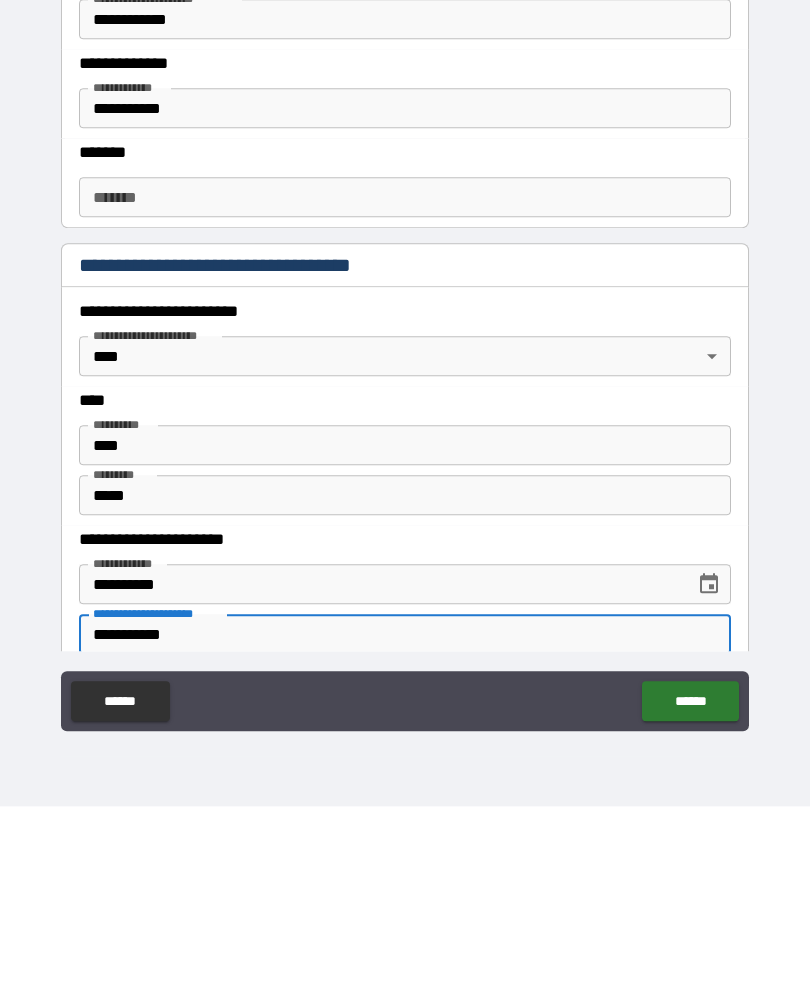 type on "**********" 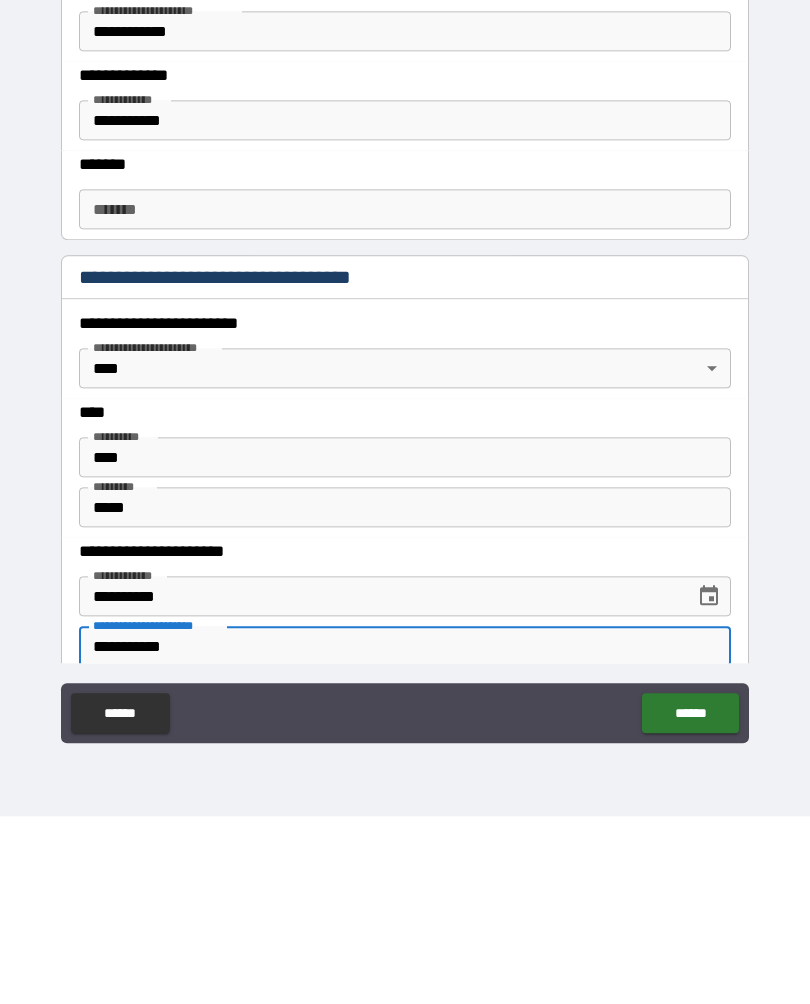 click on "******" at bounding box center [690, 901] 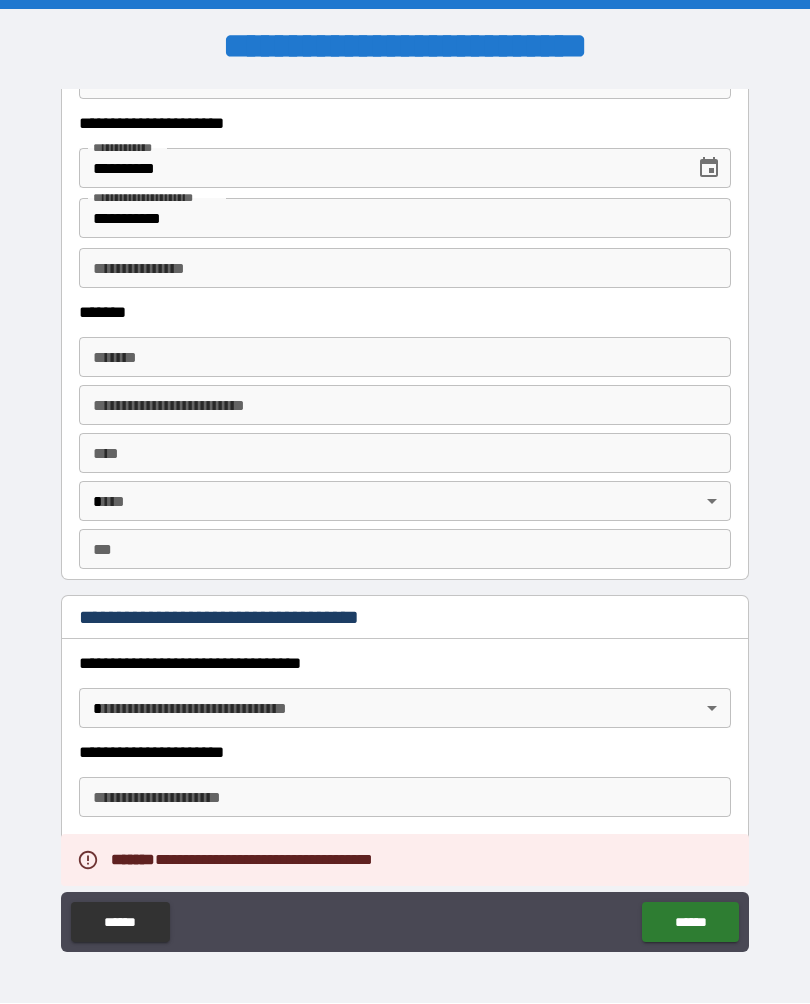 scroll, scrollTop: 1311, scrollLeft: 0, axis: vertical 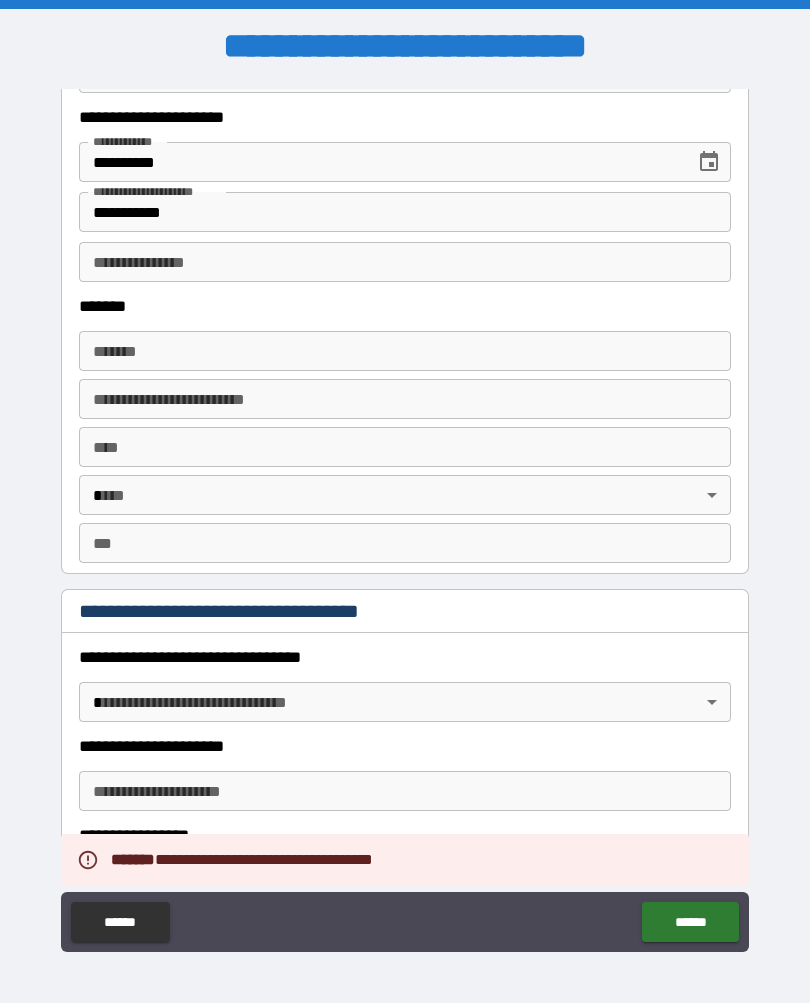 click on "**********" at bounding box center [405, 263] 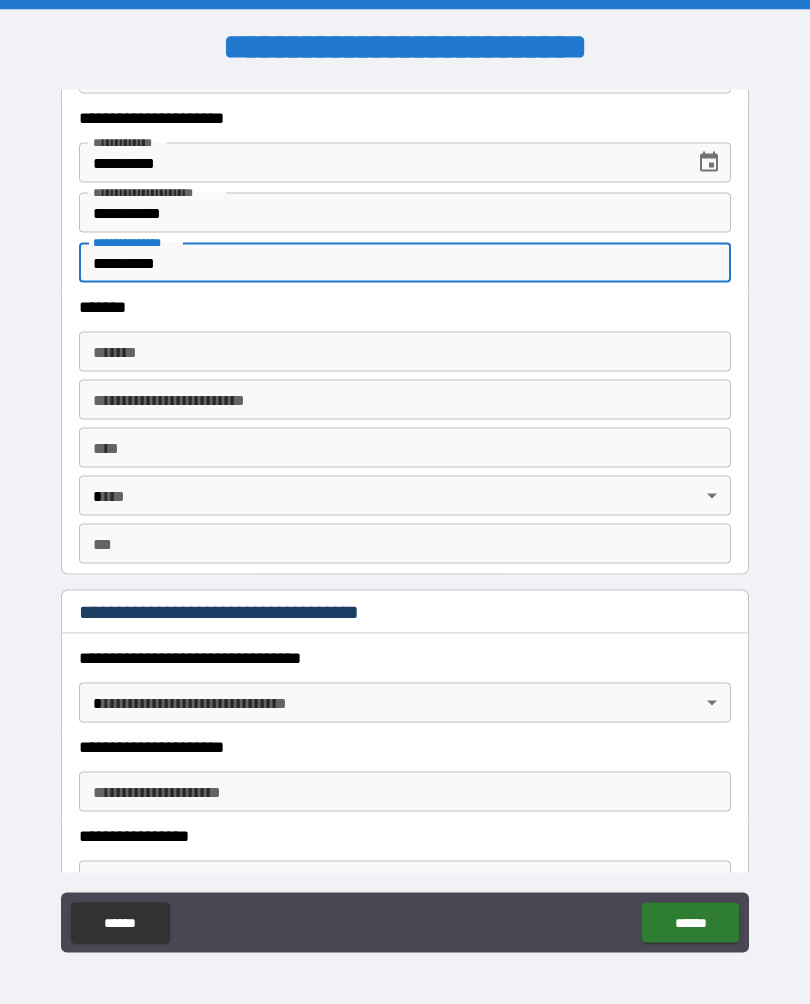 type on "**********" 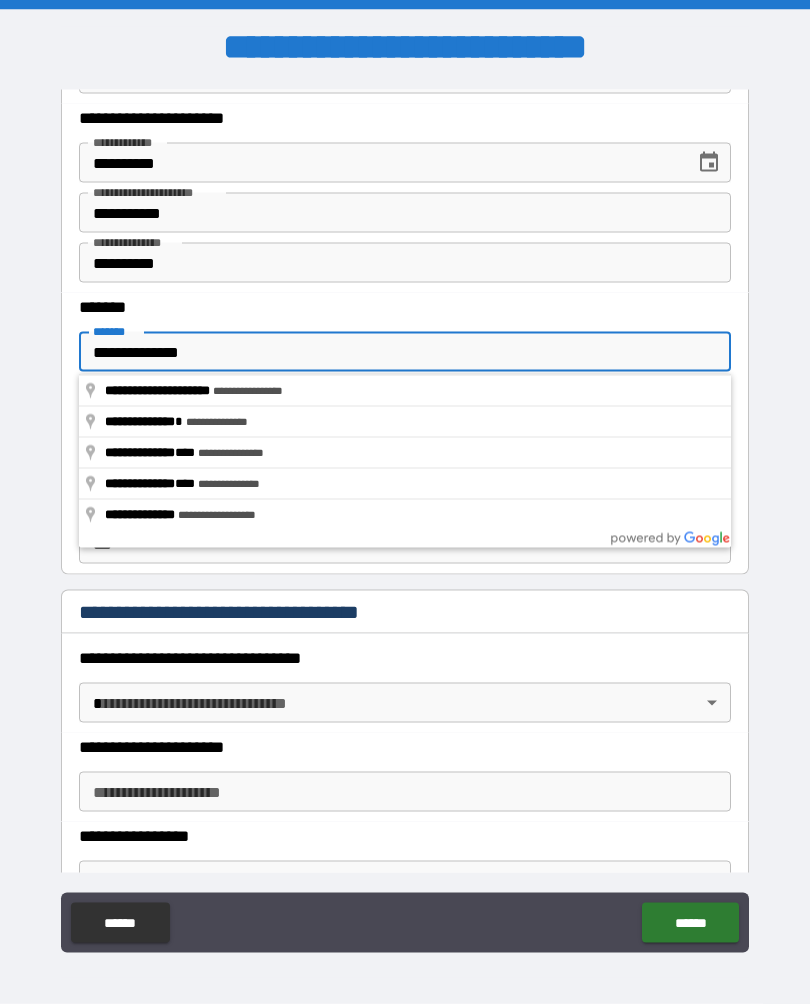 type on "**********" 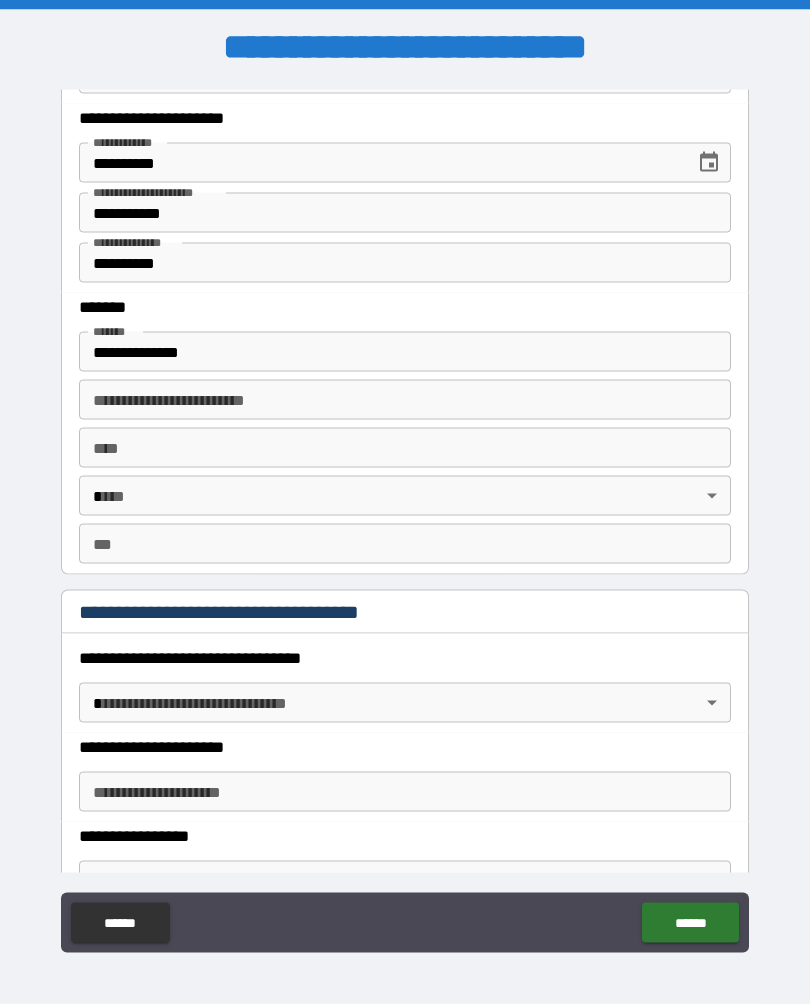 click on "****" at bounding box center (405, 448) 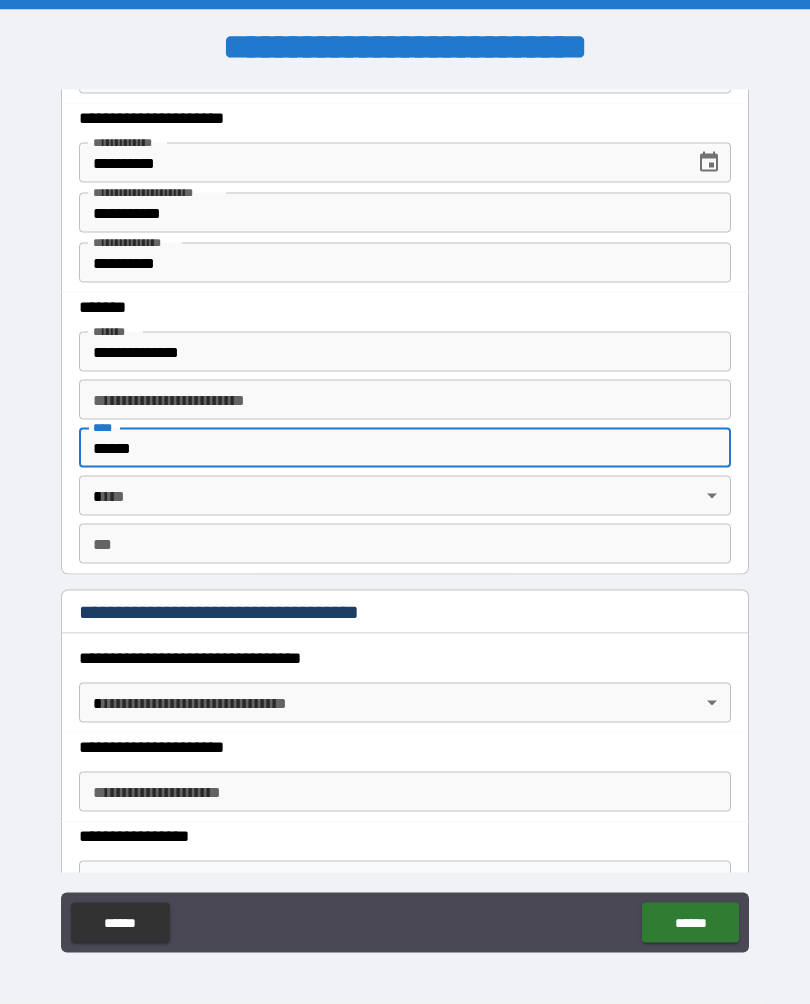 type on "******" 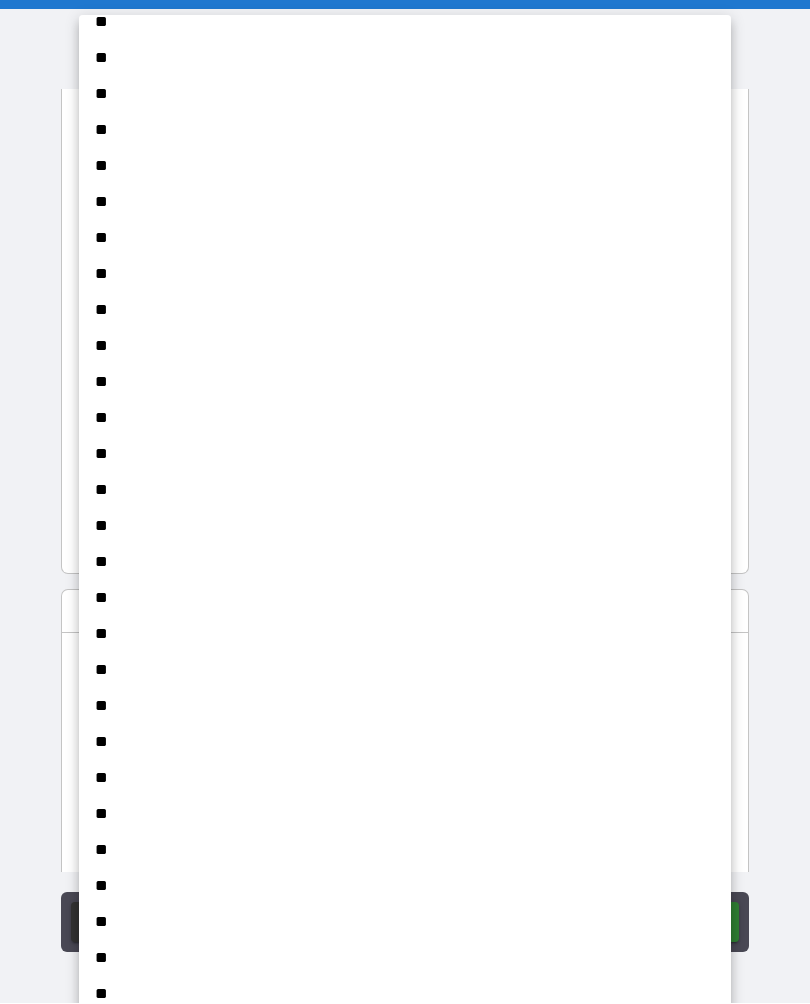 scroll, scrollTop: 208, scrollLeft: 0, axis: vertical 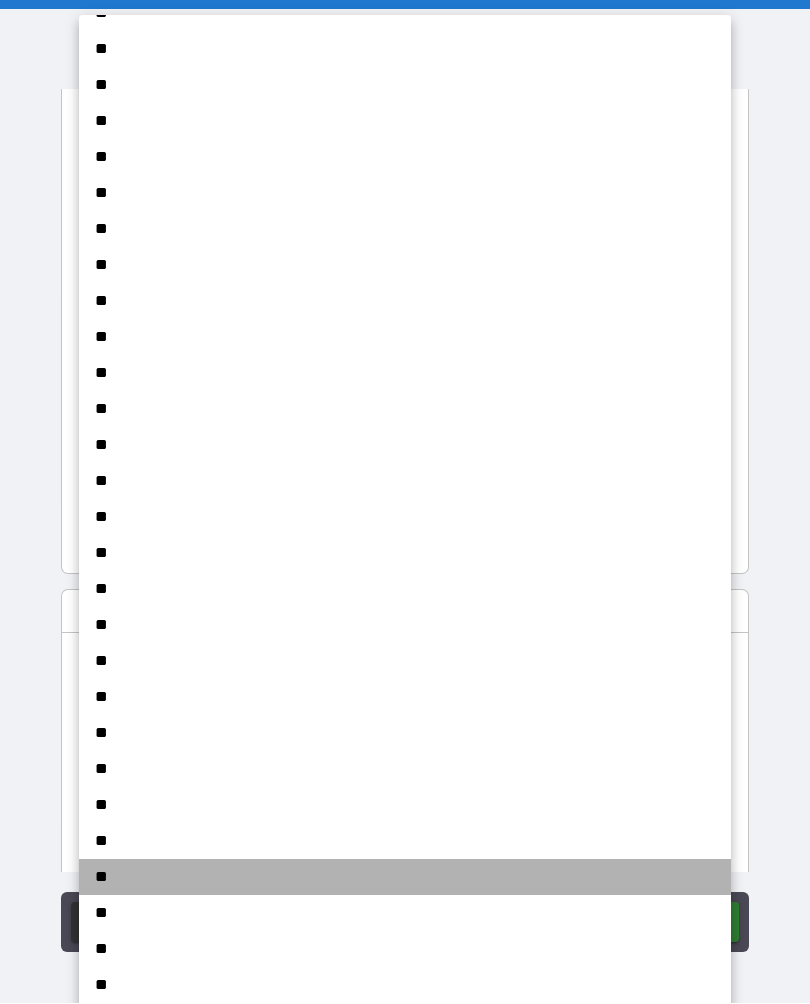 click on "**" at bounding box center [405, 878] 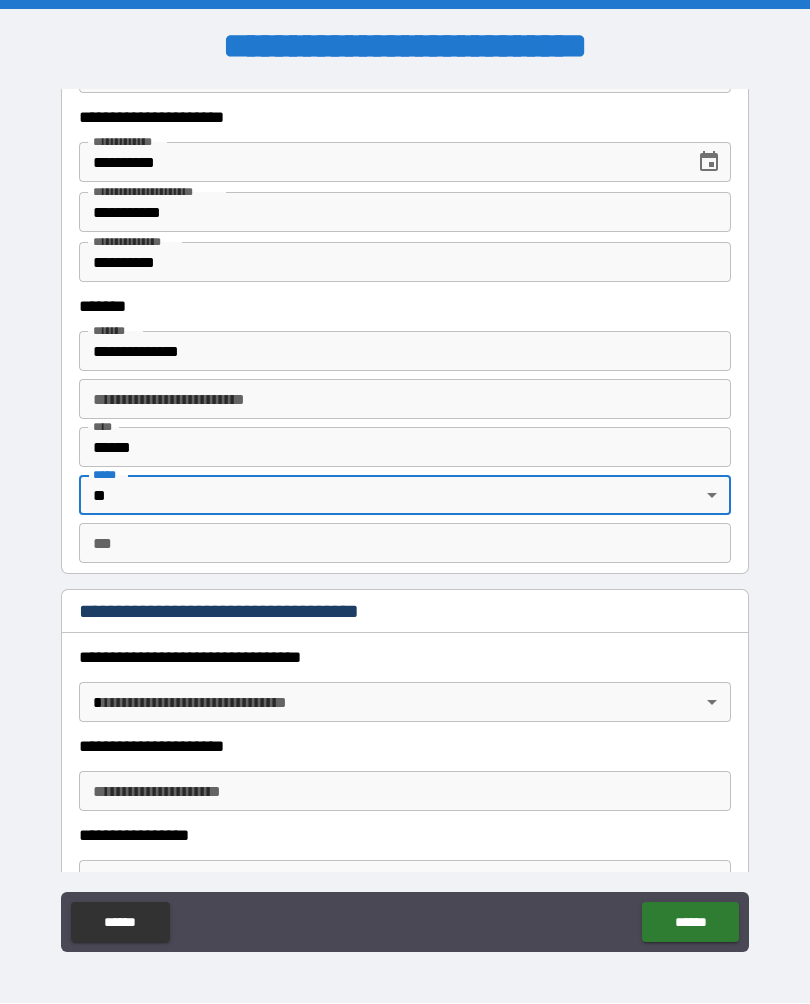 click on "***" at bounding box center [405, 544] 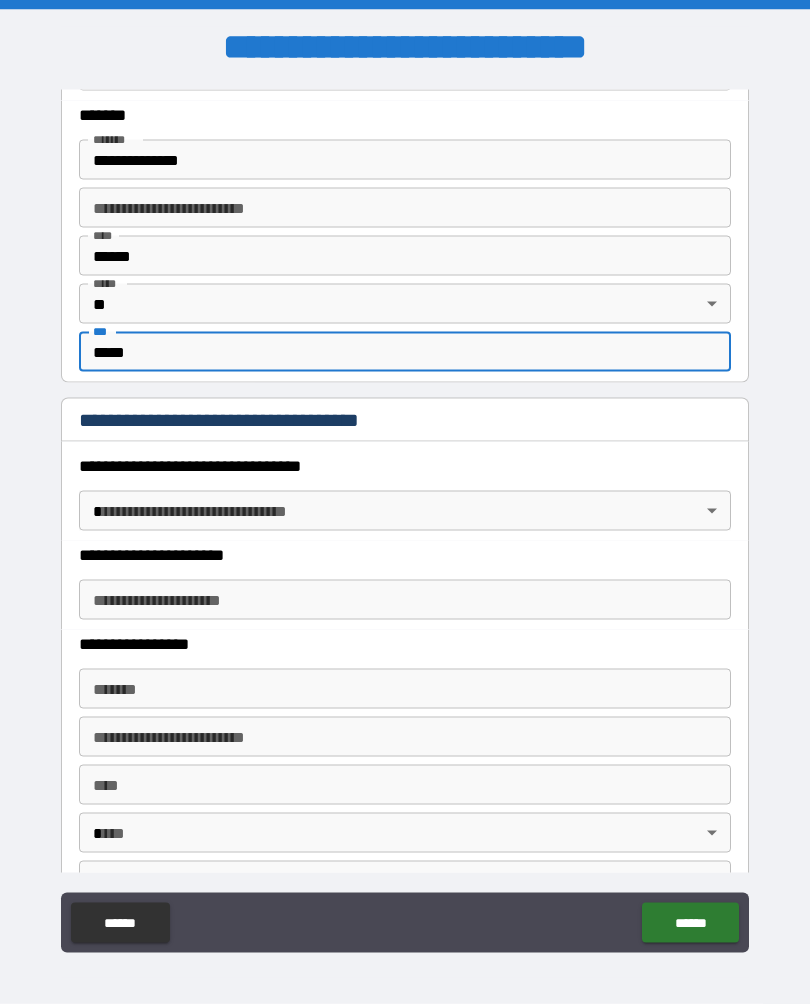 scroll, scrollTop: 1504, scrollLeft: 0, axis: vertical 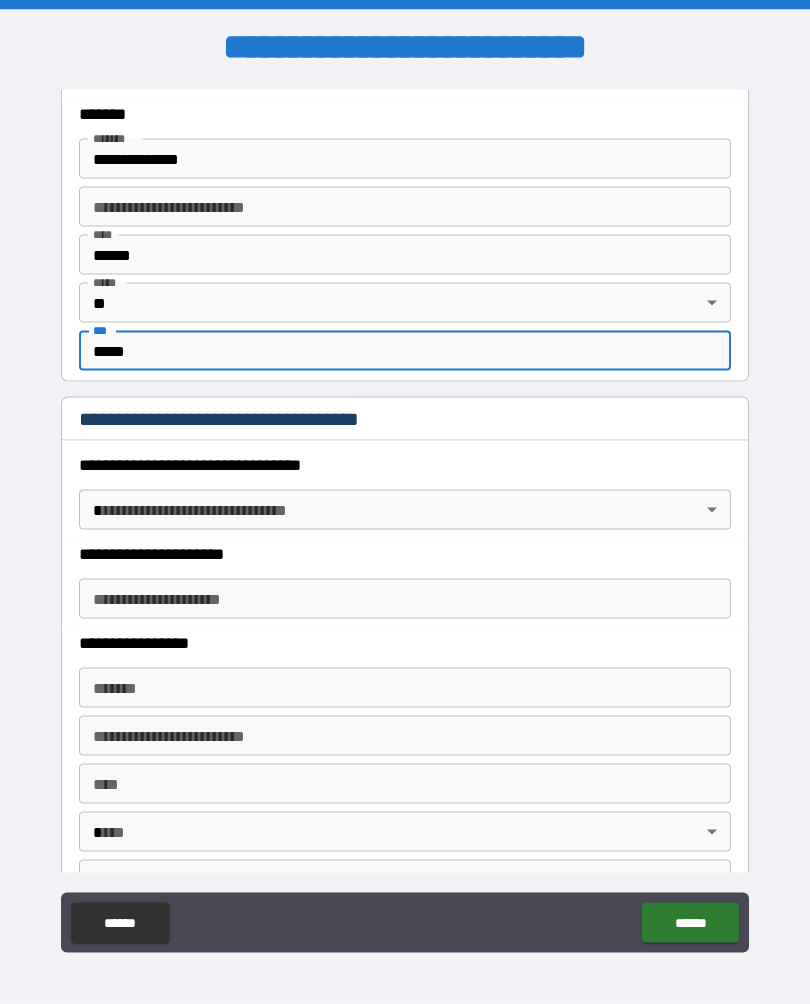 type on "*****" 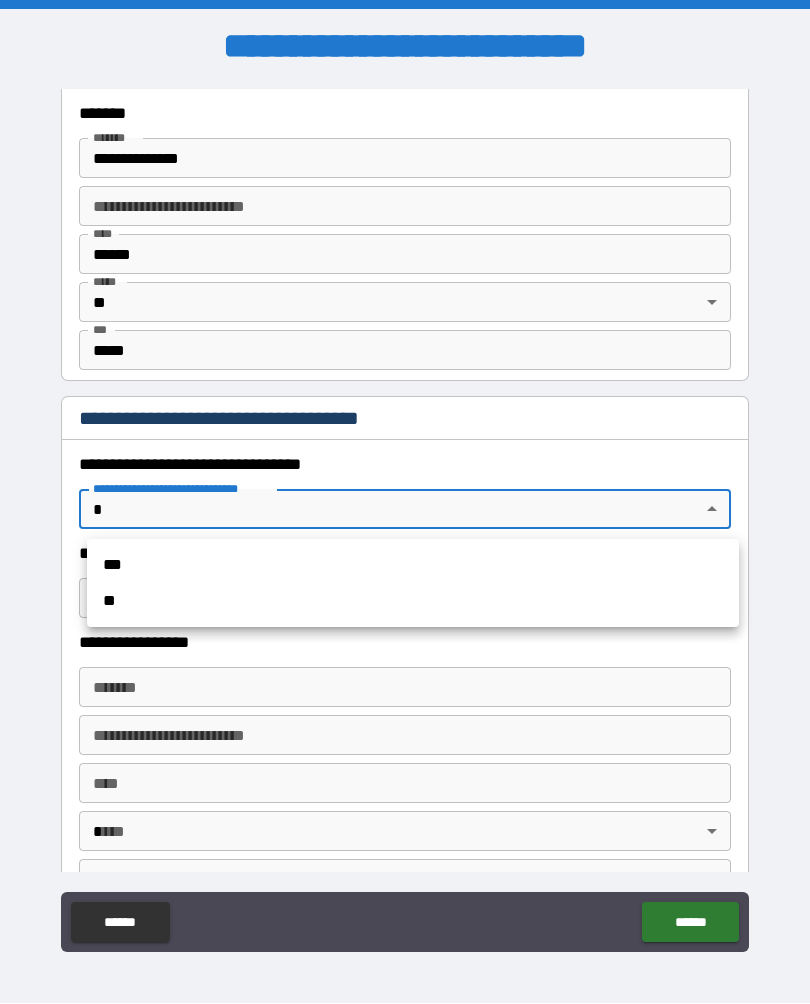 click on "**" at bounding box center [413, 602] 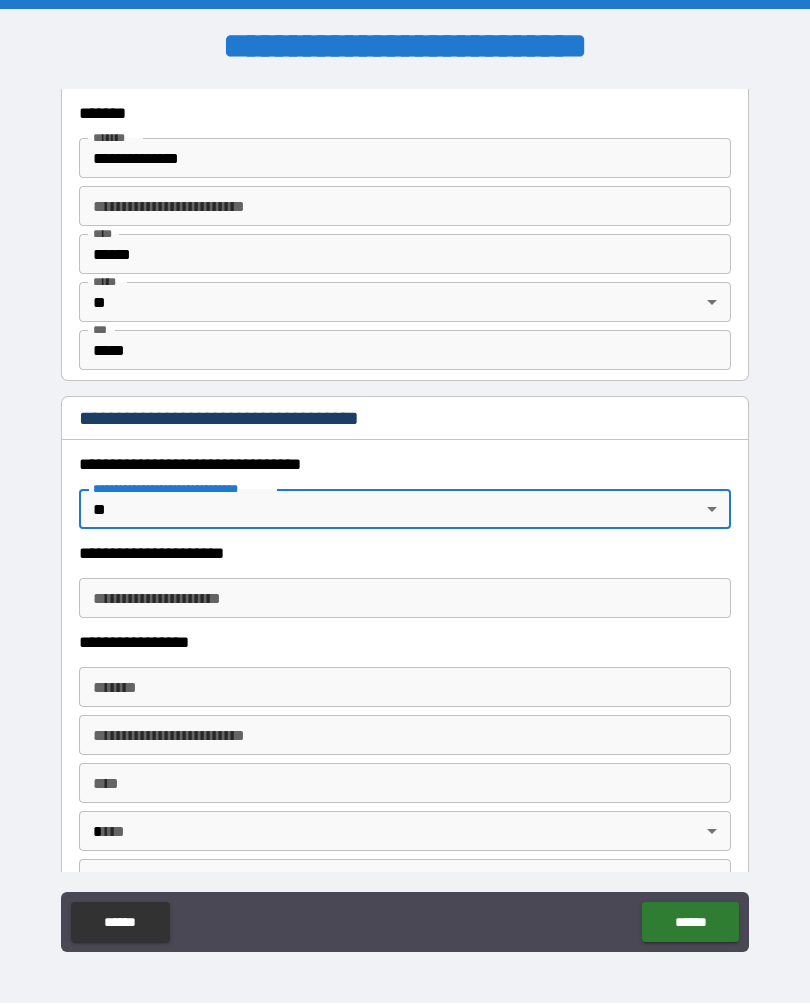 type on "*" 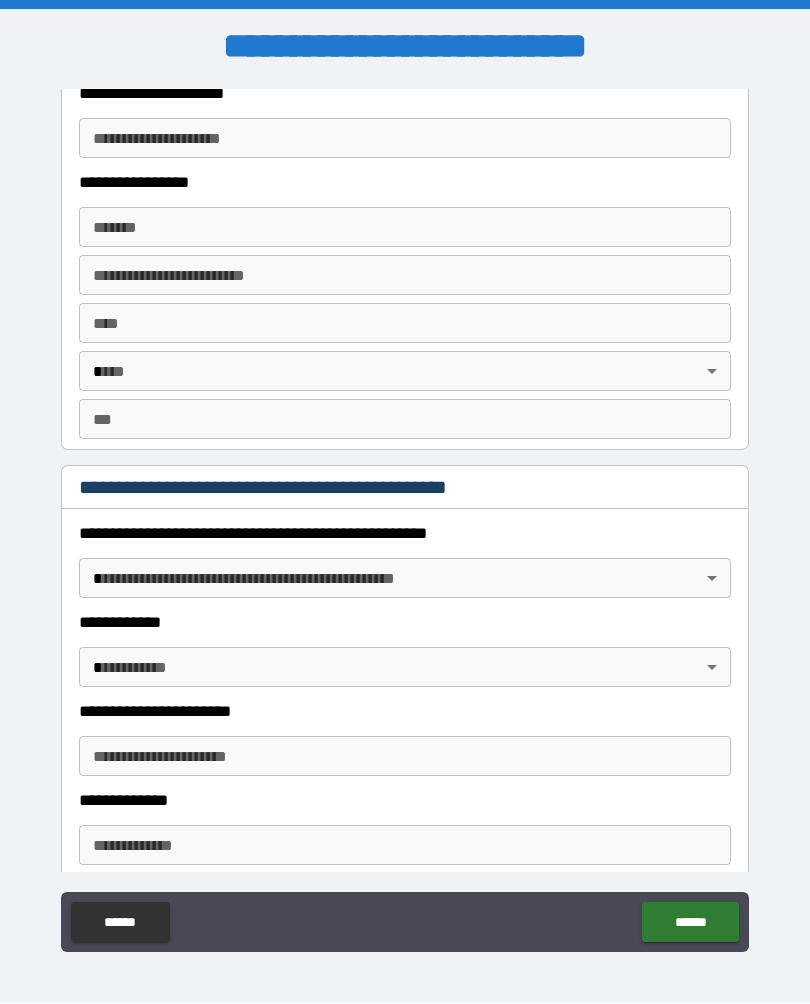 scroll, scrollTop: 1996, scrollLeft: 0, axis: vertical 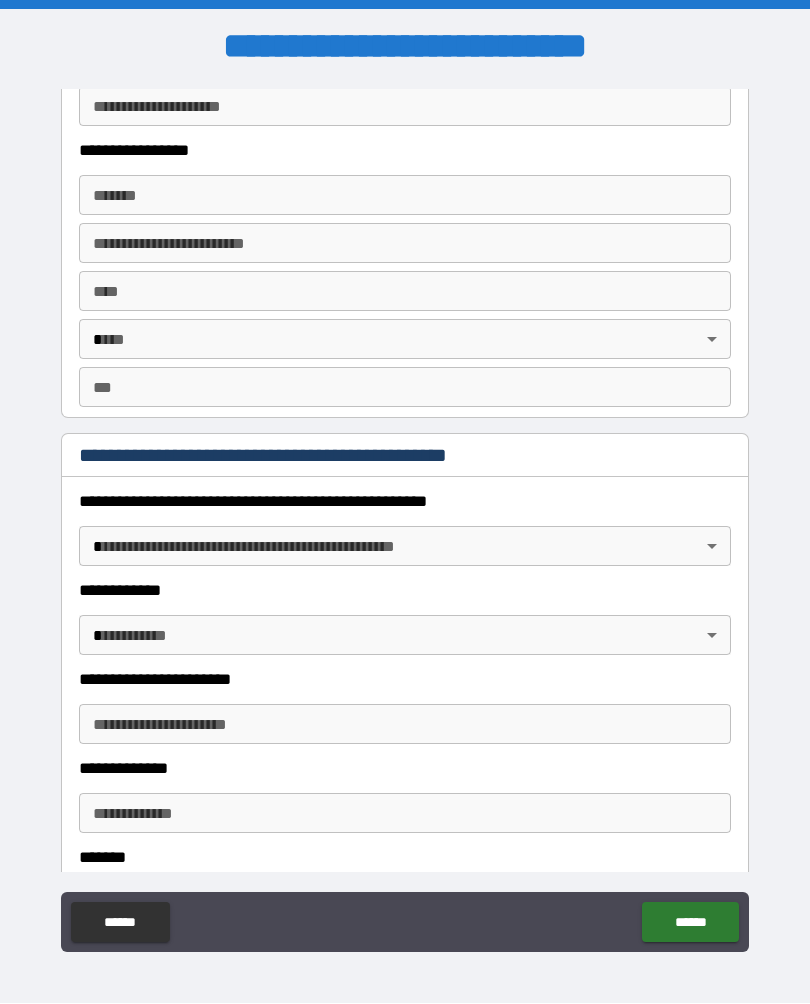 click on "**********" at bounding box center (405, 519) 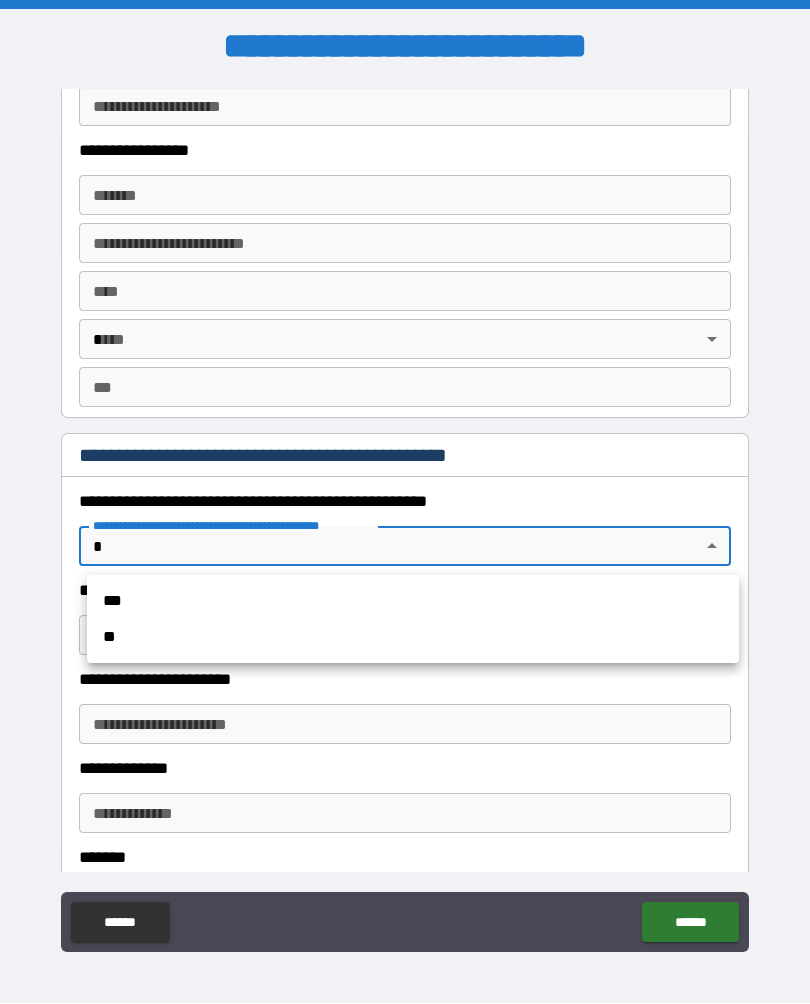 click on "**" at bounding box center (413, 638) 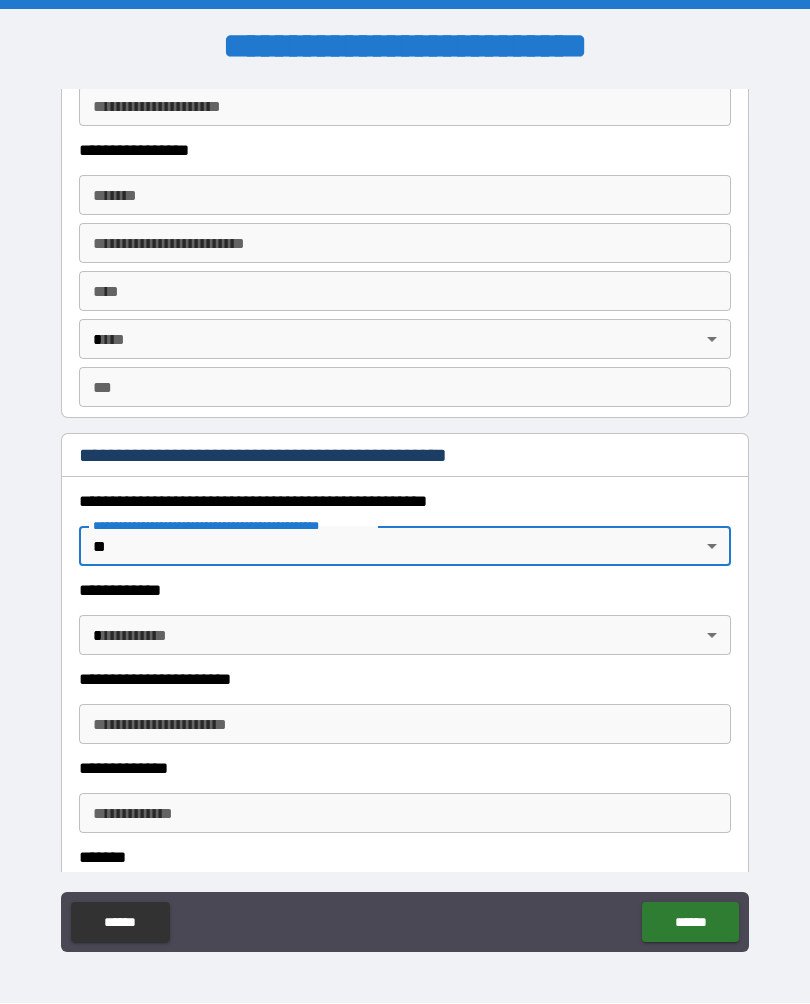 type on "*" 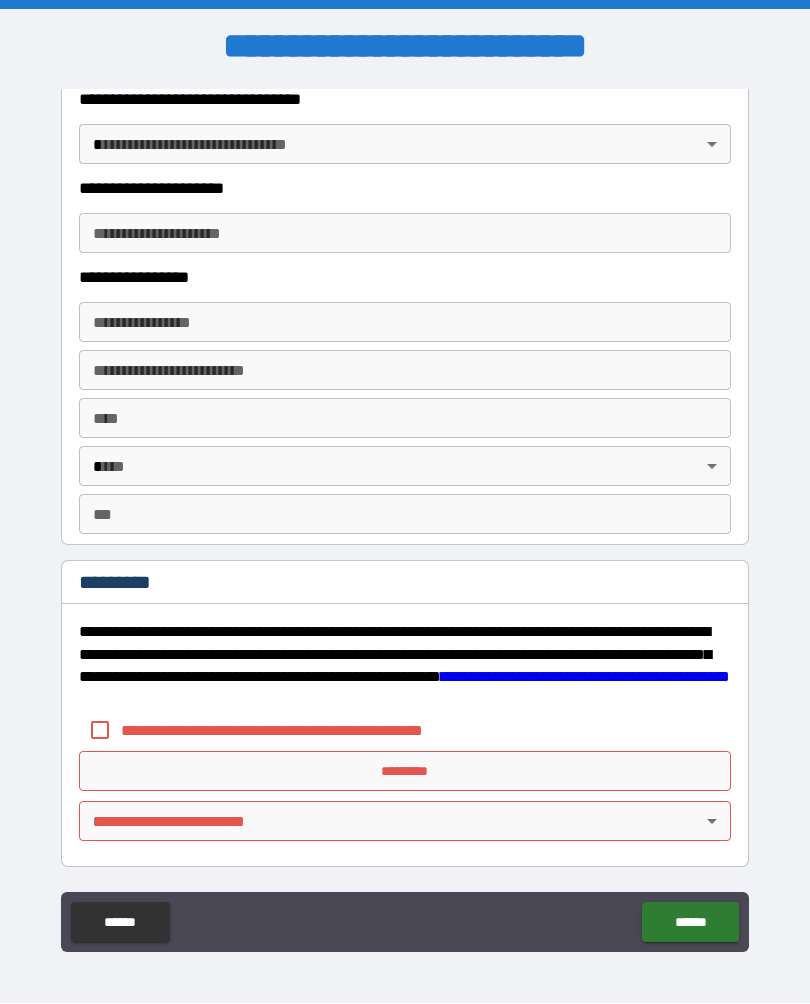 scroll, scrollTop: 3681, scrollLeft: 0, axis: vertical 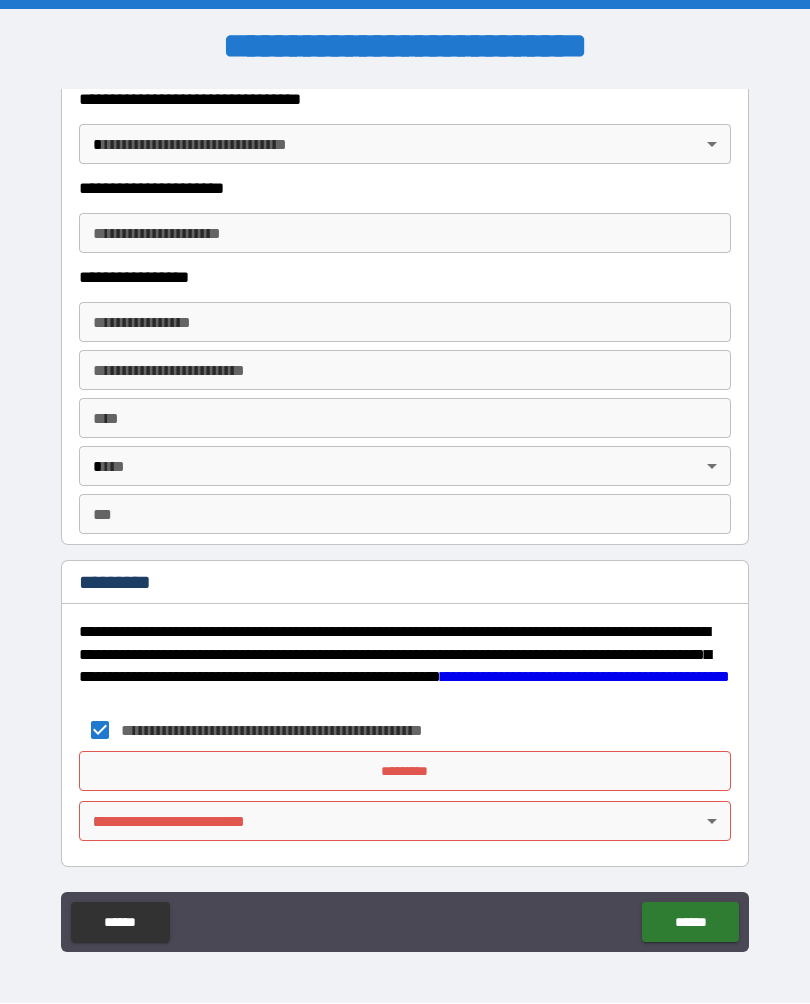click on "**********" at bounding box center [405, 519] 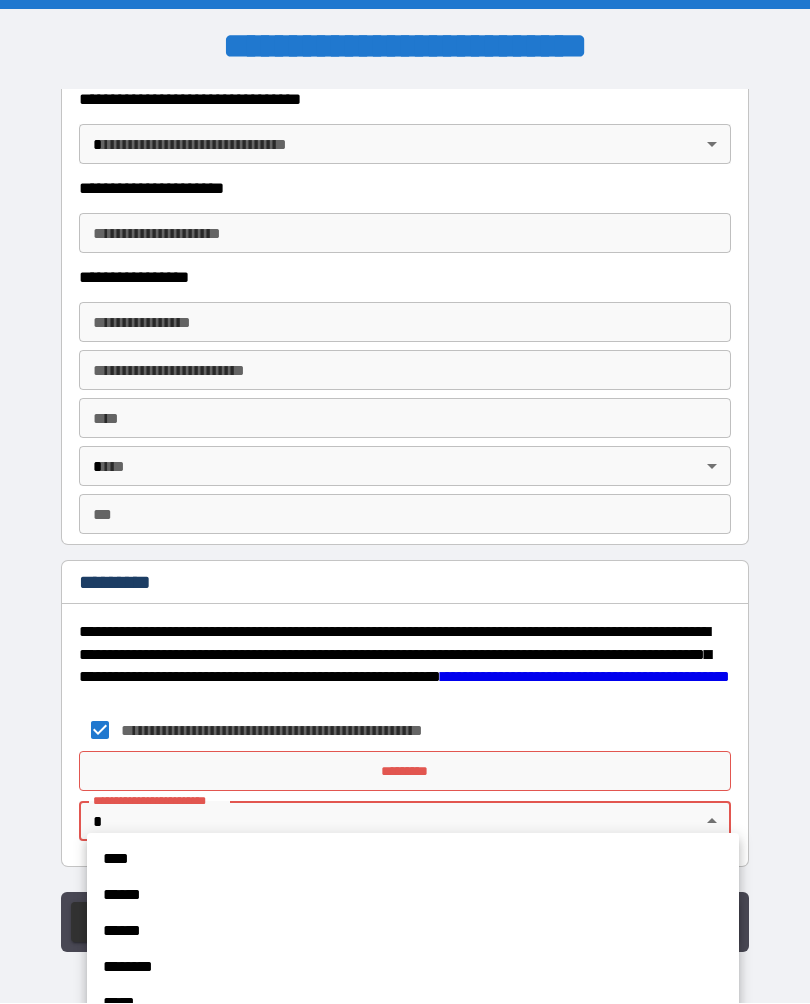 click on "****" at bounding box center [413, 860] 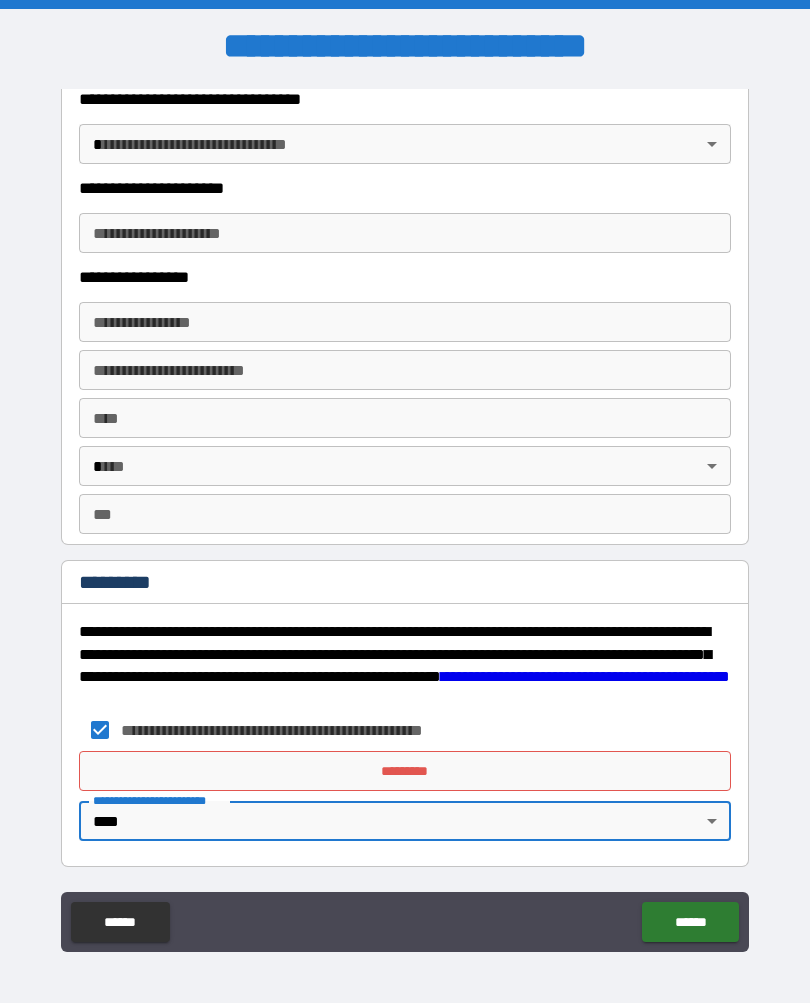 type on "*" 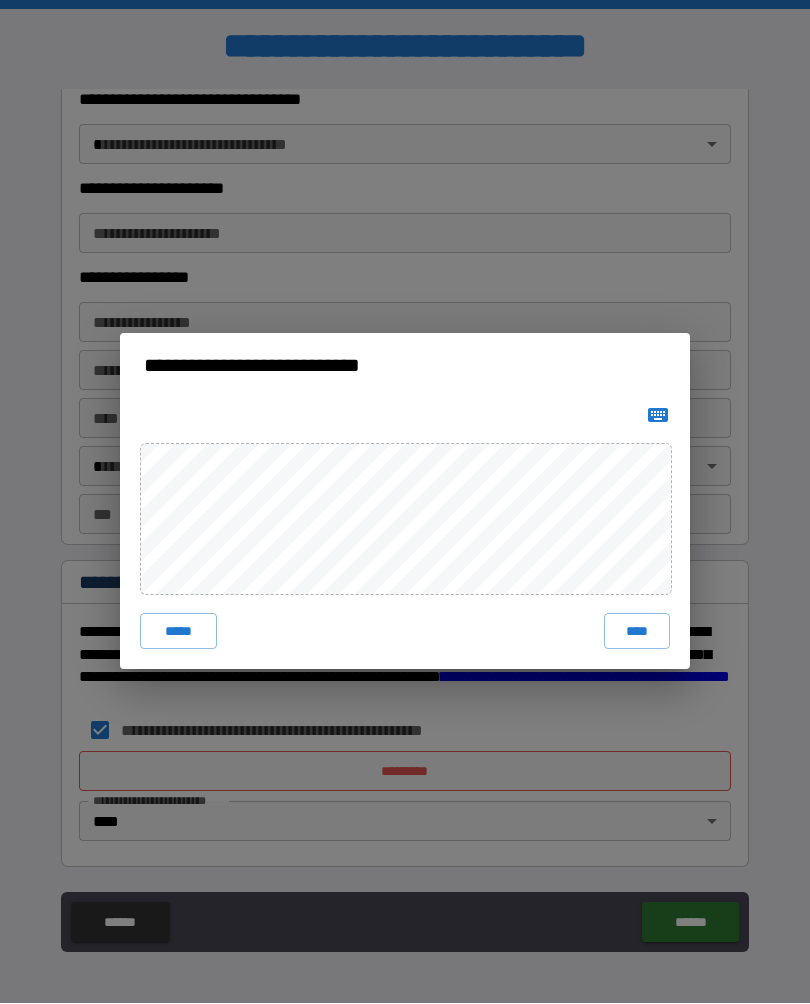 click on "****" at bounding box center [637, 632] 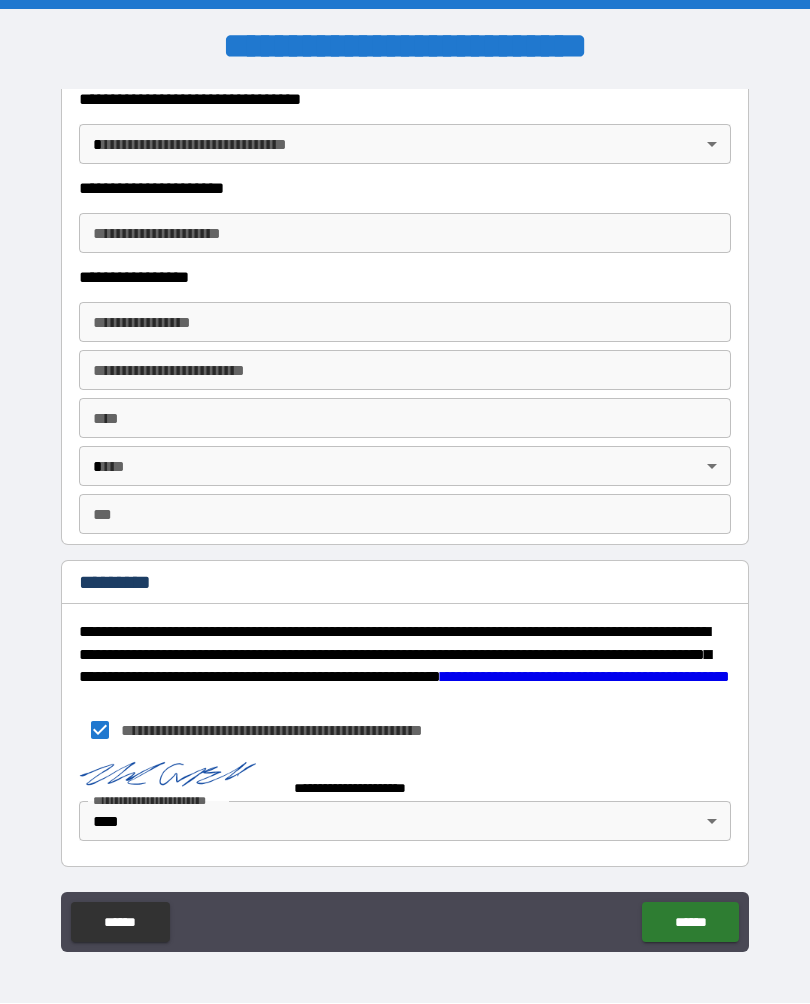 scroll, scrollTop: 3671, scrollLeft: 0, axis: vertical 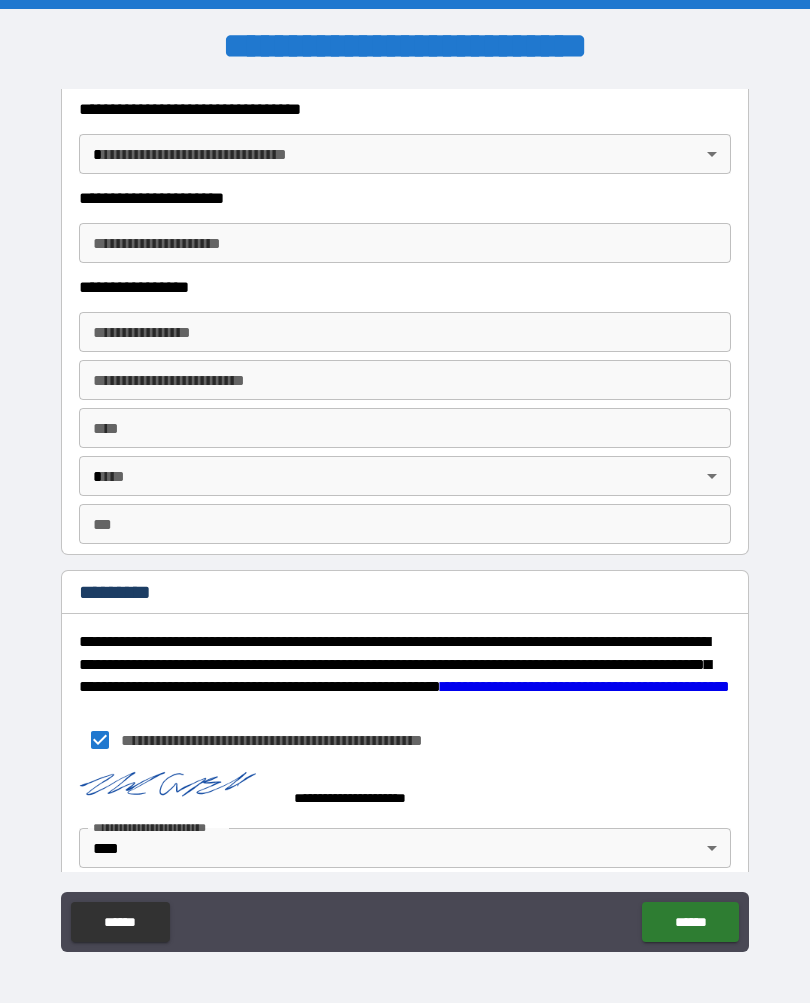click on "******" at bounding box center (690, 923) 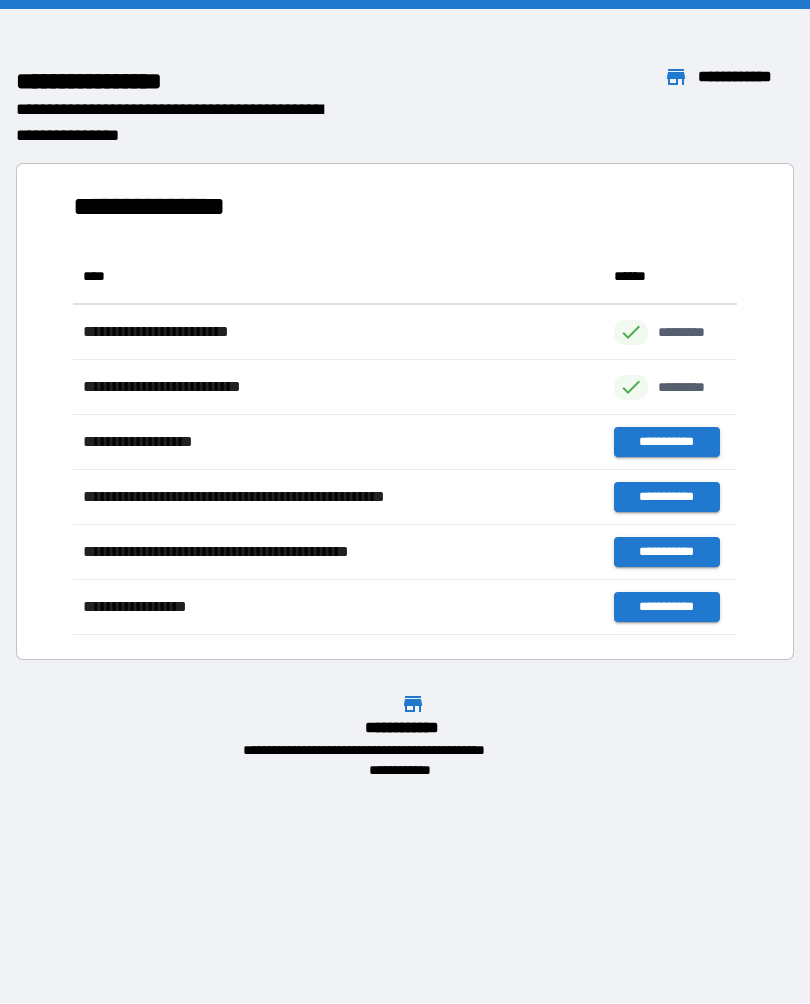 scroll, scrollTop: 1, scrollLeft: 1, axis: both 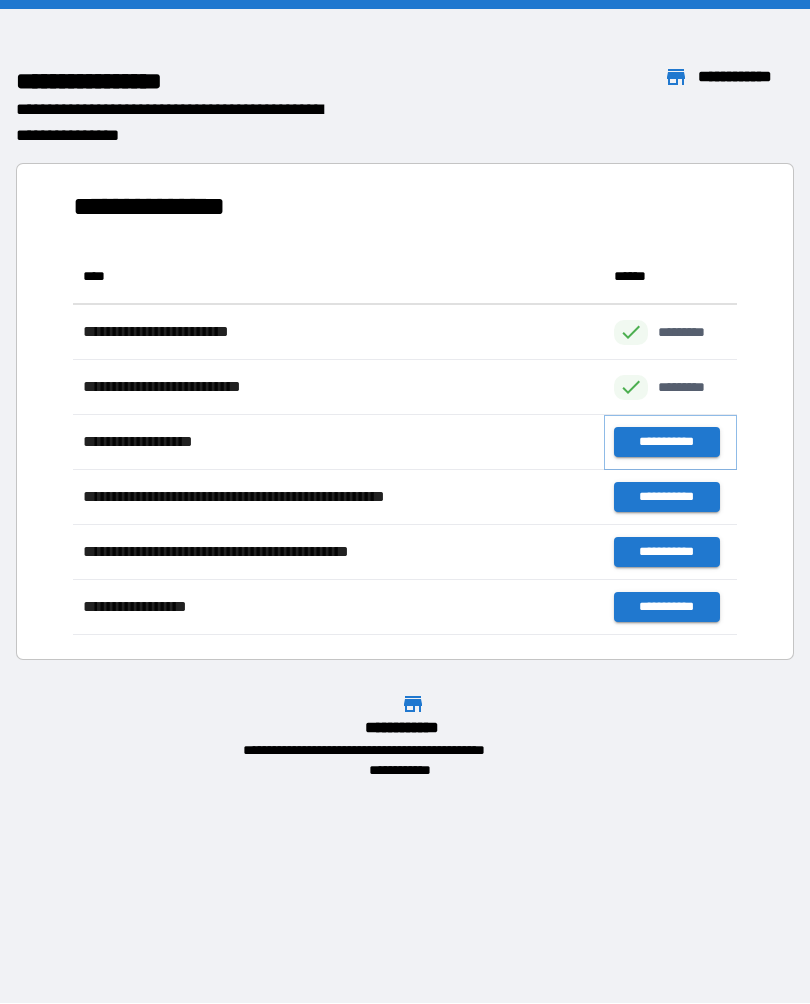 click on "**********" at bounding box center [666, 443] 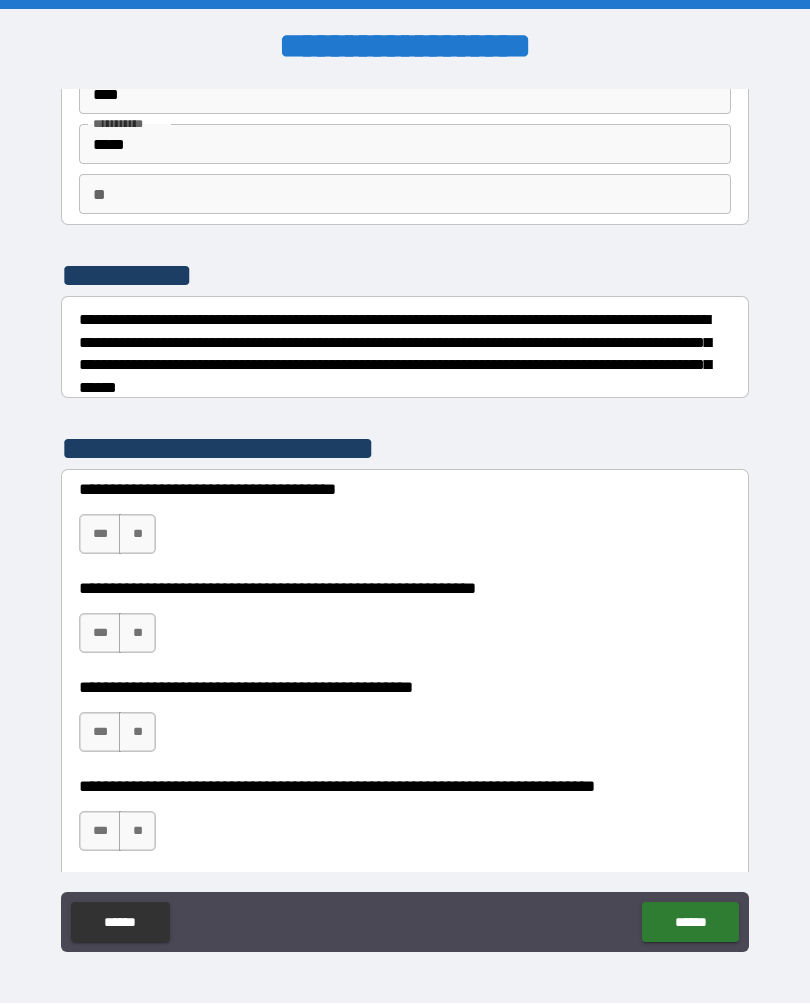 scroll, scrollTop: 140, scrollLeft: 0, axis: vertical 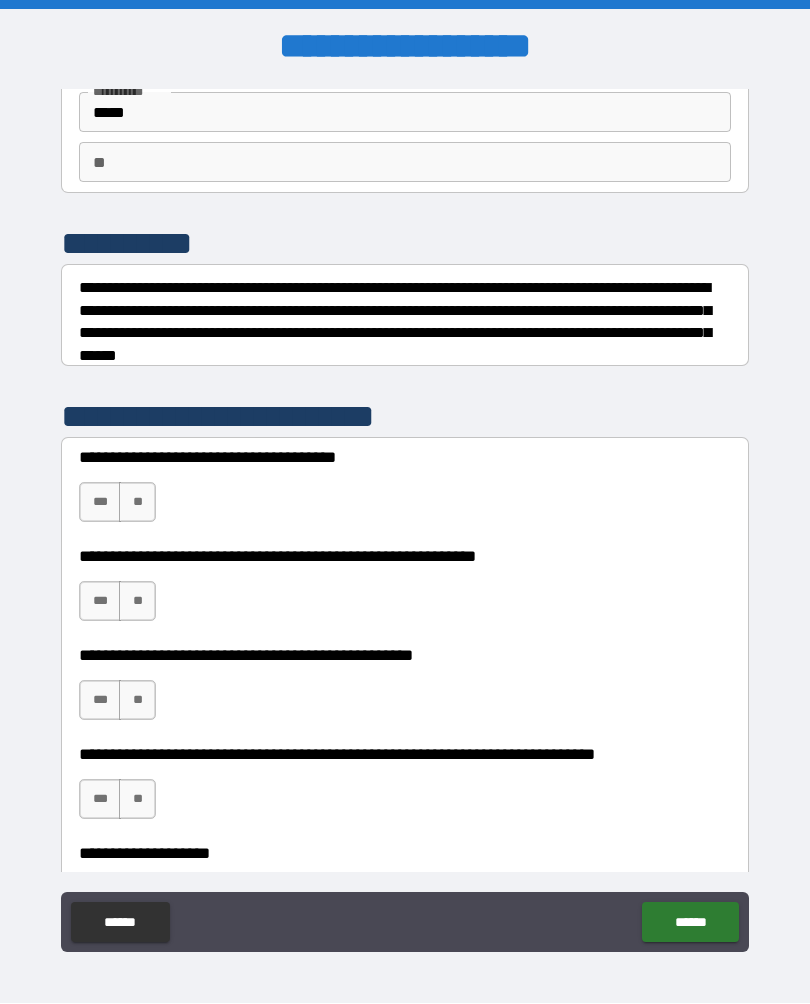 click on "**" at bounding box center (137, 503) 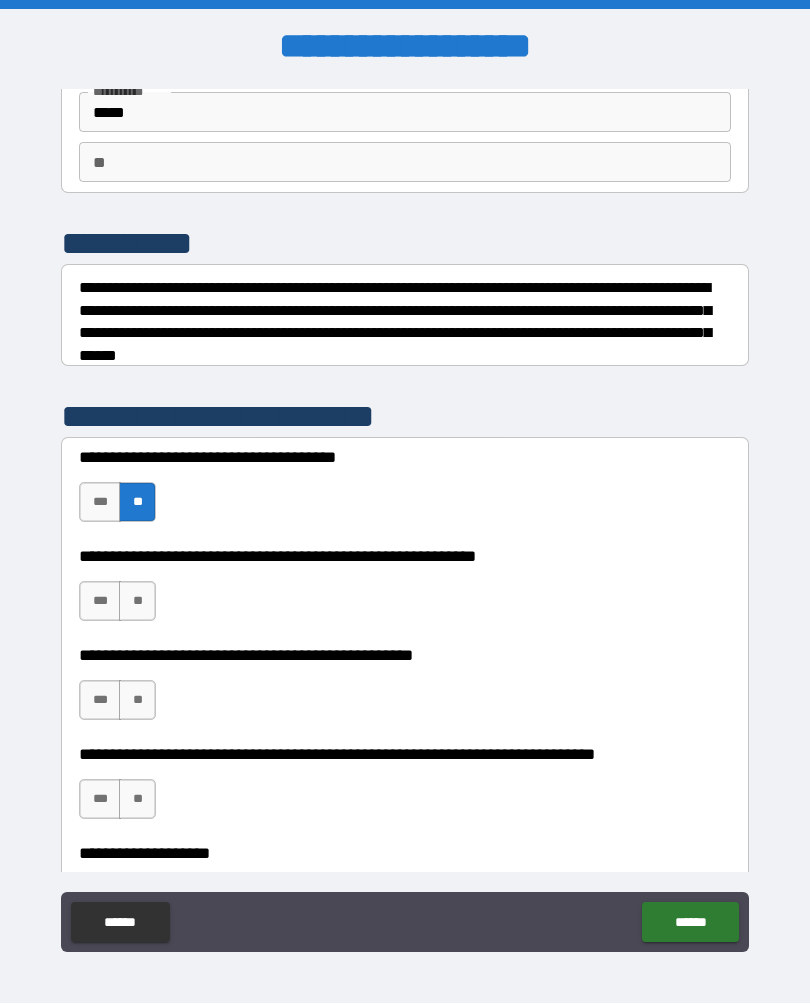 click on "**" at bounding box center (137, 602) 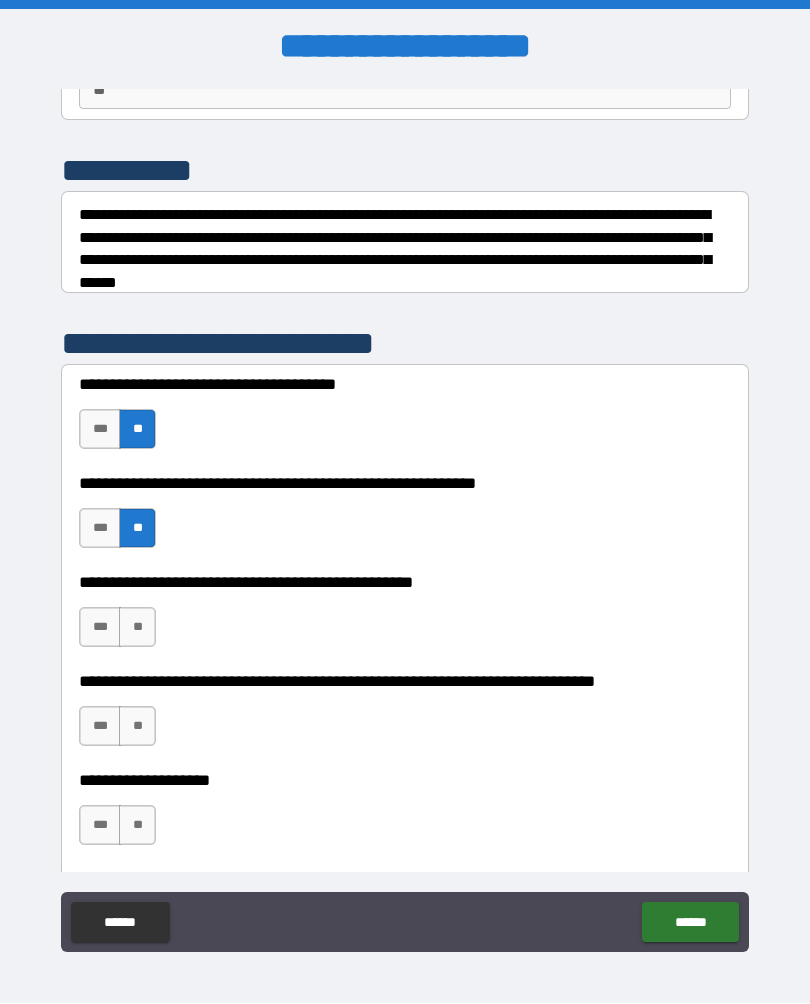 scroll, scrollTop: 226, scrollLeft: 0, axis: vertical 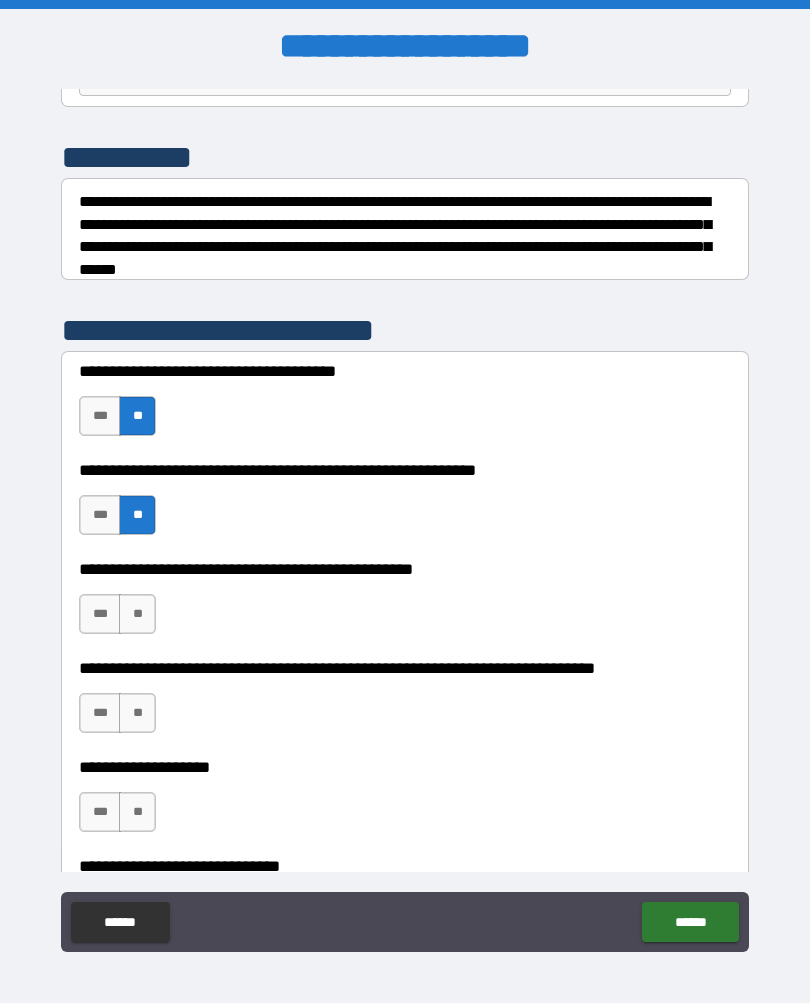 click on "***" at bounding box center [100, 615] 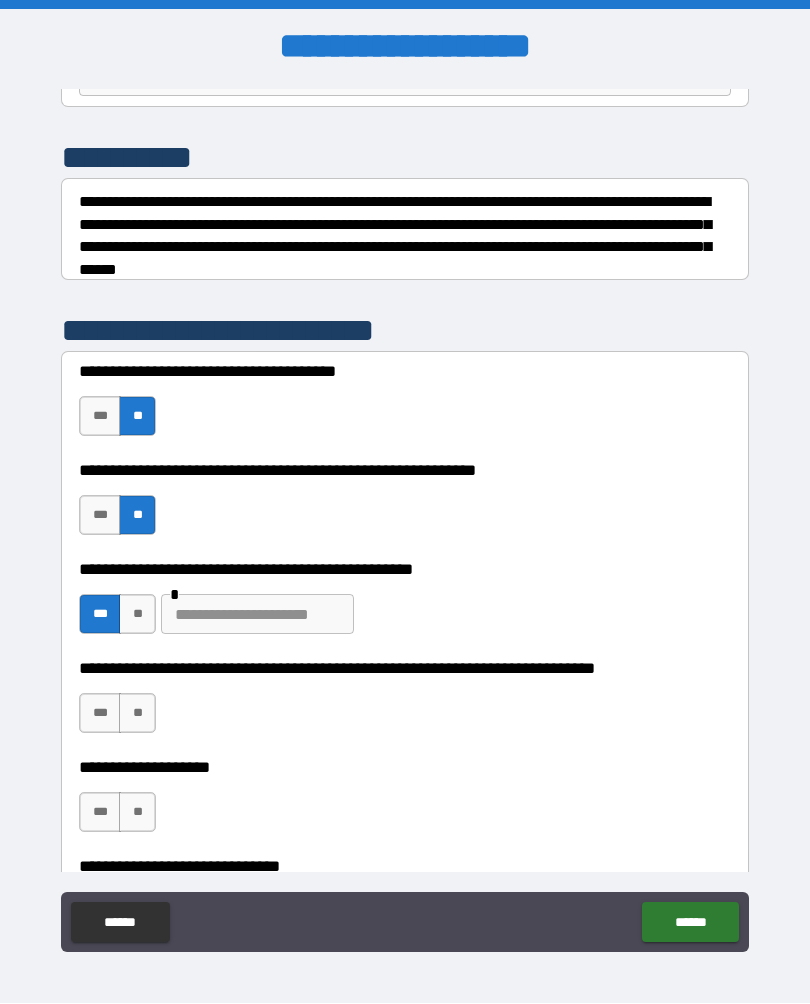 click at bounding box center (257, 615) 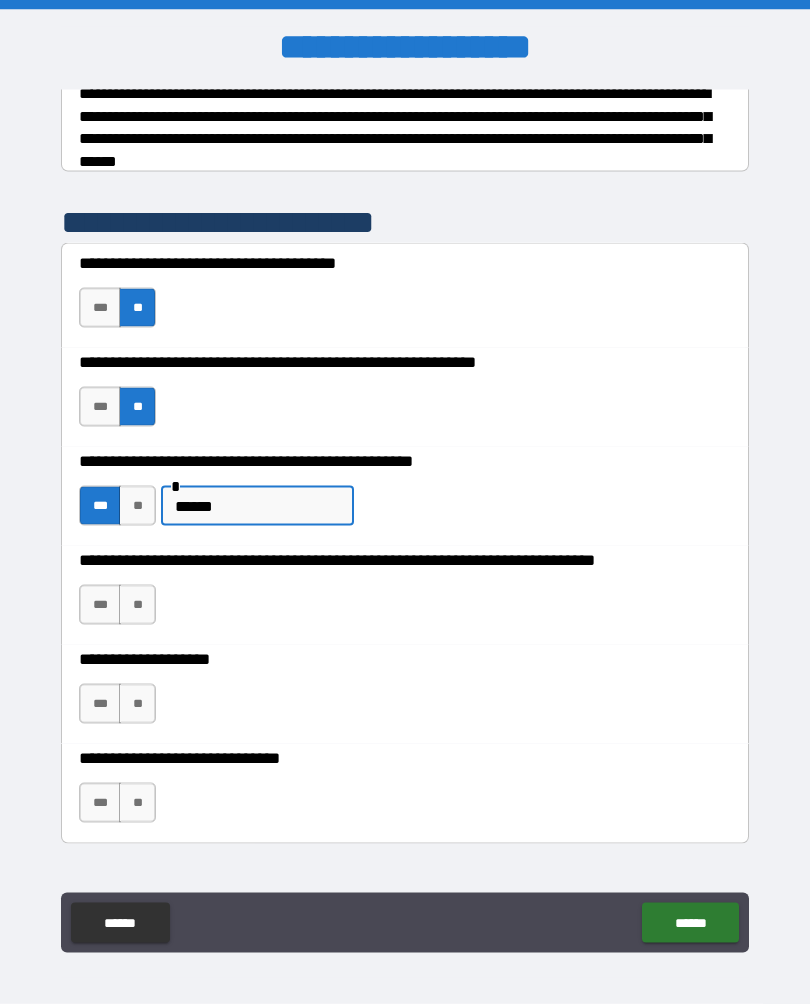 scroll, scrollTop: 352, scrollLeft: 0, axis: vertical 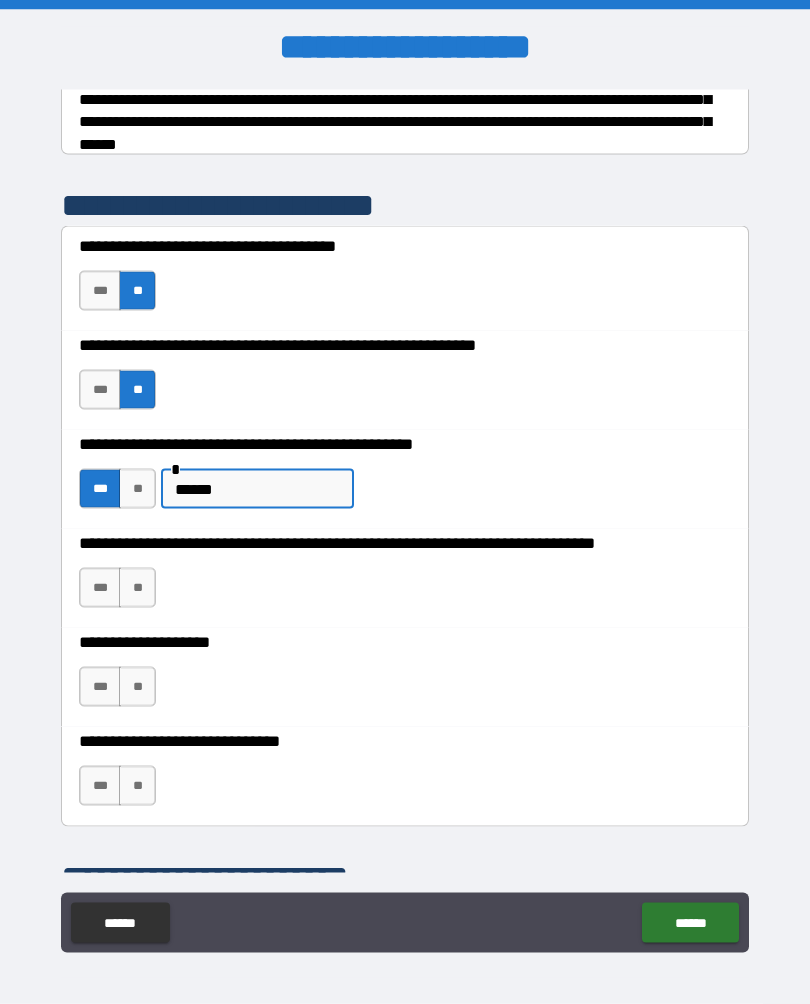 type on "******" 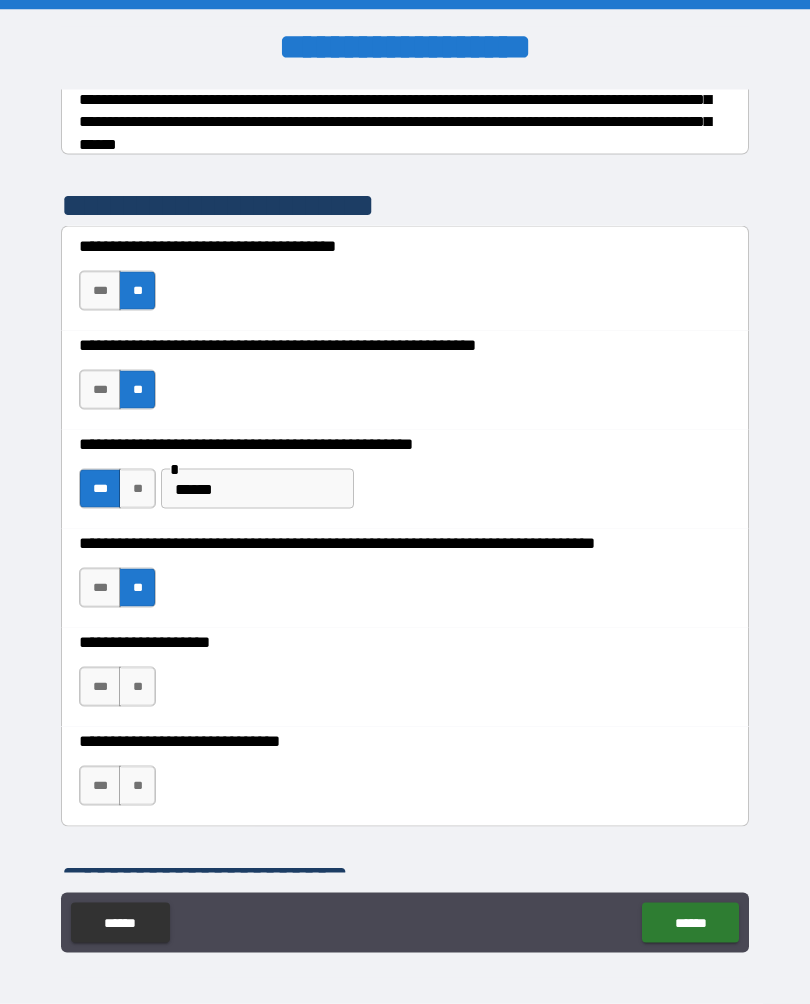 scroll, scrollTop: 0, scrollLeft: 0, axis: both 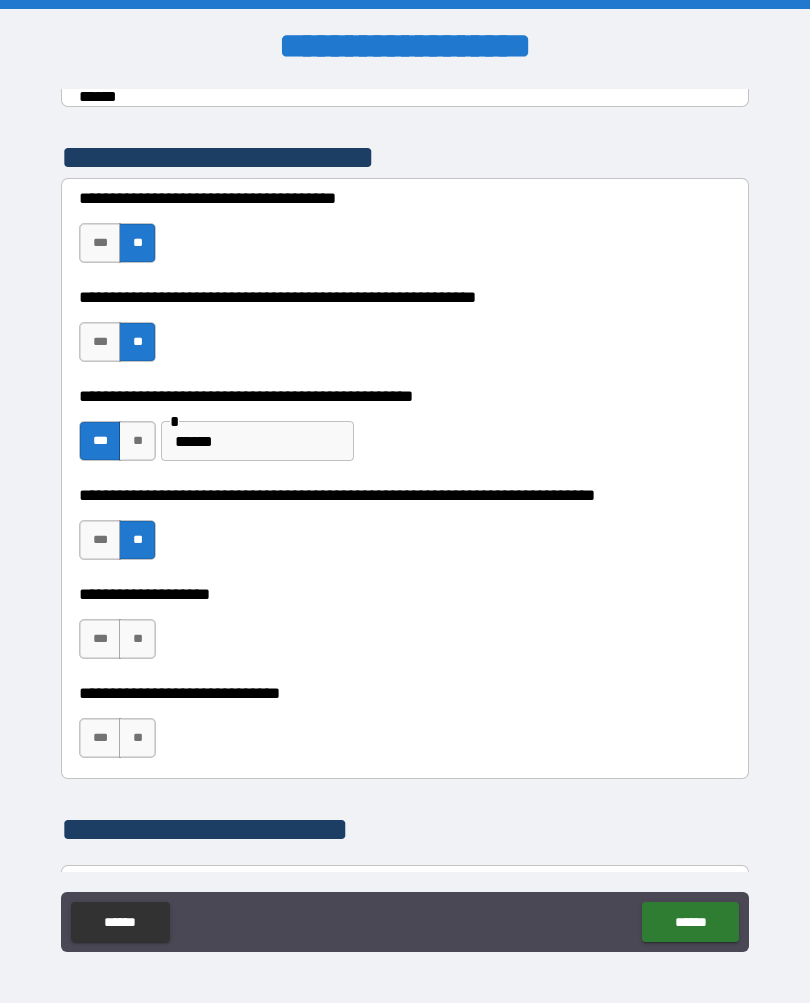 click on "**" at bounding box center [137, 640] 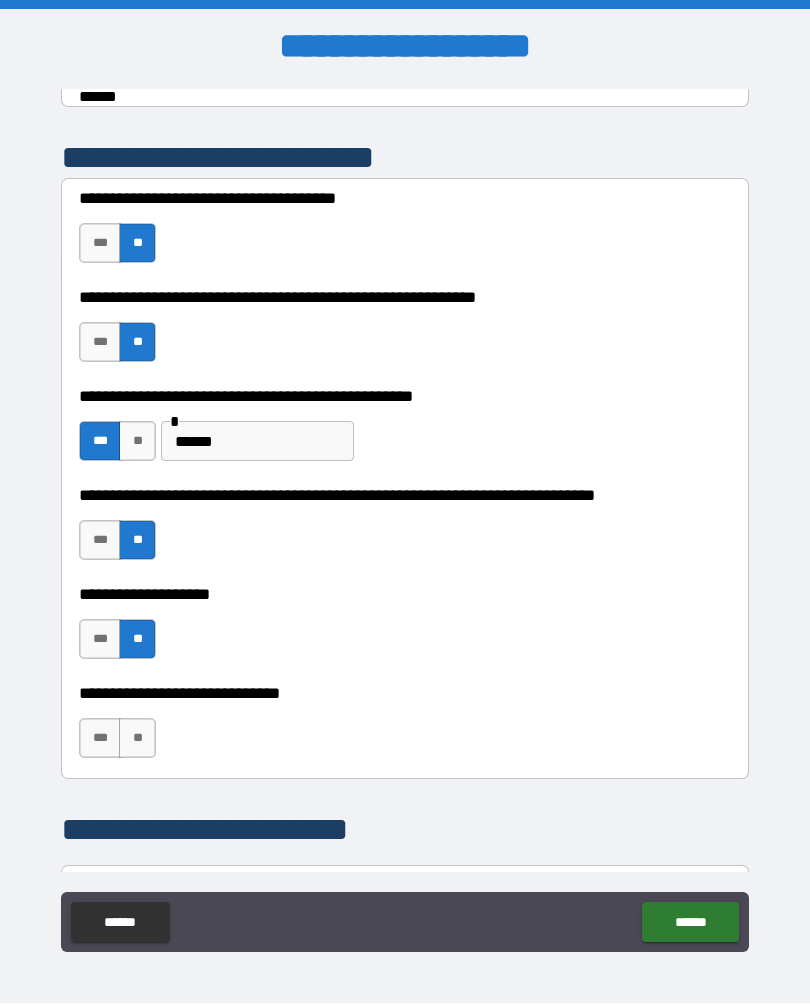 click on "**" at bounding box center [137, 739] 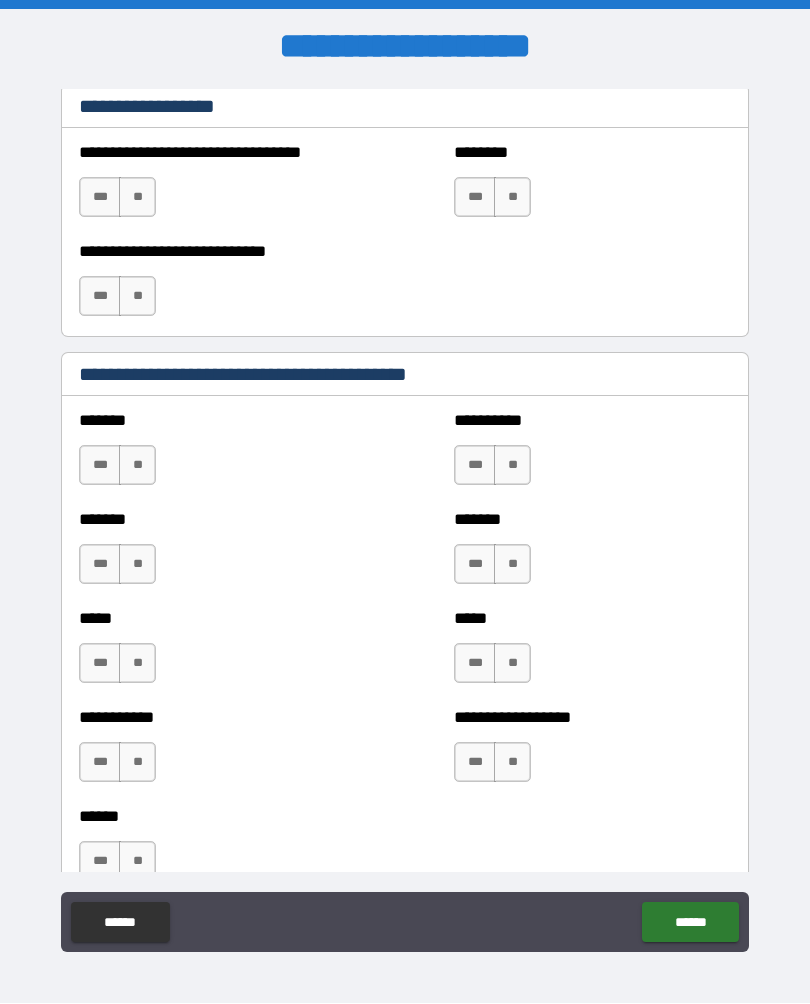 scroll, scrollTop: 1186, scrollLeft: 0, axis: vertical 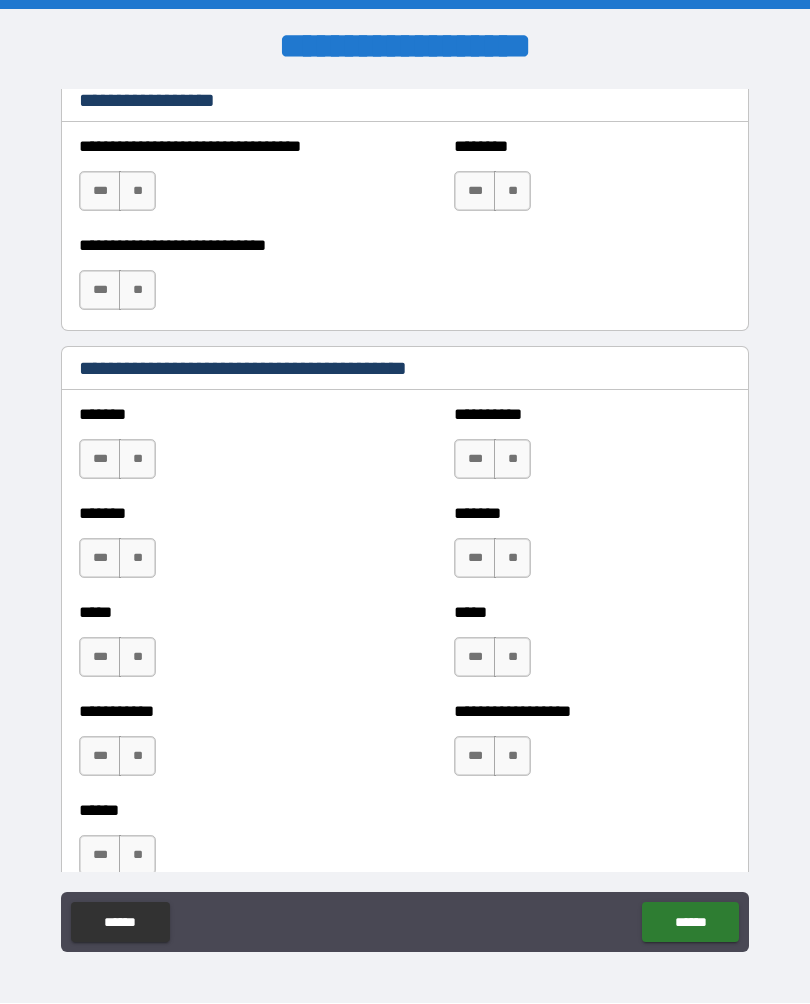 click on "**" at bounding box center (137, 460) 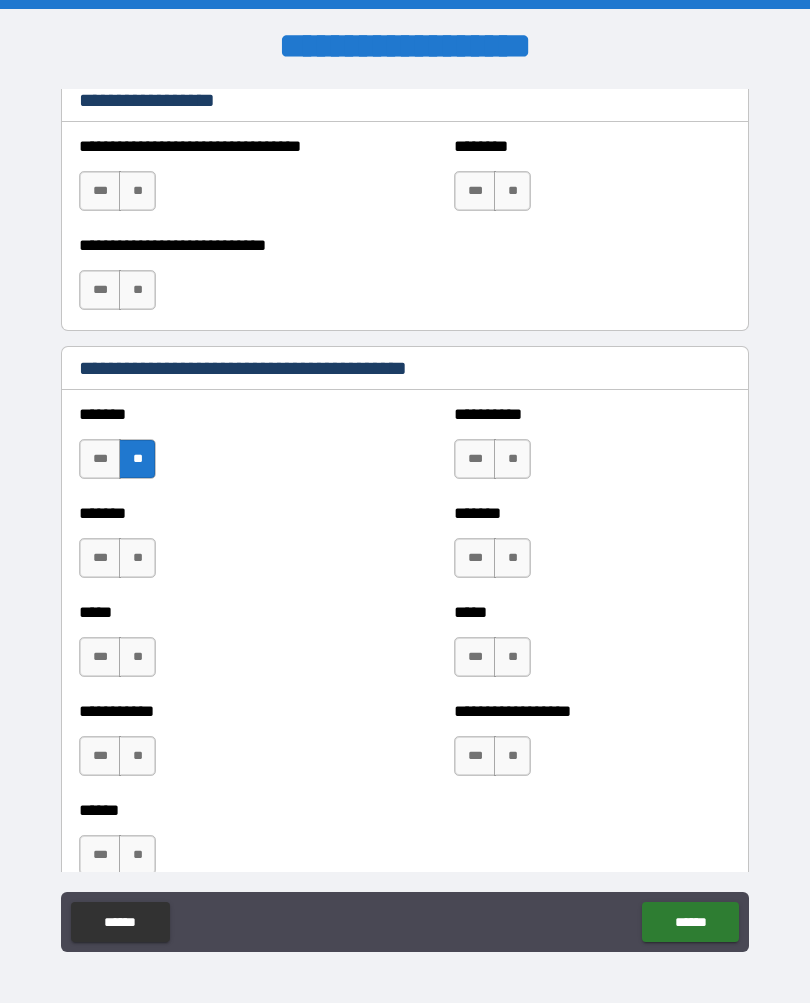 click on "**" at bounding box center (512, 460) 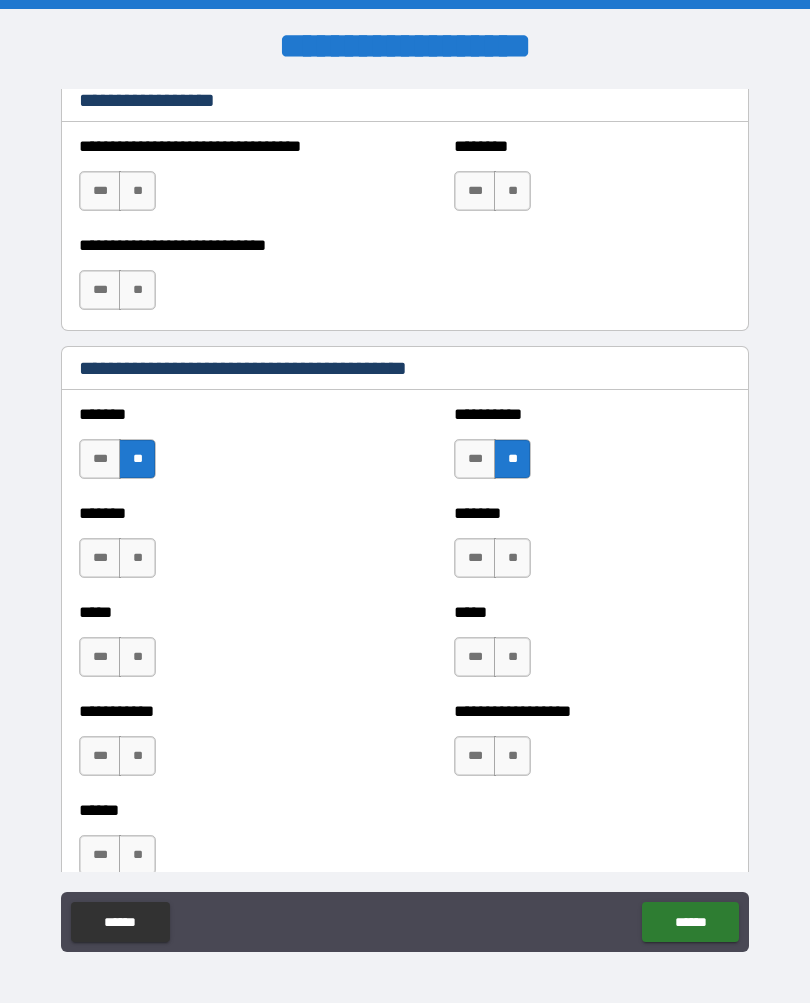 click on "**" at bounding box center (137, 559) 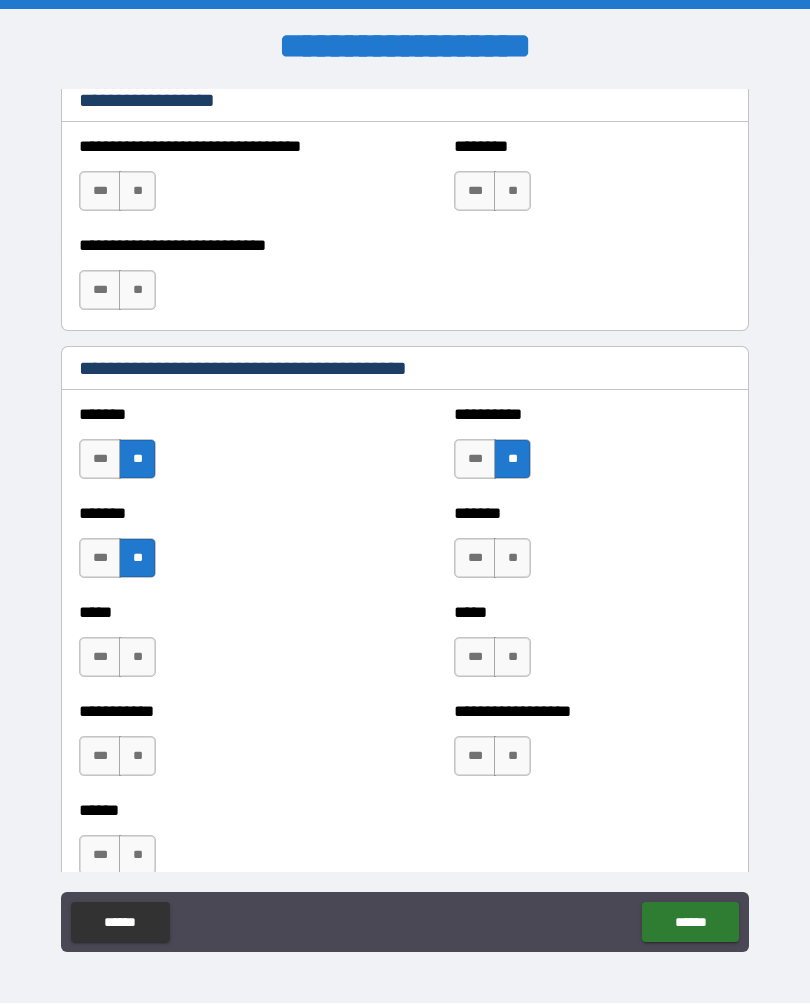 click on "**" at bounding box center [512, 559] 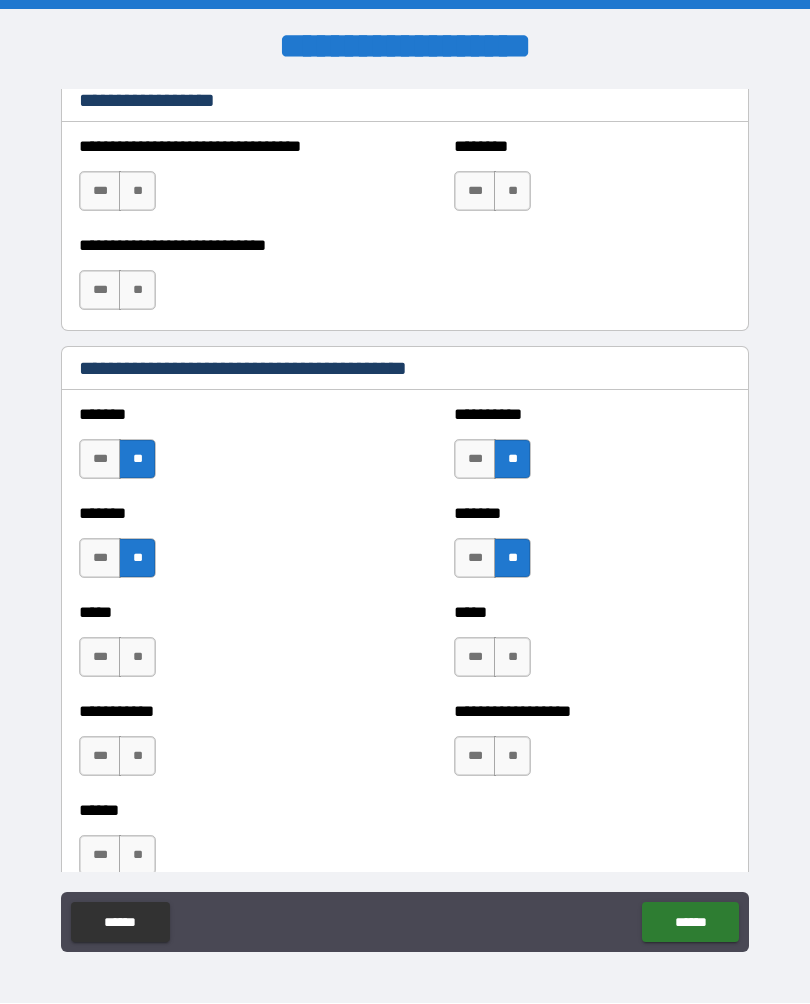 click on "**" at bounding box center [137, 658] 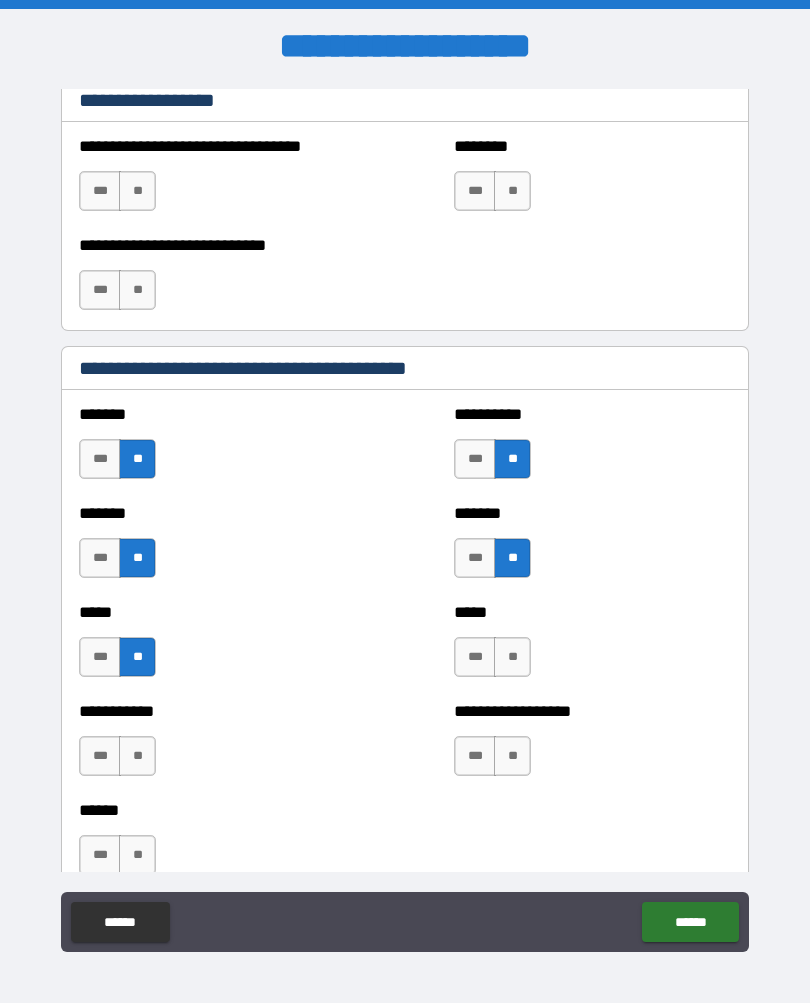 click on "**" at bounding box center [512, 658] 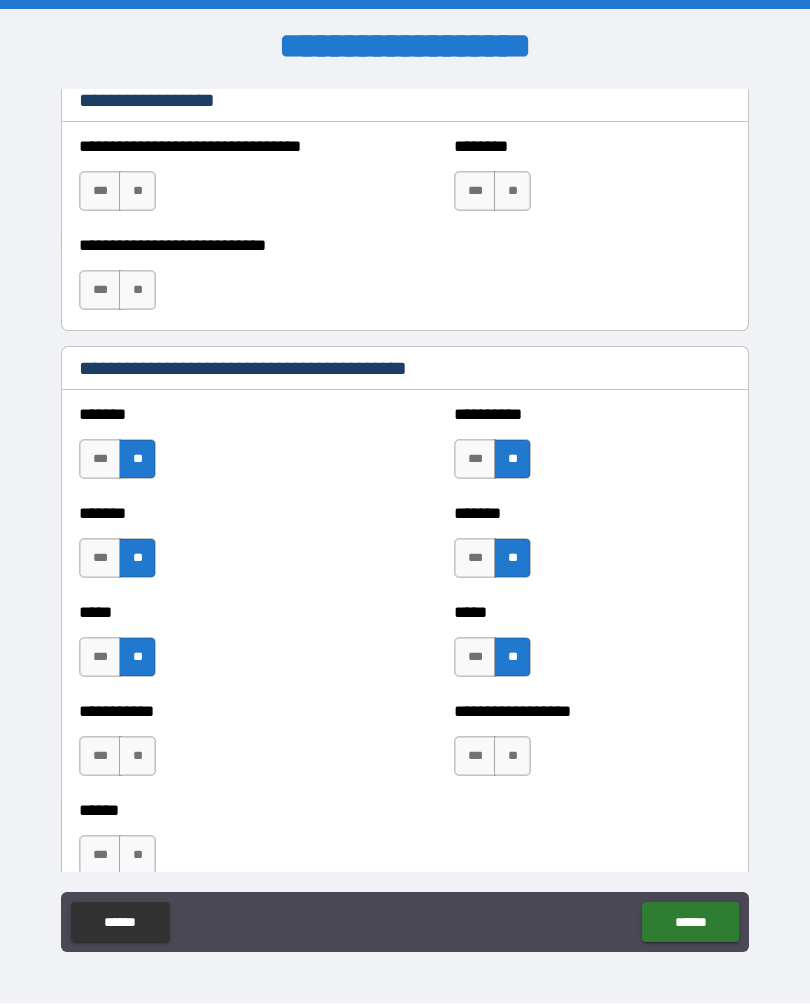 click on "**" at bounding box center (512, 757) 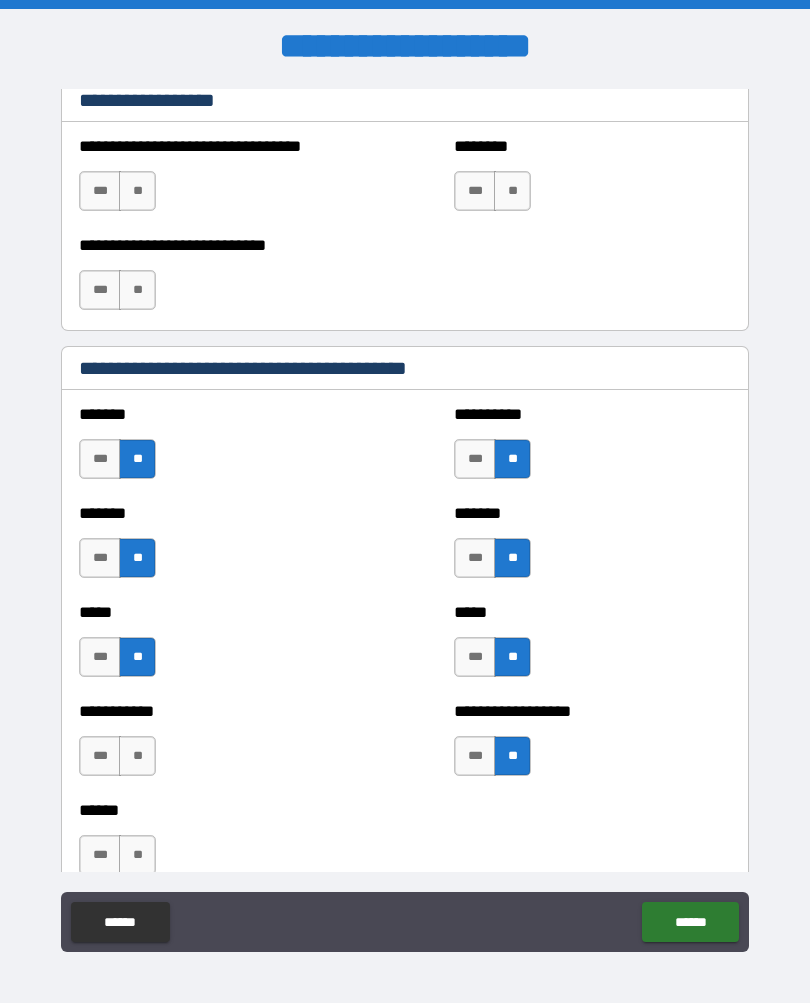 click on "**" at bounding box center (137, 757) 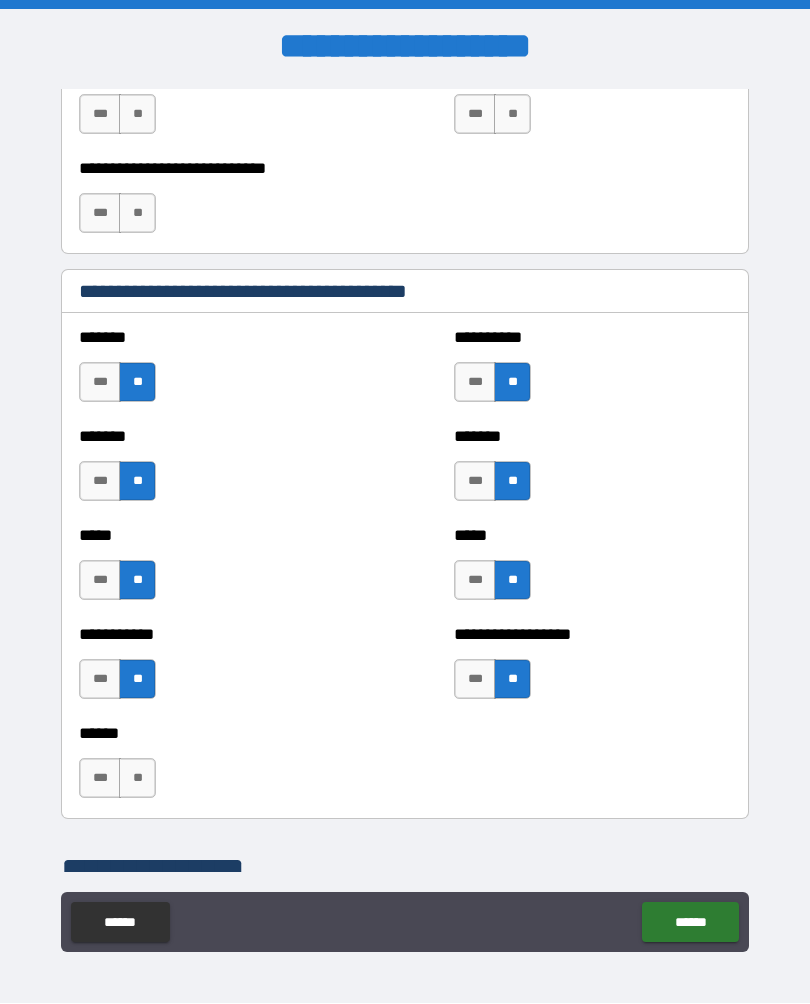 scroll, scrollTop: 1349, scrollLeft: 0, axis: vertical 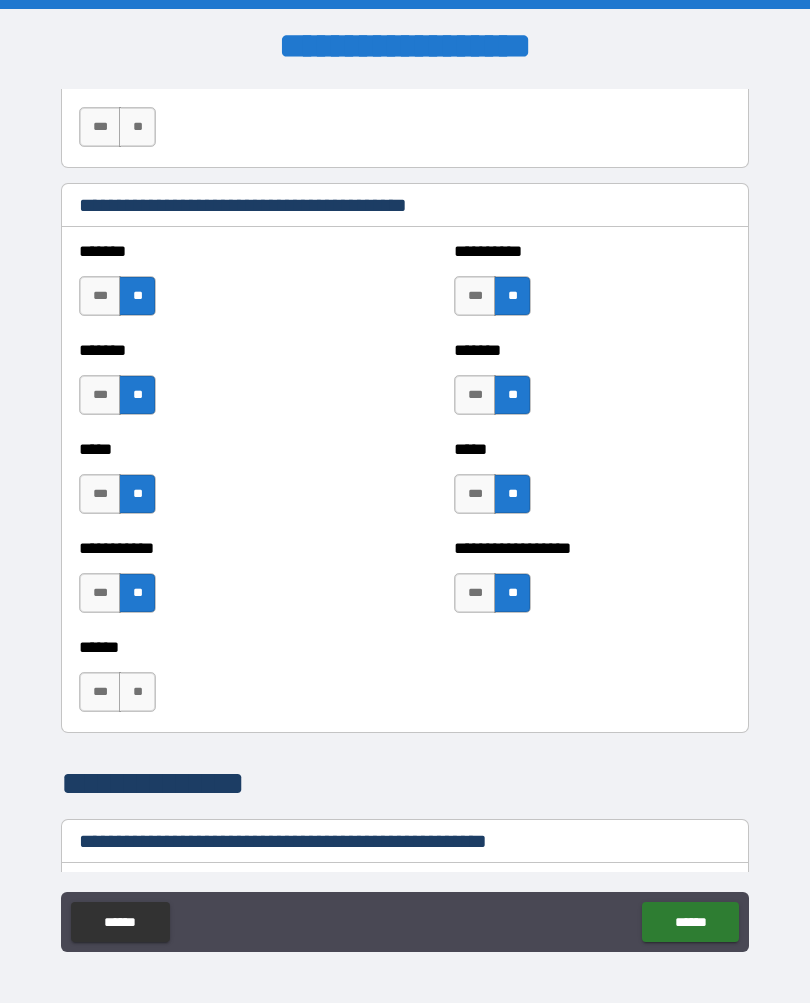 click on "**" at bounding box center (137, 693) 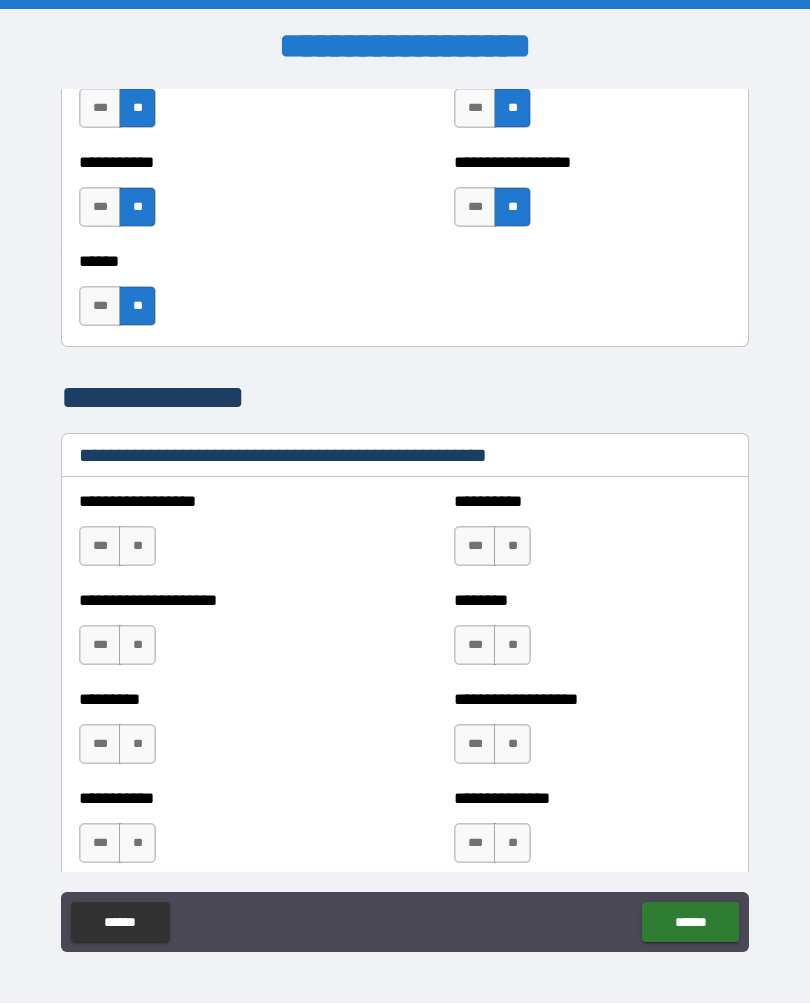 scroll, scrollTop: 1742, scrollLeft: 0, axis: vertical 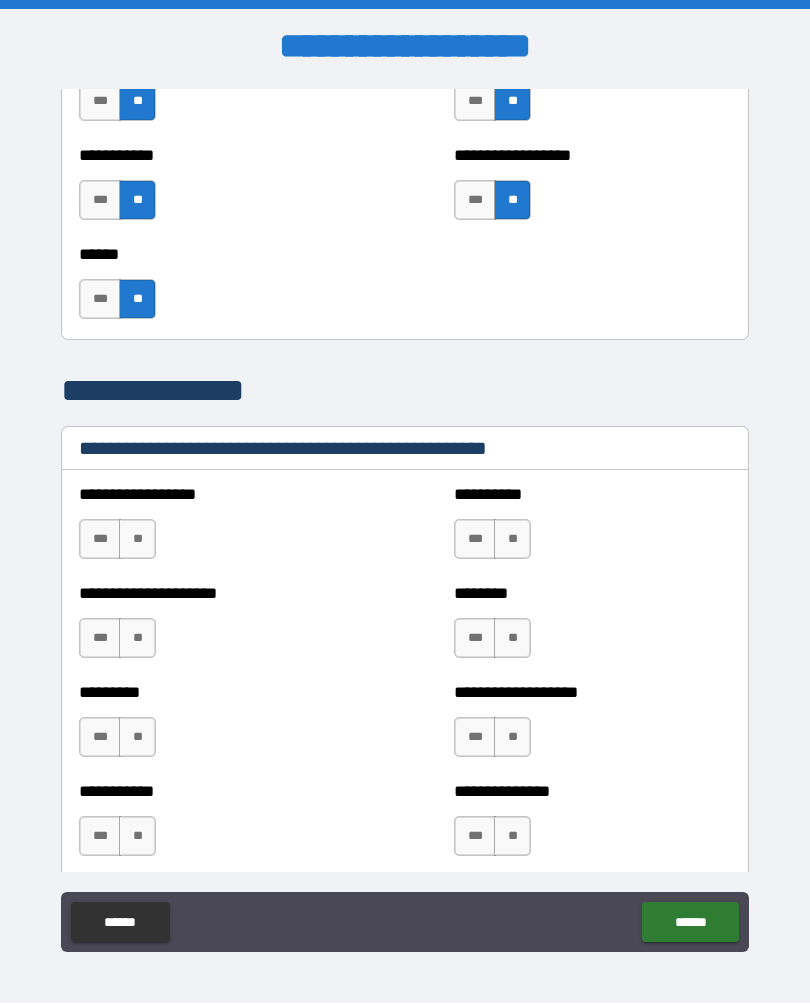 click on "**" at bounding box center (137, 540) 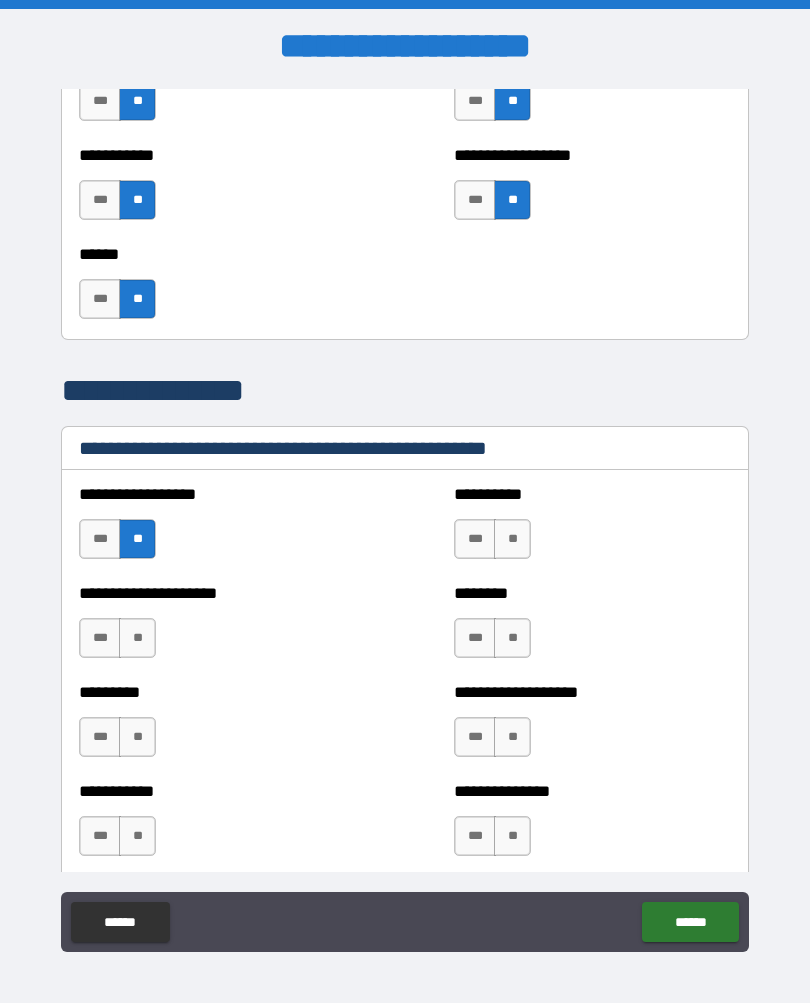 click on "**" at bounding box center [512, 540] 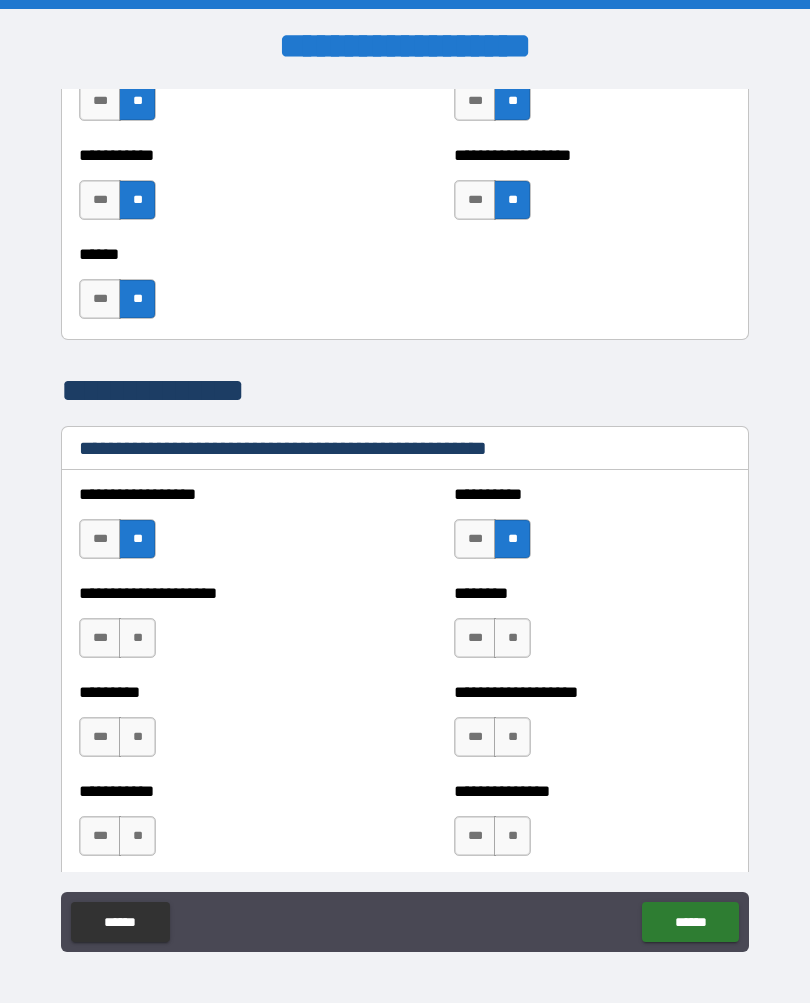 click on "**" at bounding box center [137, 639] 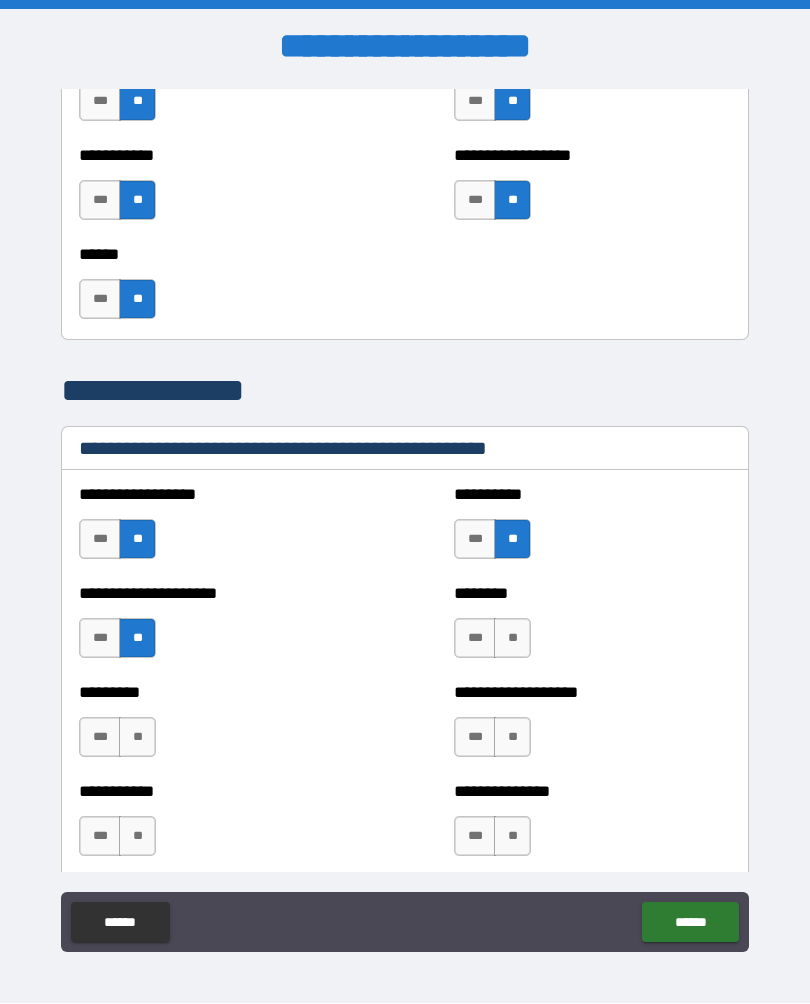 click on "**" at bounding box center (512, 639) 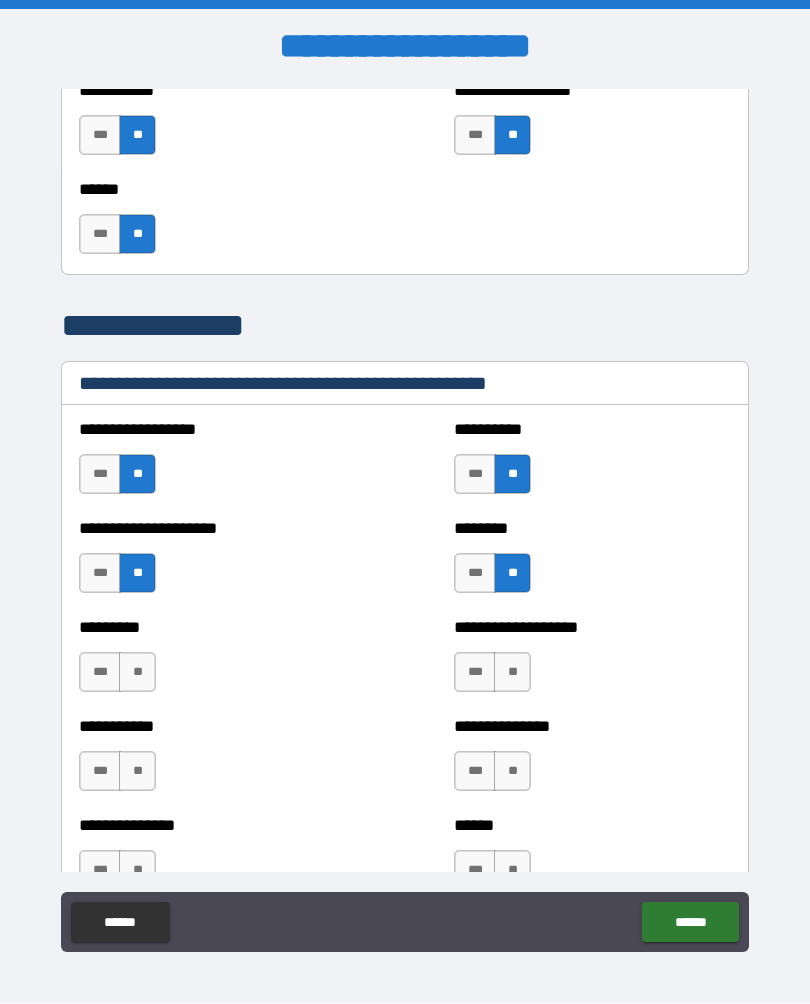 scroll, scrollTop: 1843, scrollLeft: 0, axis: vertical 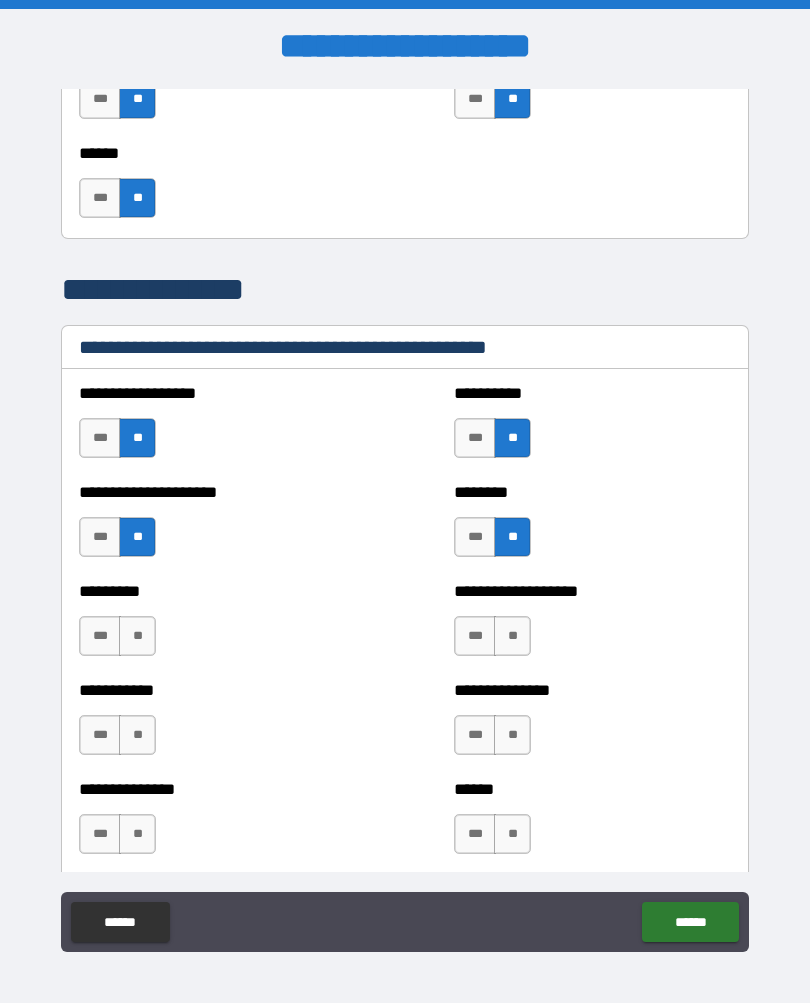 click on "**" at bounding box center [137, 637] 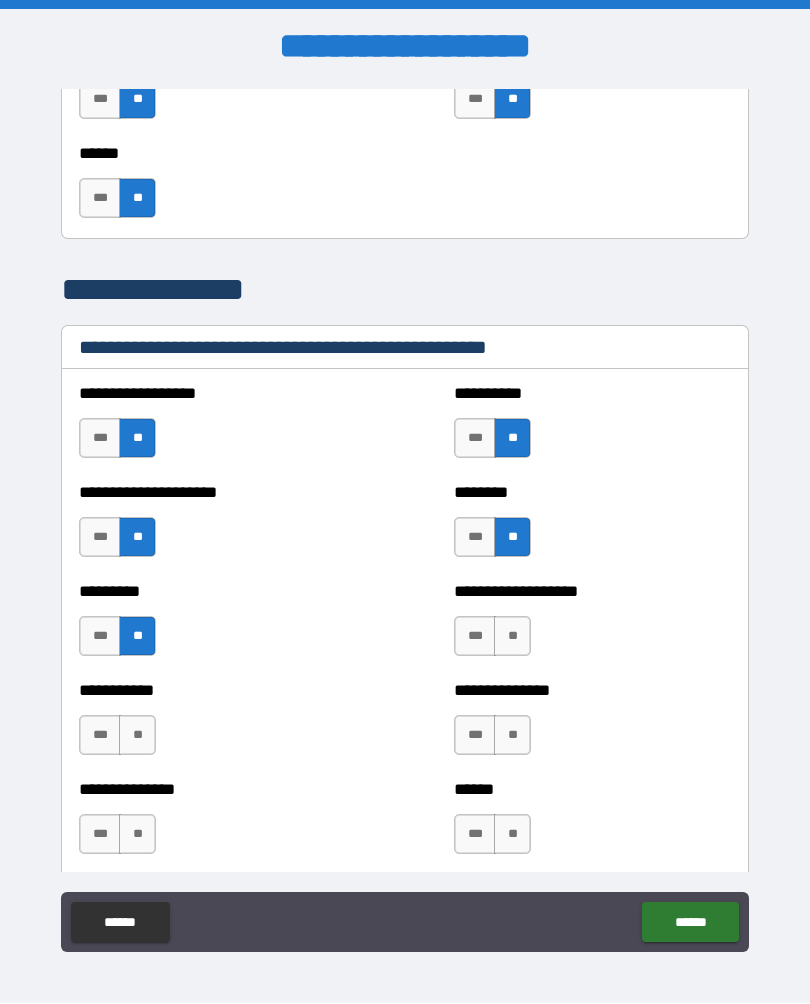 click on "**" at bounding box center [512, 637] 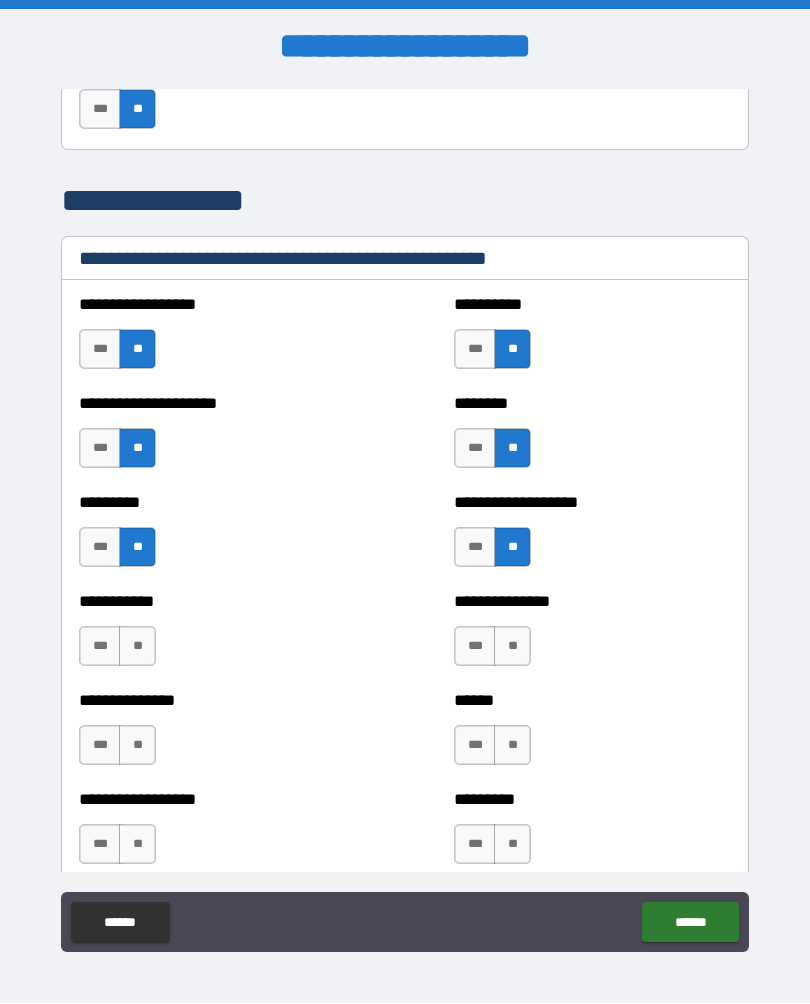 scroll, scrollTop: 1931, scrollLeft: 0, axis: vertical 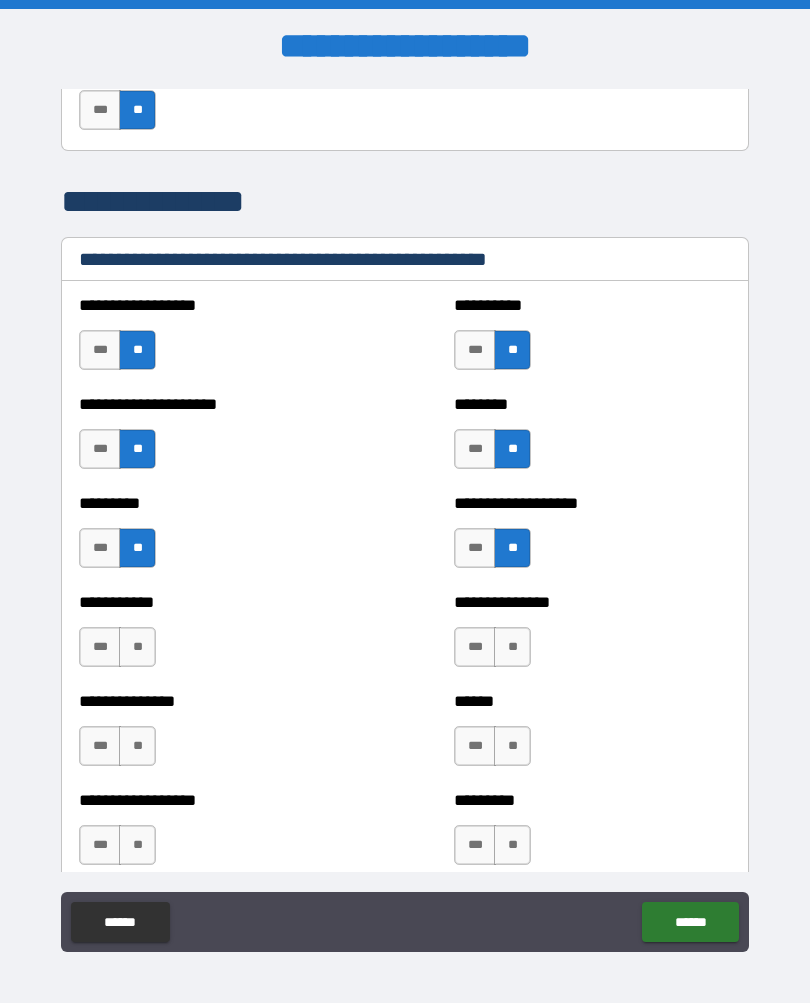 click on "**" at bounding box center (137, 648) 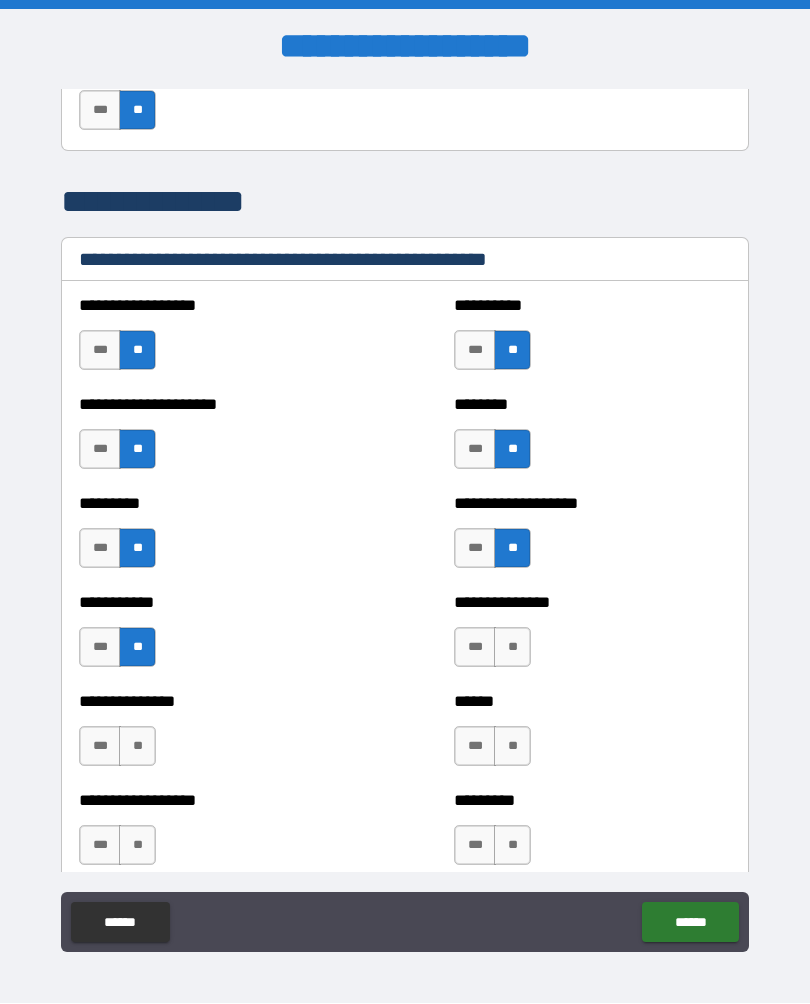 click on "**" at bounding box center (512, 648) 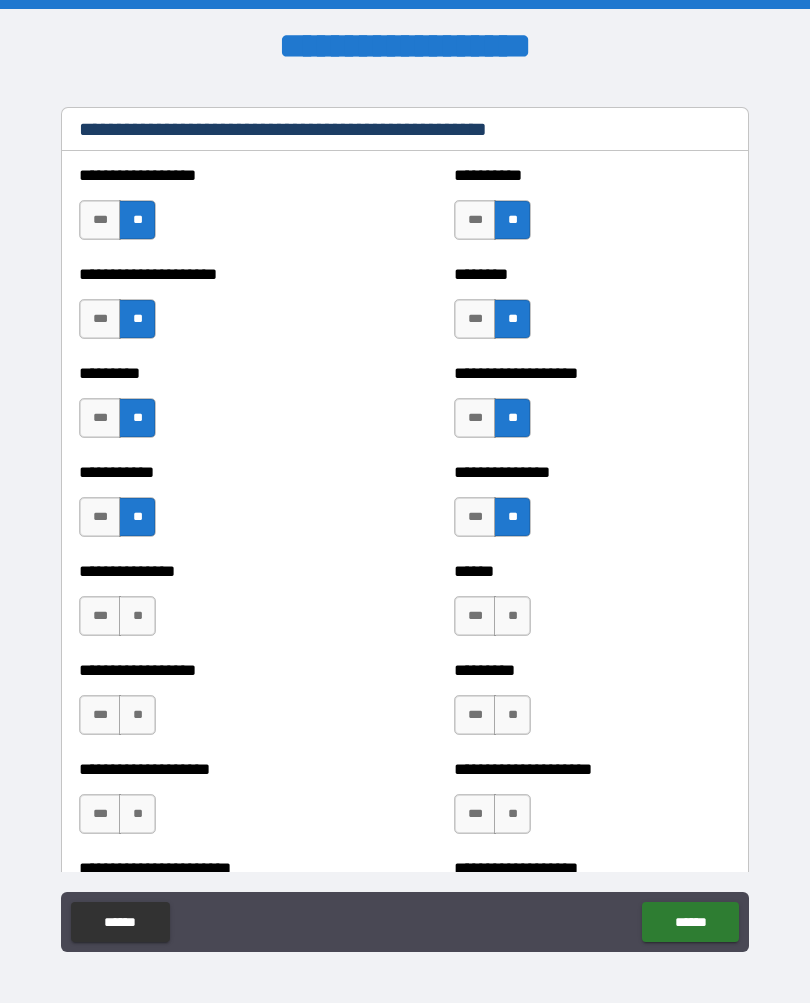 scroll, scrollTop: 2060, scrollLeft: 0, axis: vertical 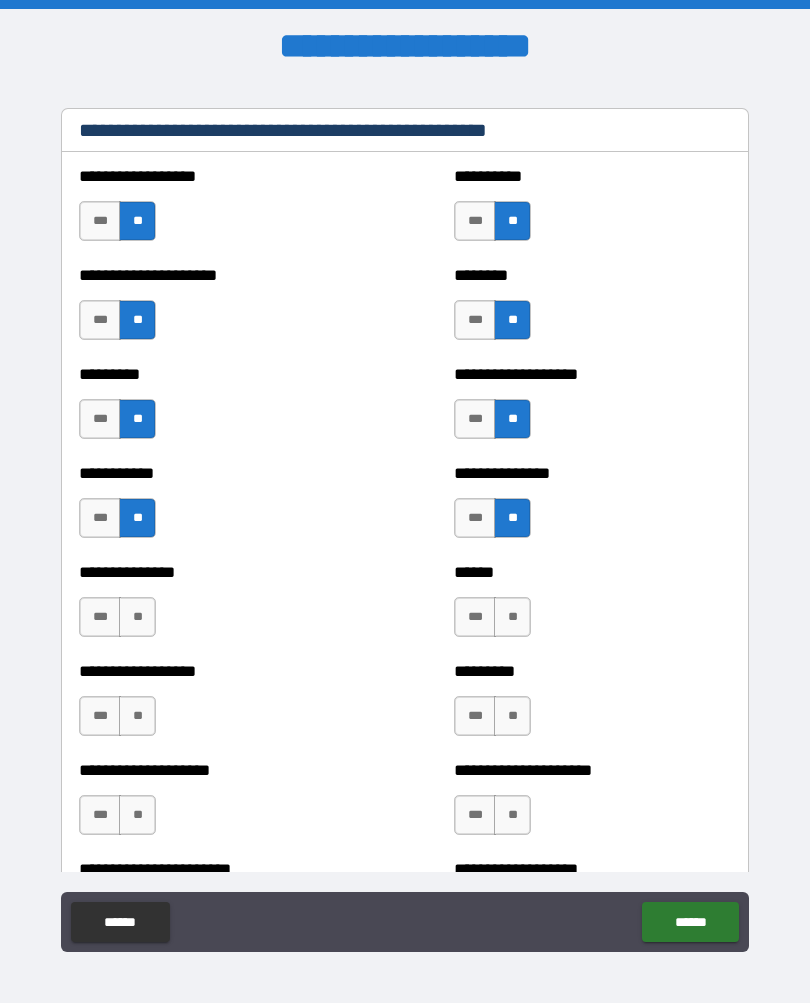 click on "**" at bounding box center [137, 618] 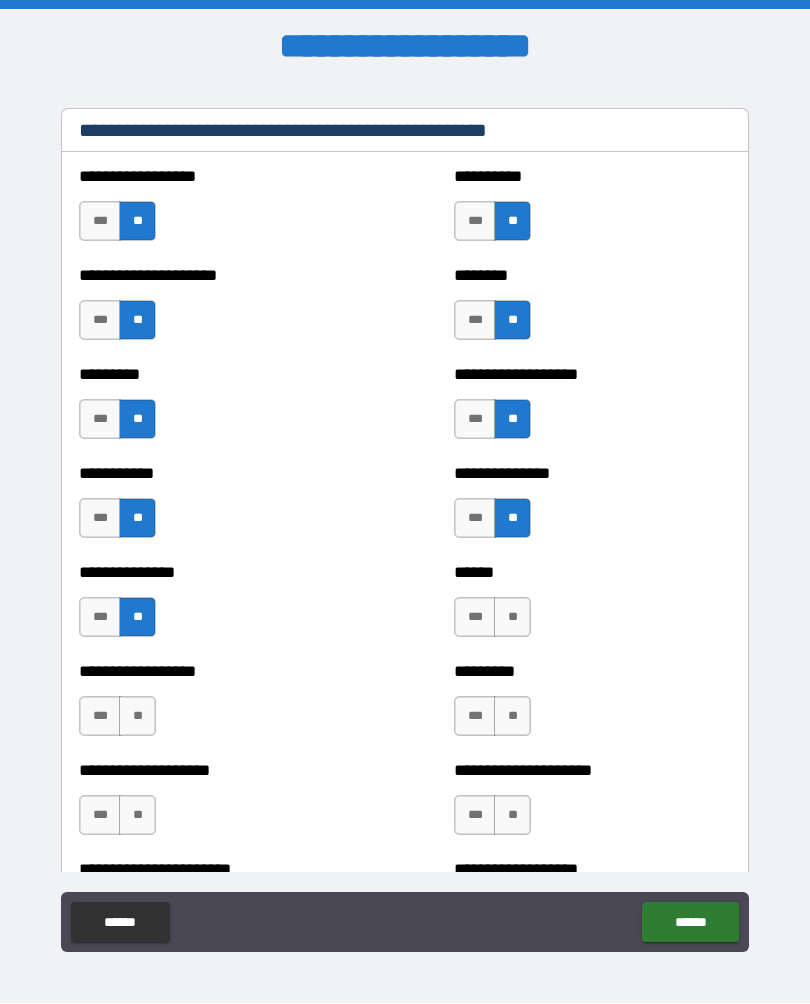 click on "**" at bounding box center [512, 618] 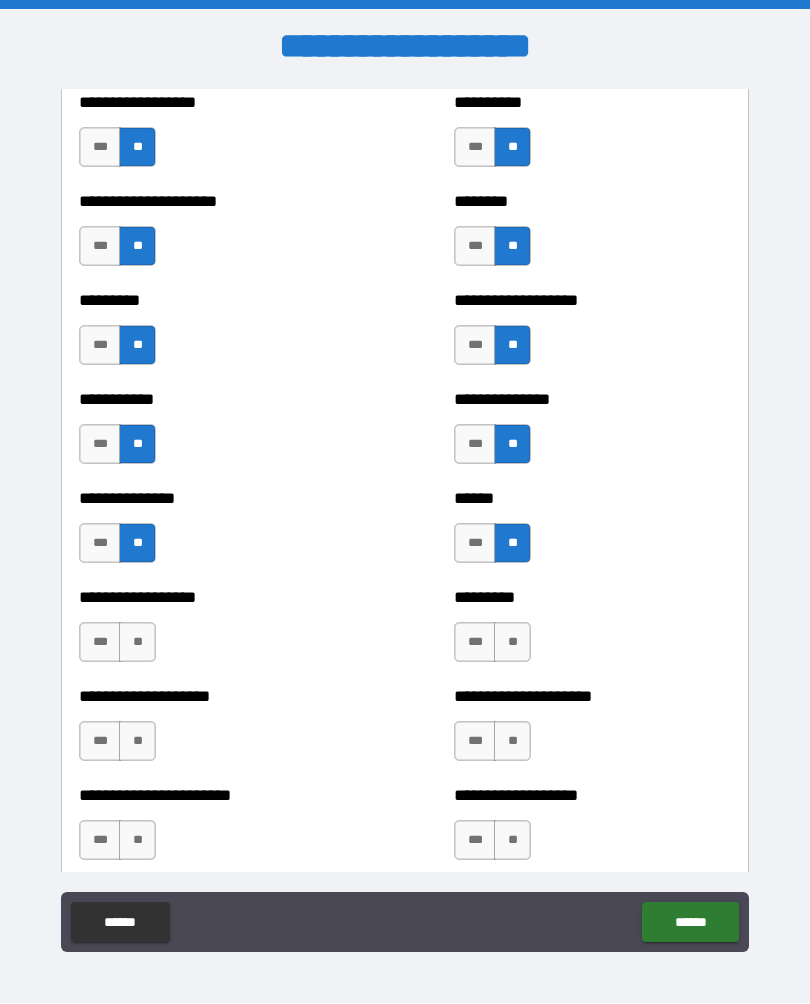 scroll, scrollTop: 2158, scrollLeft: 0, axis: vertical 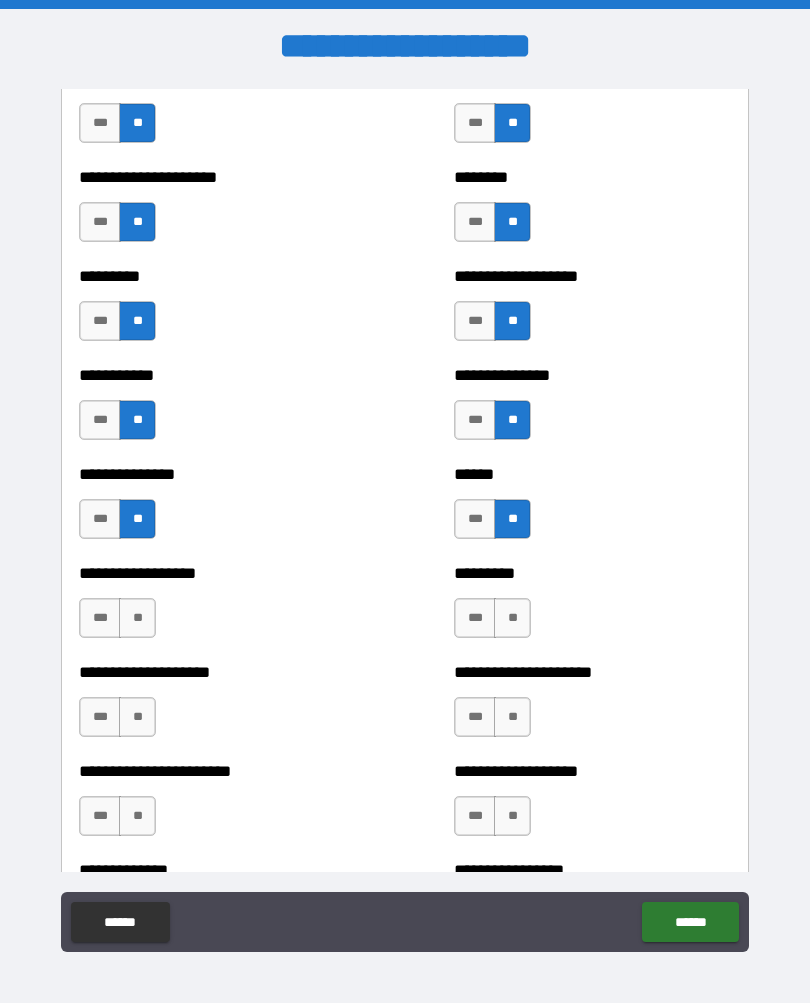 click on "**" at bounding box center (137, 619) 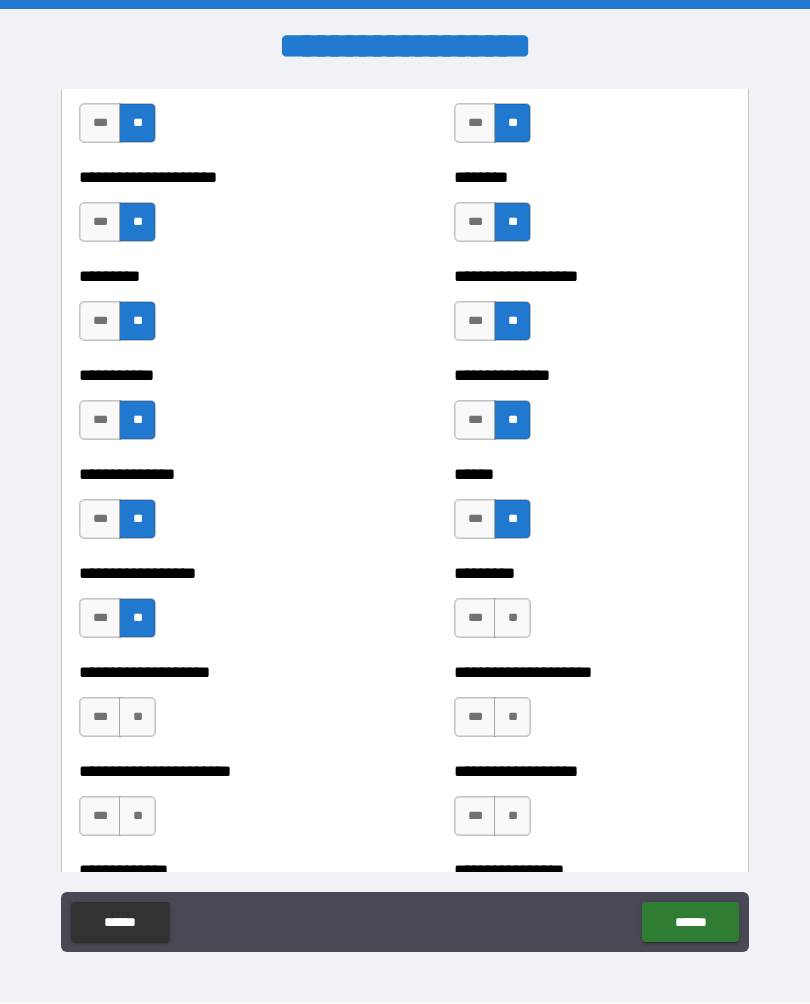 click on "**" at bounding box center [512, 619] 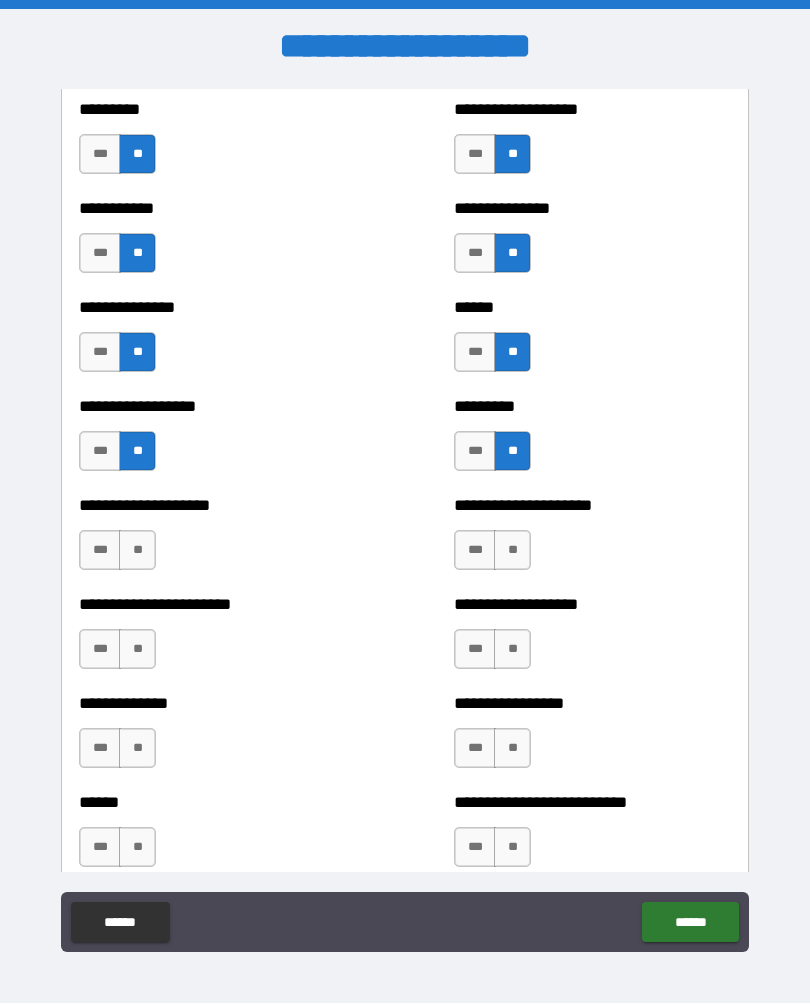 scroll, scrollTop: 2332, scrollLeft: 0, axis: vertical 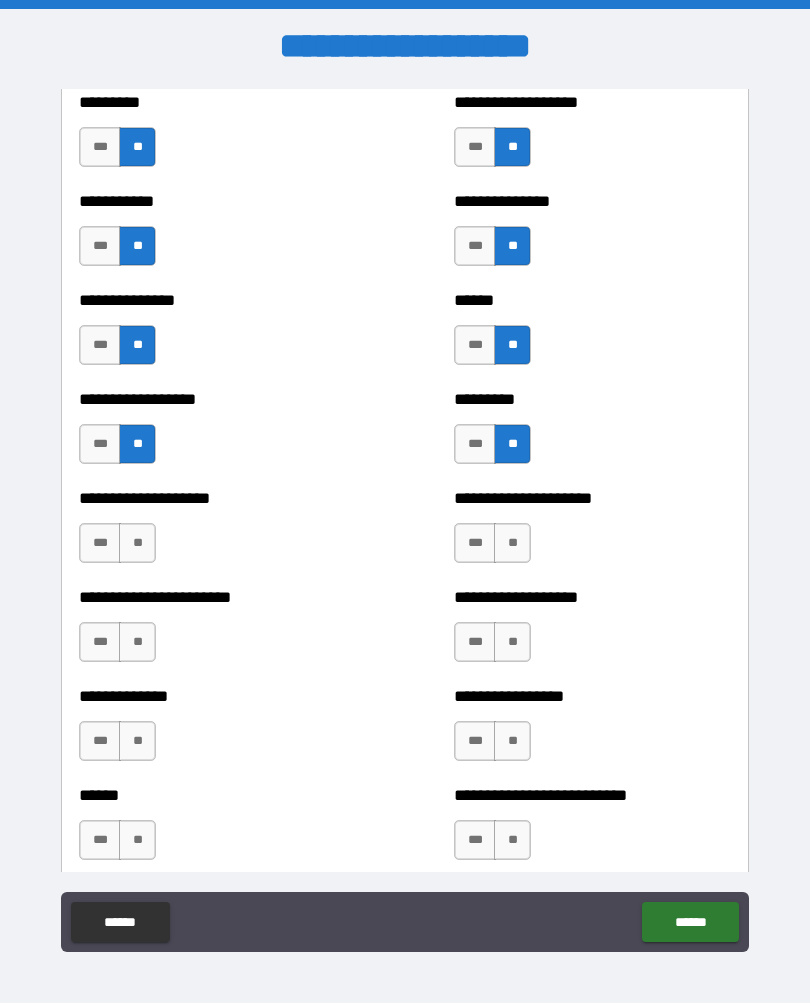 click on "**" at bounding box center (137, 544) 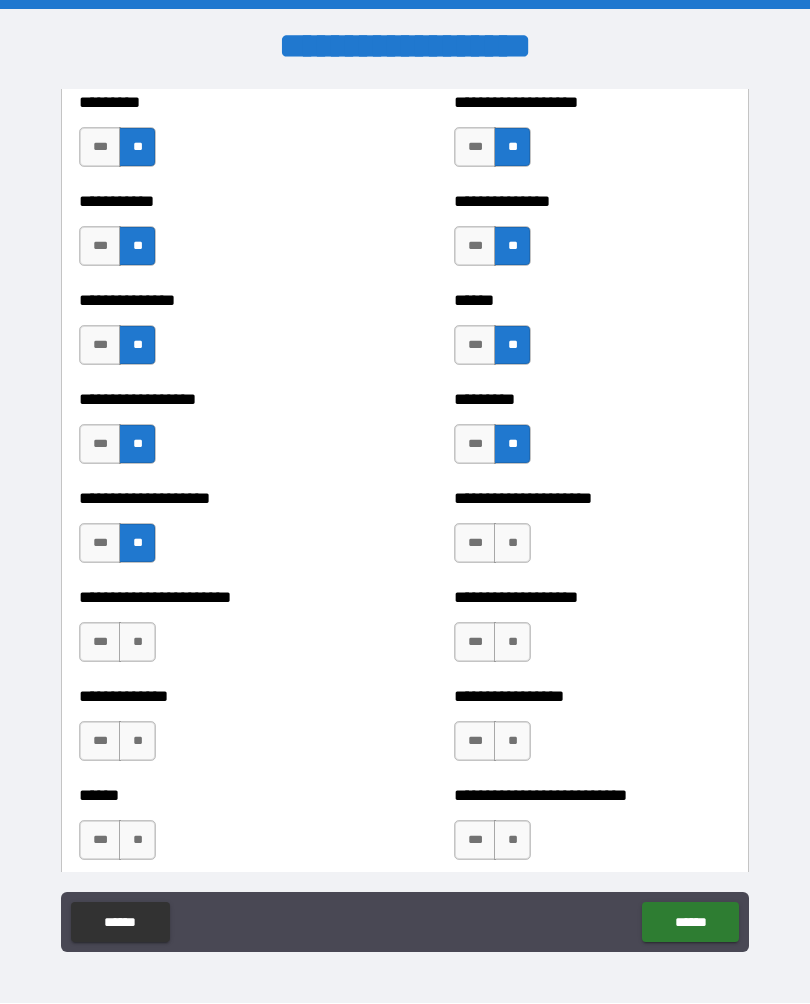 click on "**" at bounding box center [512, 544] 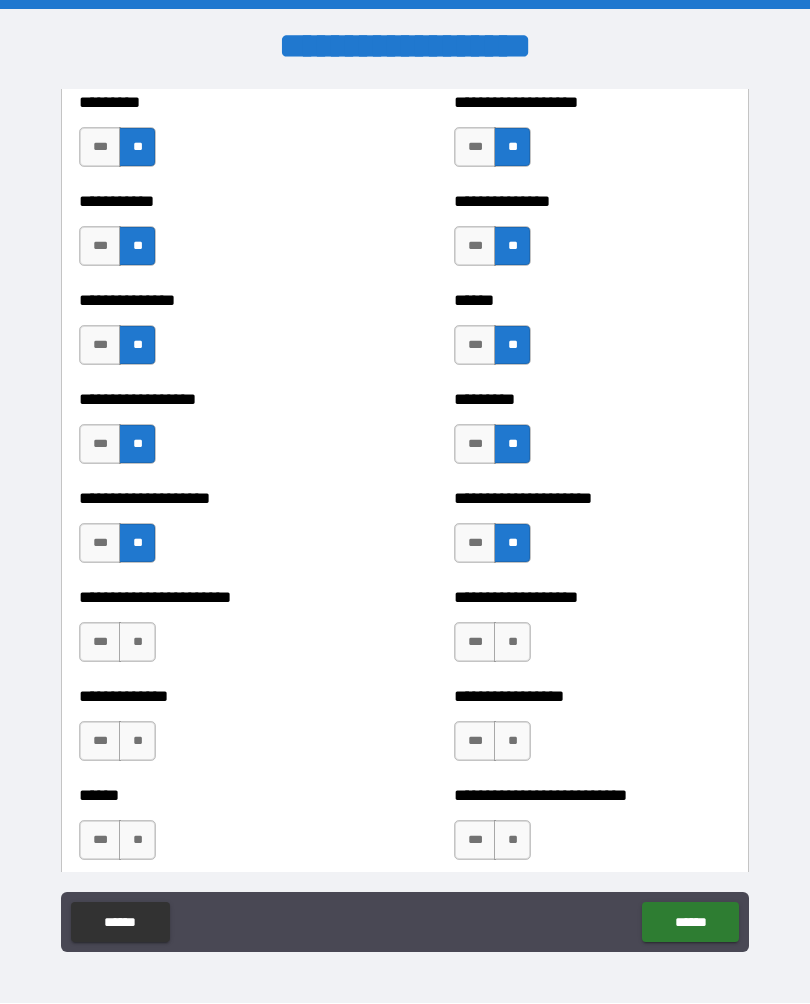 click on "**" at bounding box center [512, 643] 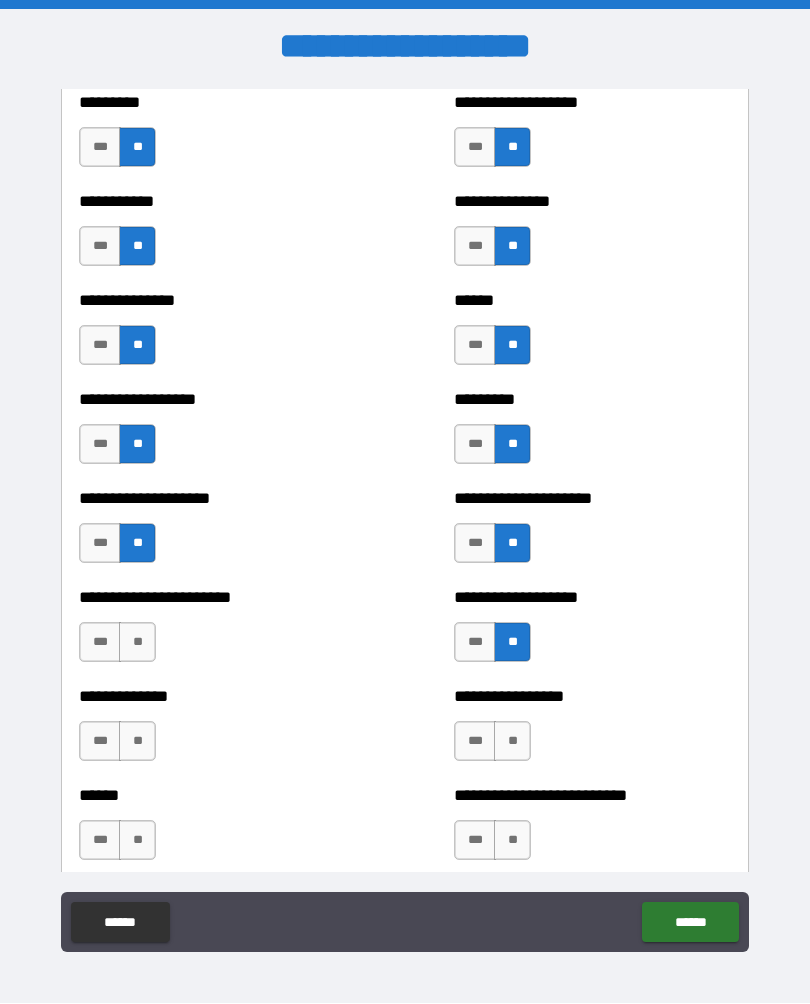 click on "**" at bounding box center (137, 643) 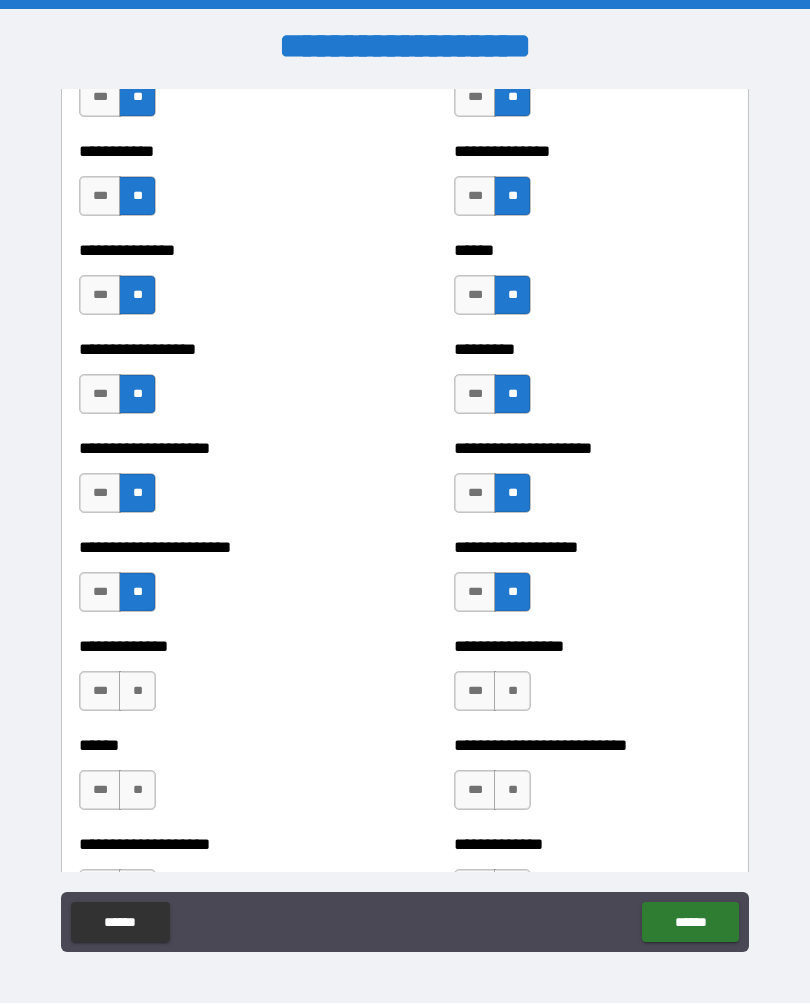 scroll, scrollTop: 2385, scrollLeft: 0, axis: vertical 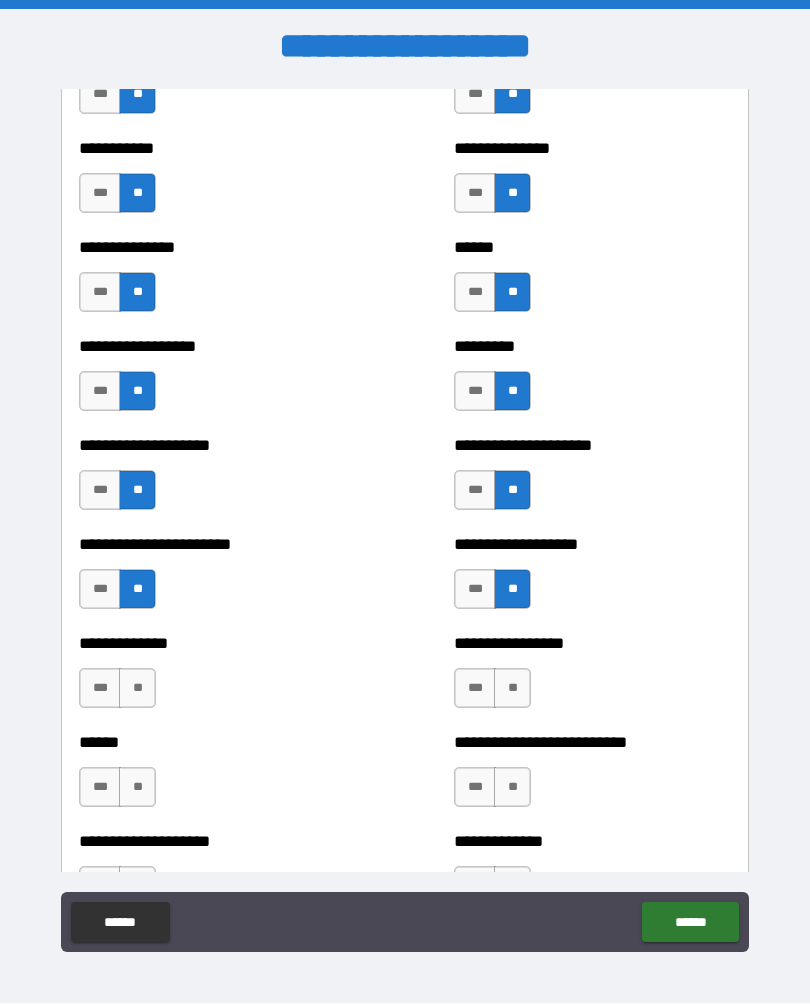 click on "**" at bounding box center [137, 689] 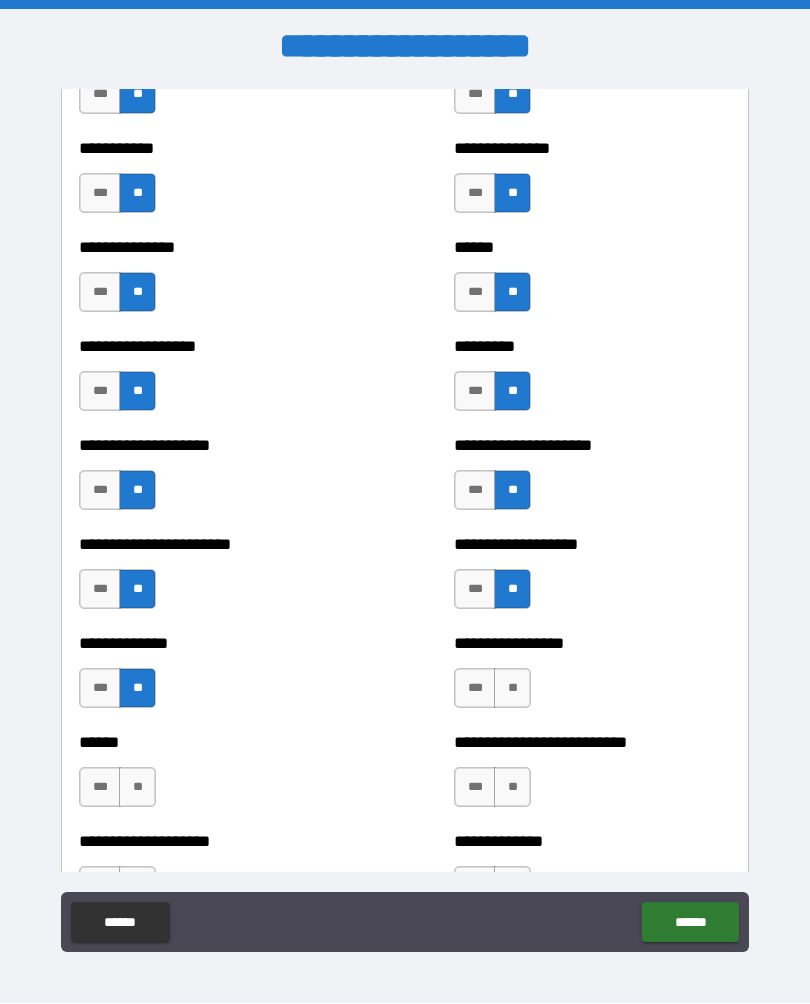 click on "**" at bounding box center [512, 689] 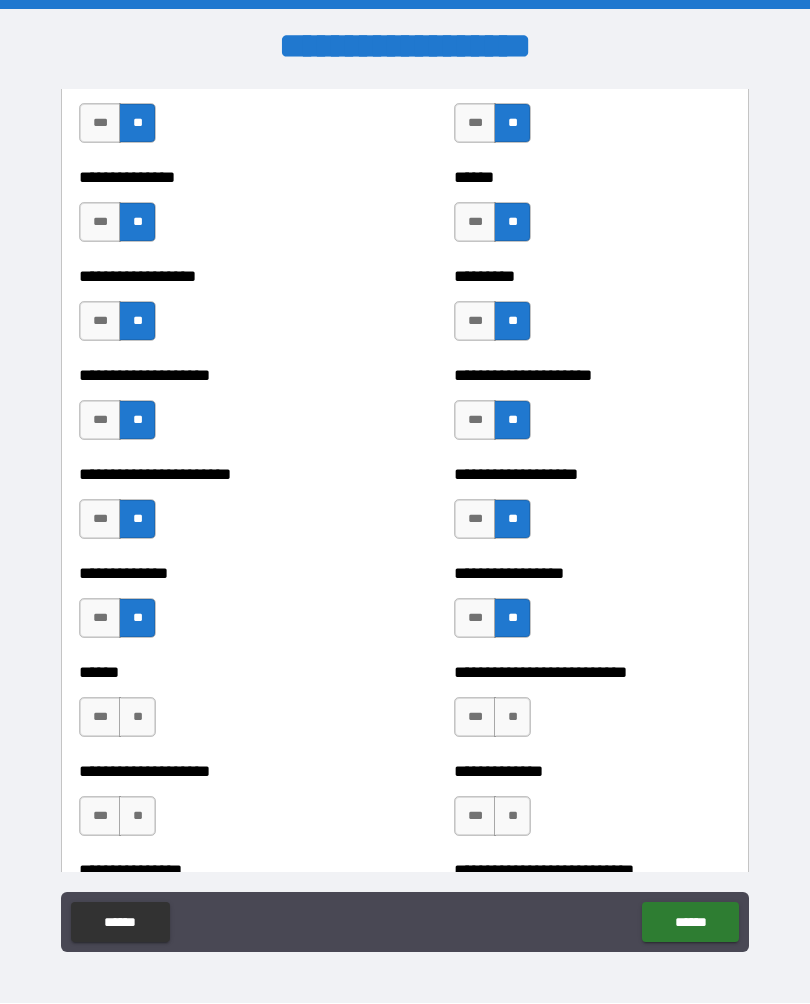 scroll, scrollTop: 2457, scrollLeft: 0, axis: vertical 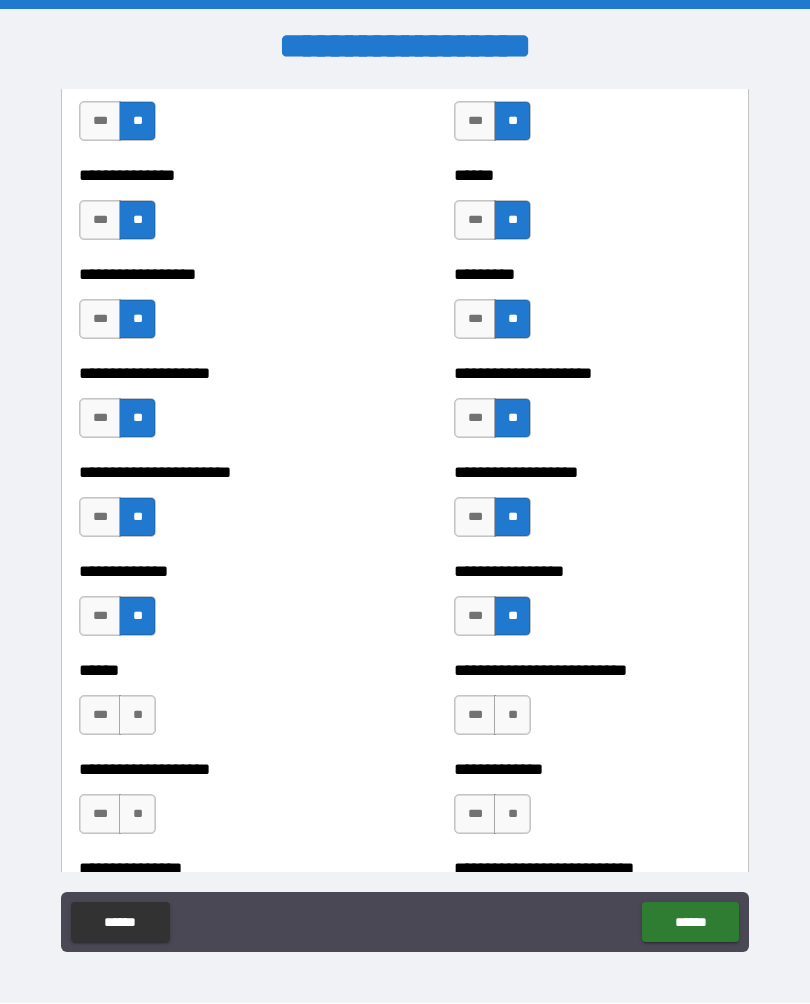 click on "**" at bounding box center [512, 716] 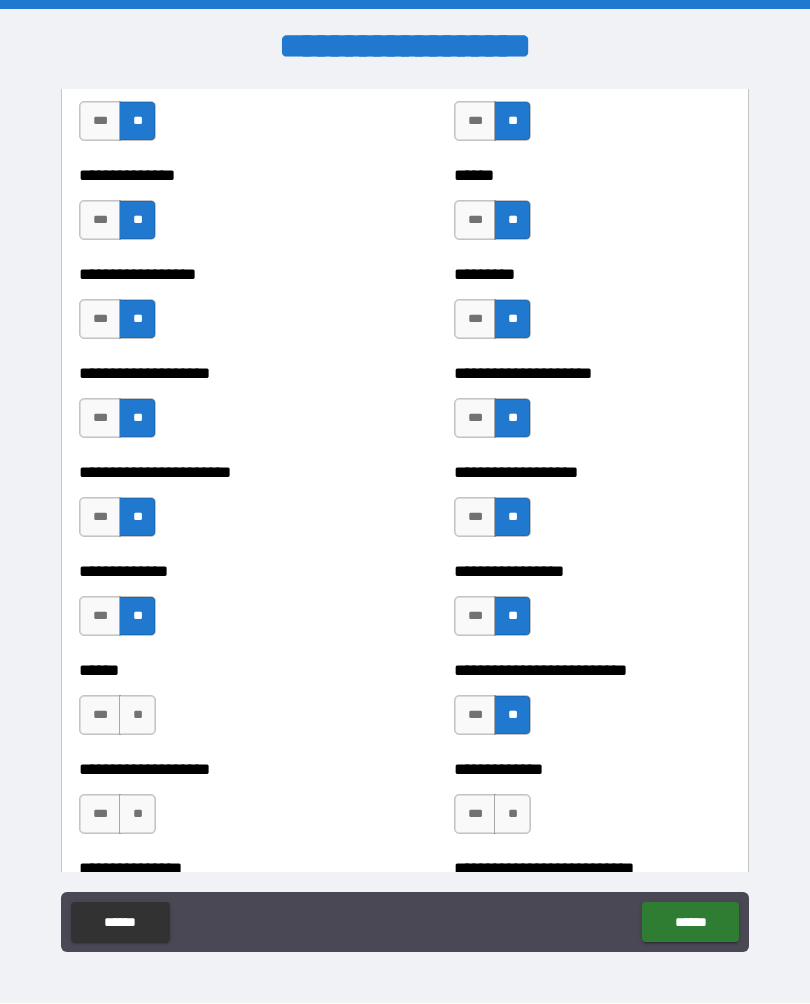 click on "**" at bounding box center [137, 716] 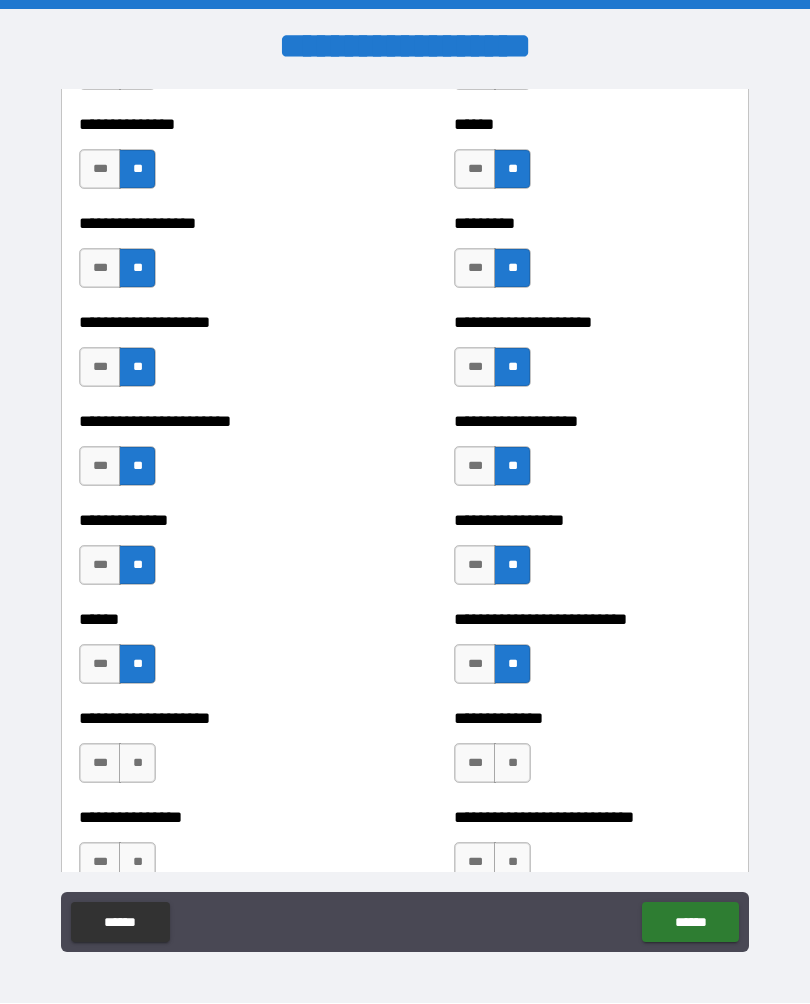 scroll, scrollTop: 2535, scrollLeft: 0, axis: vertical 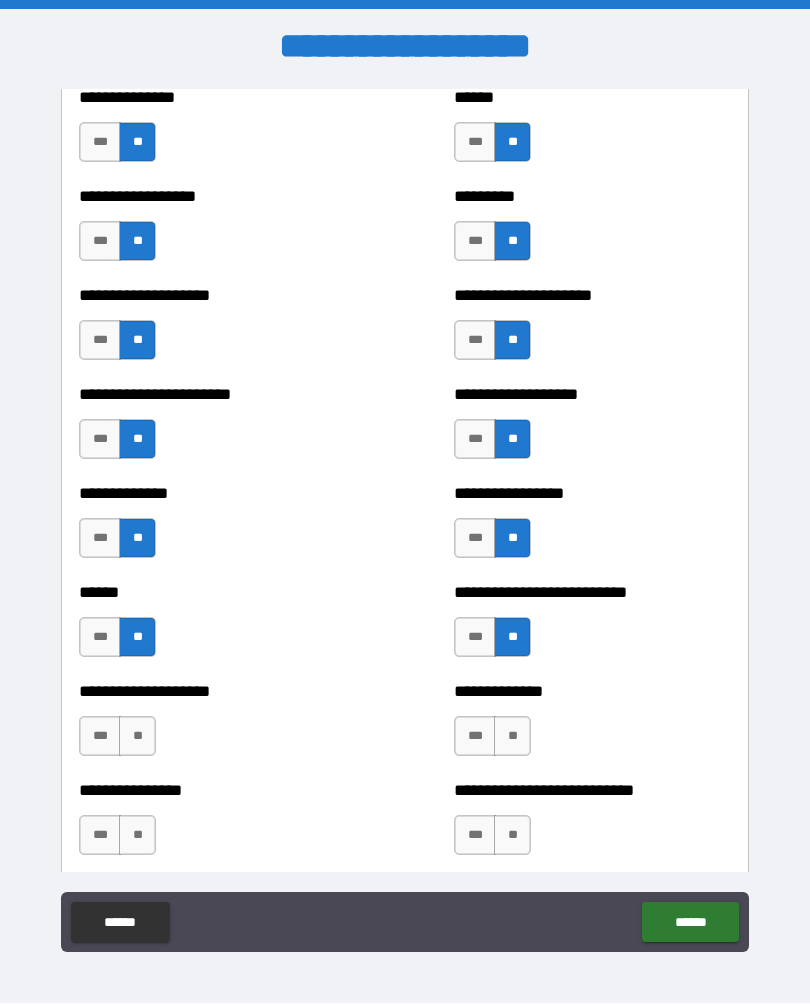 click on "**" at bounding box center (137, 737) 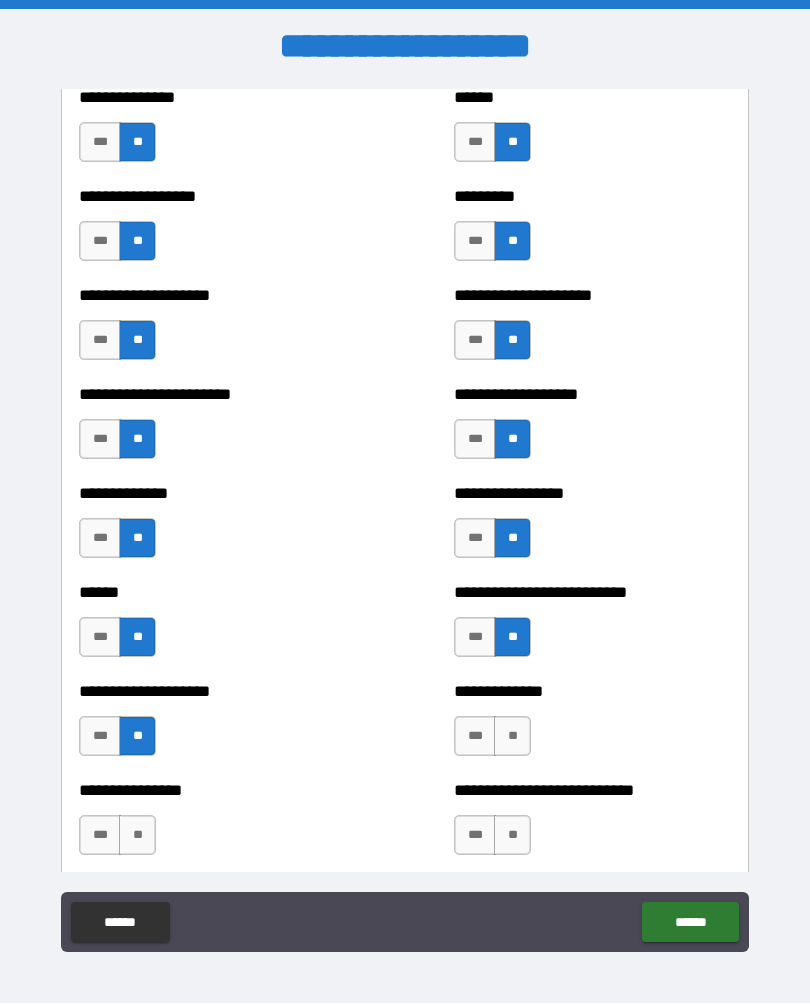 click on "**" at bounding box center (512, 737) 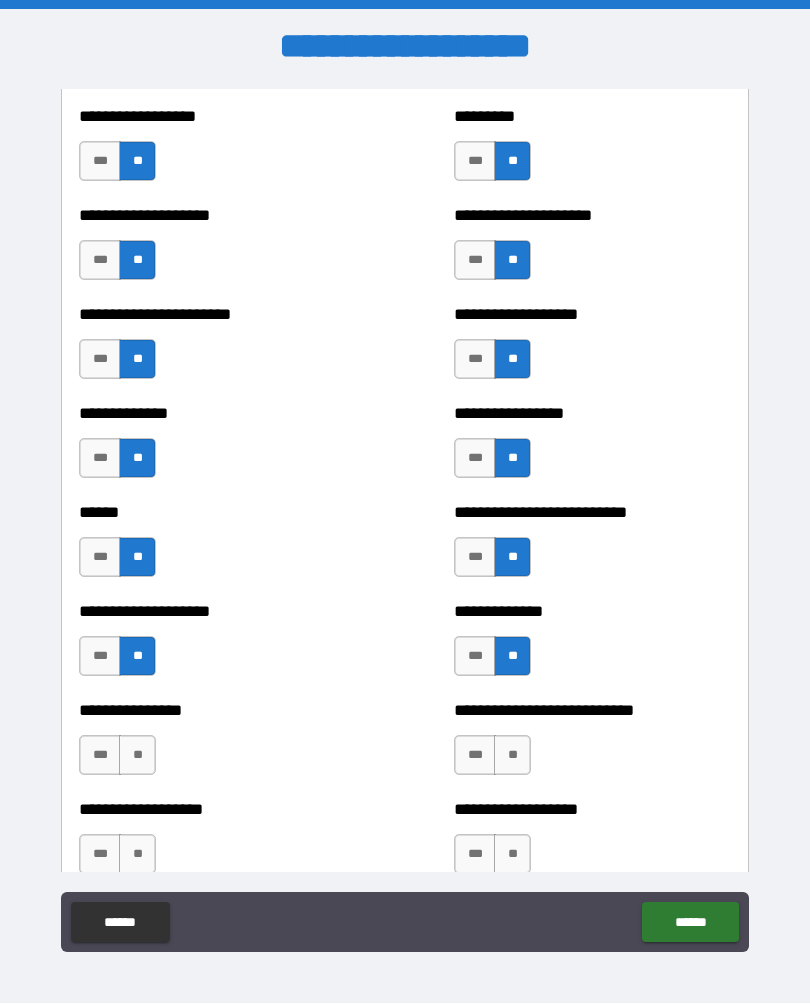 scroll, scrollTop: 2626, scrollLeft: 0, axis: vertical 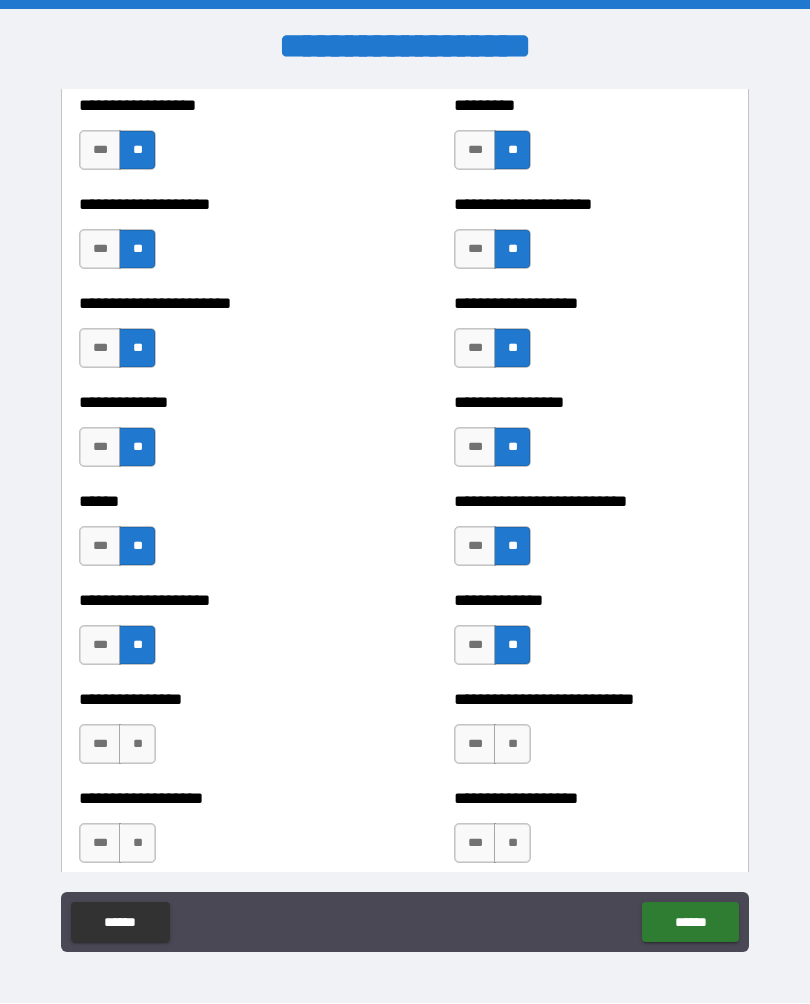 click on "**" at bounding box center [137, 745] 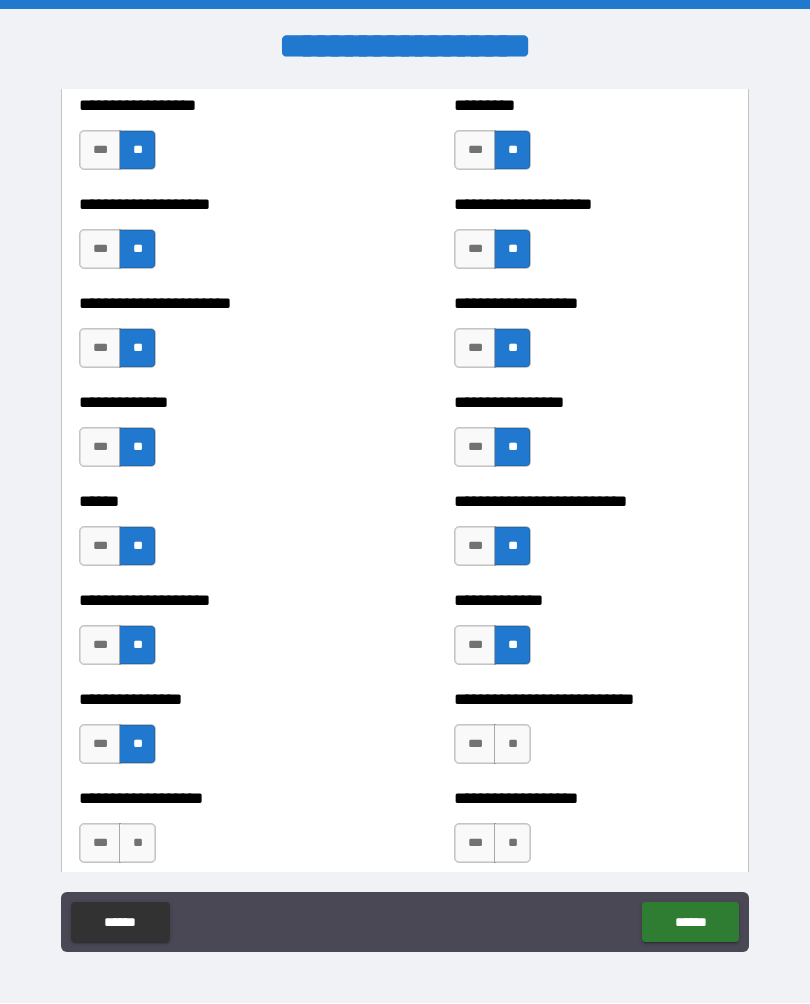 click on "**" at bounding box center [512, 745] 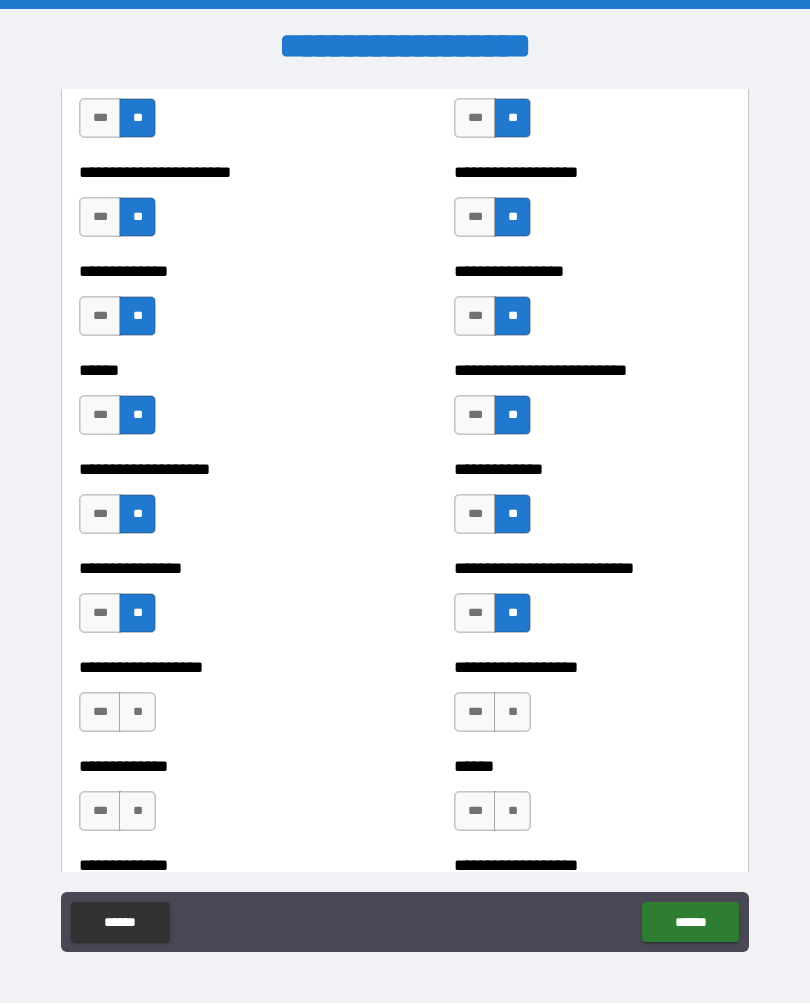 scroll, scrollTop: 2783, scrollLeft: 0, axis: vertical 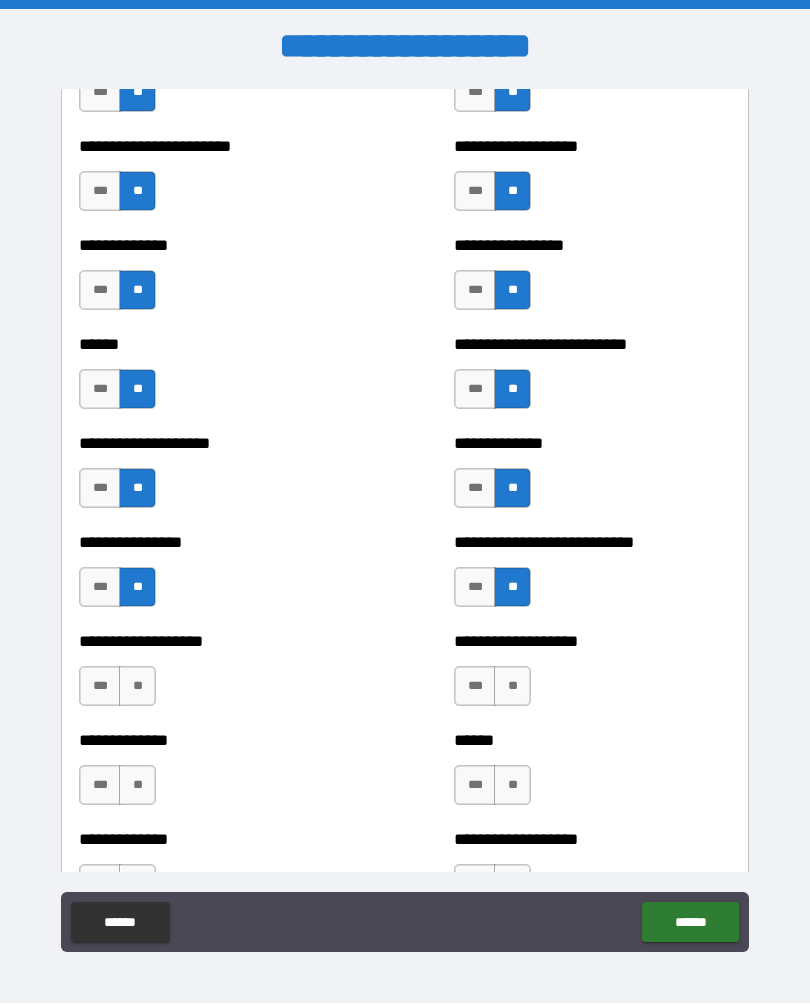 click on "**" at bounding box center [512, 687] 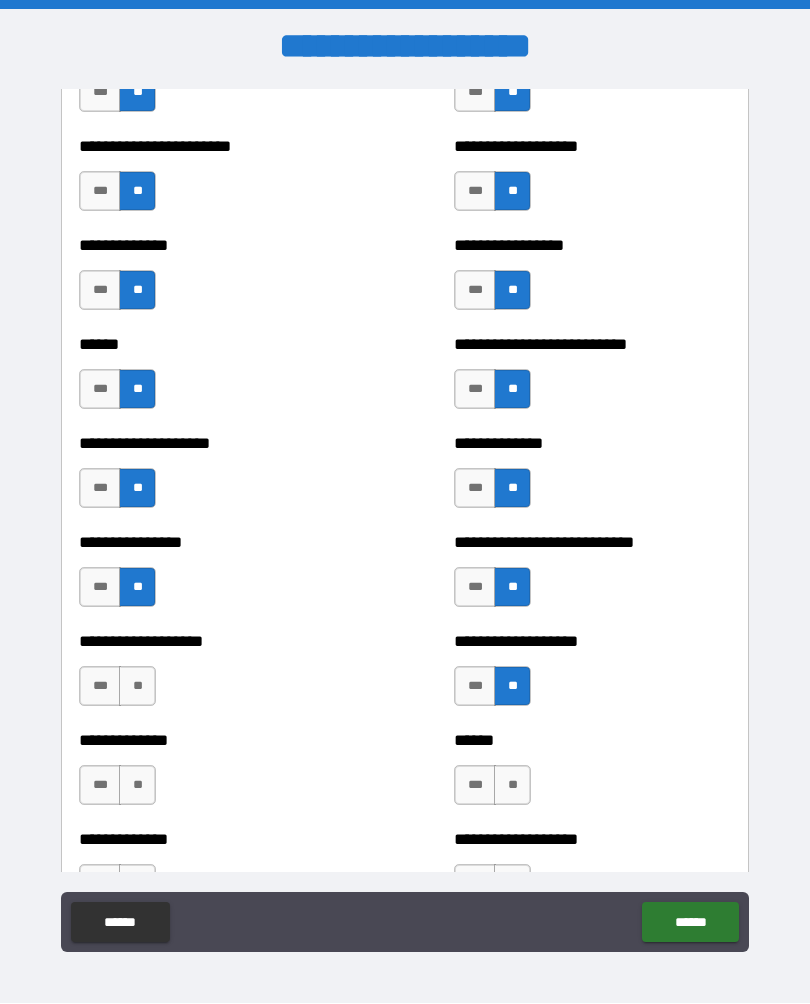click on "***" at bounding box center (475, 687) 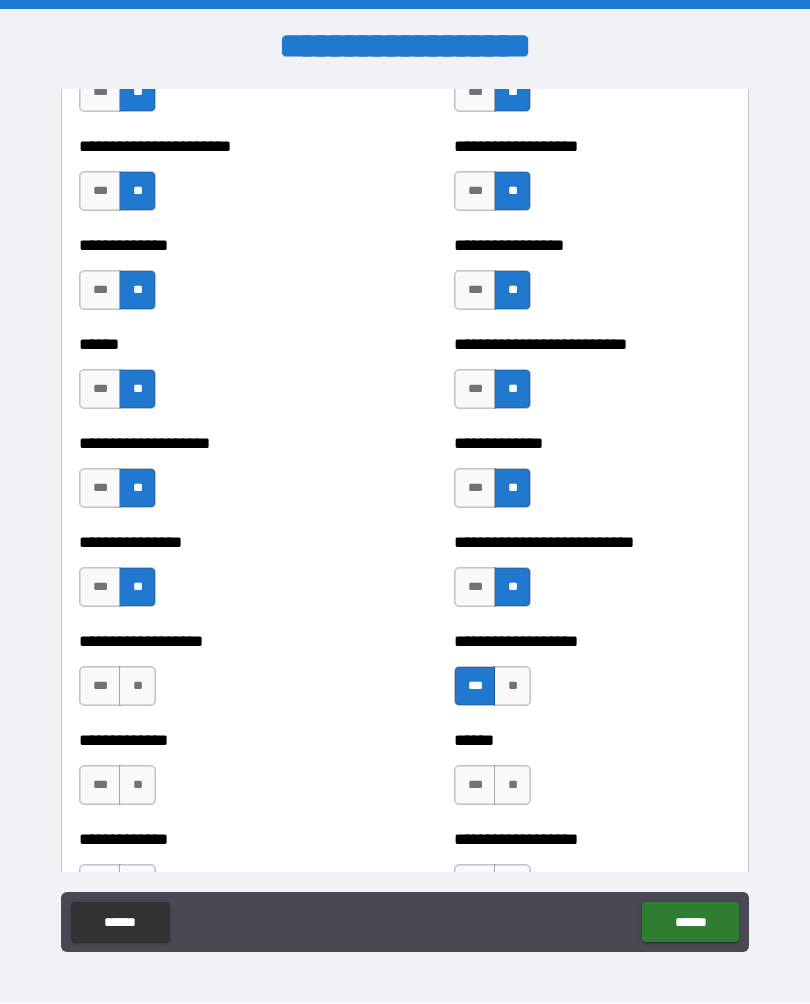 click on "**" at bounding box center [137, 687] 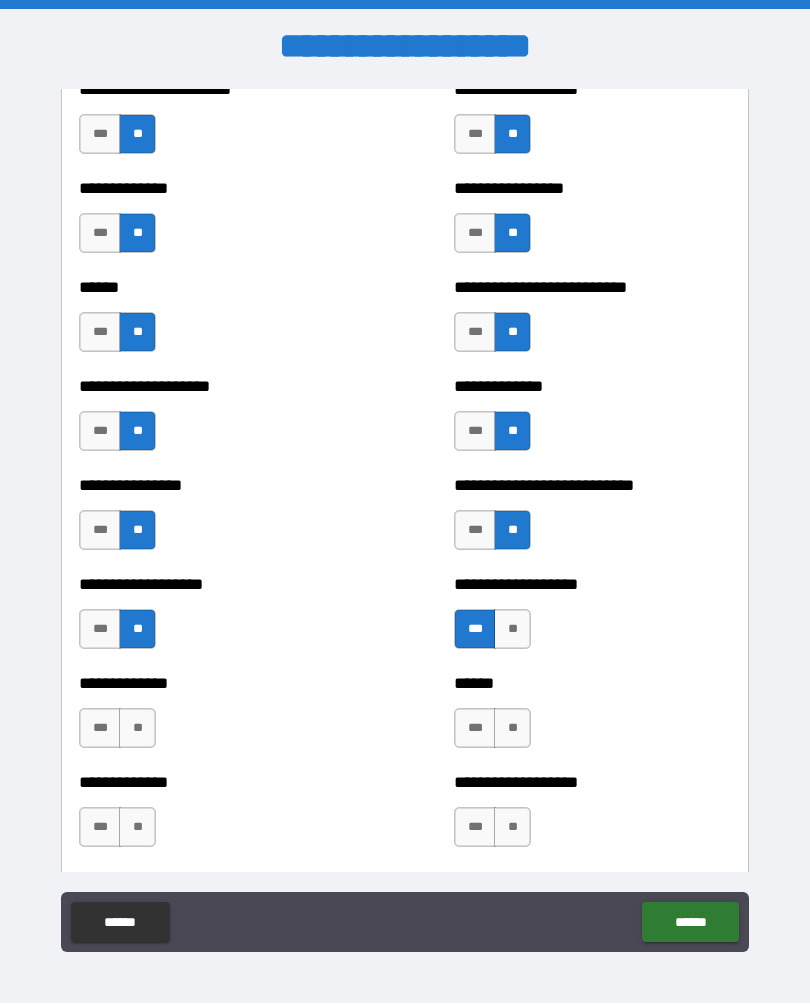 scroll, scrollTop: 2872, scrollLeft: 0, axis: vertical 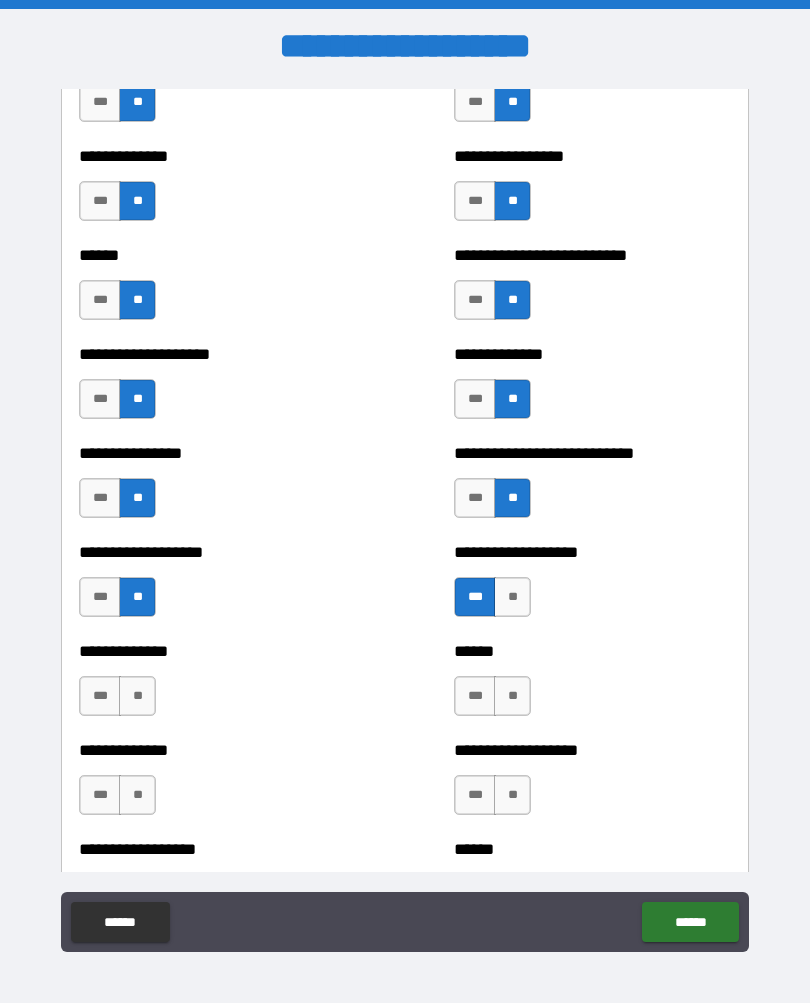 click on "**" at bounding box center [137, 697] 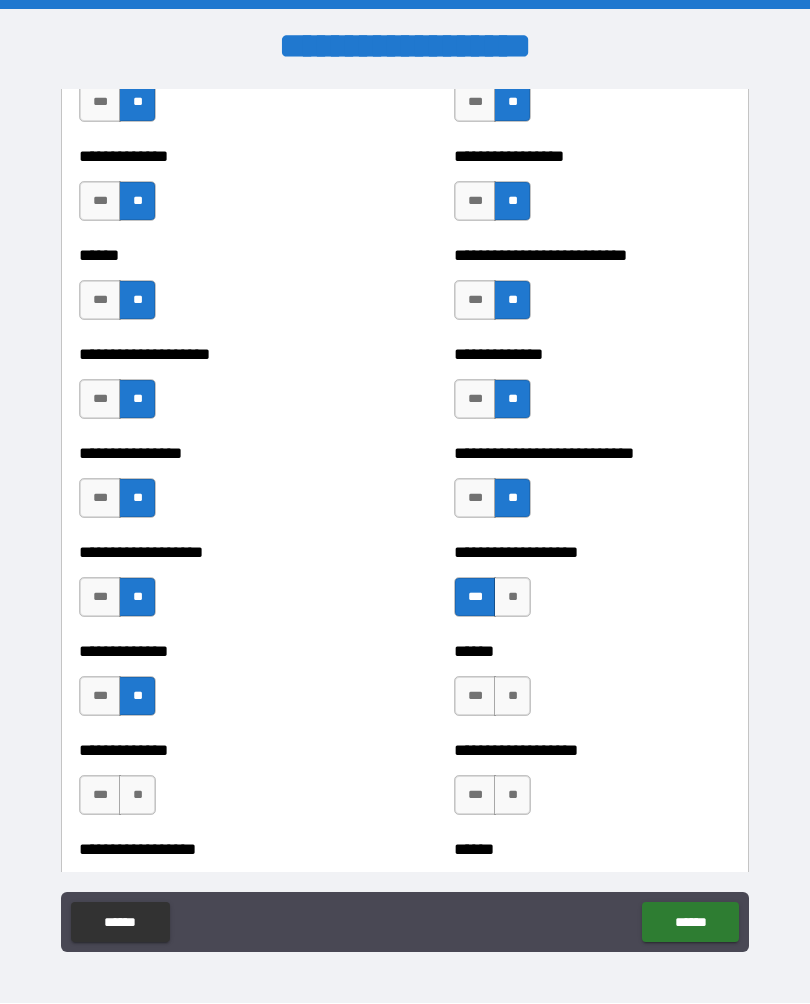 click on "**" at bounding box center (512, 697) 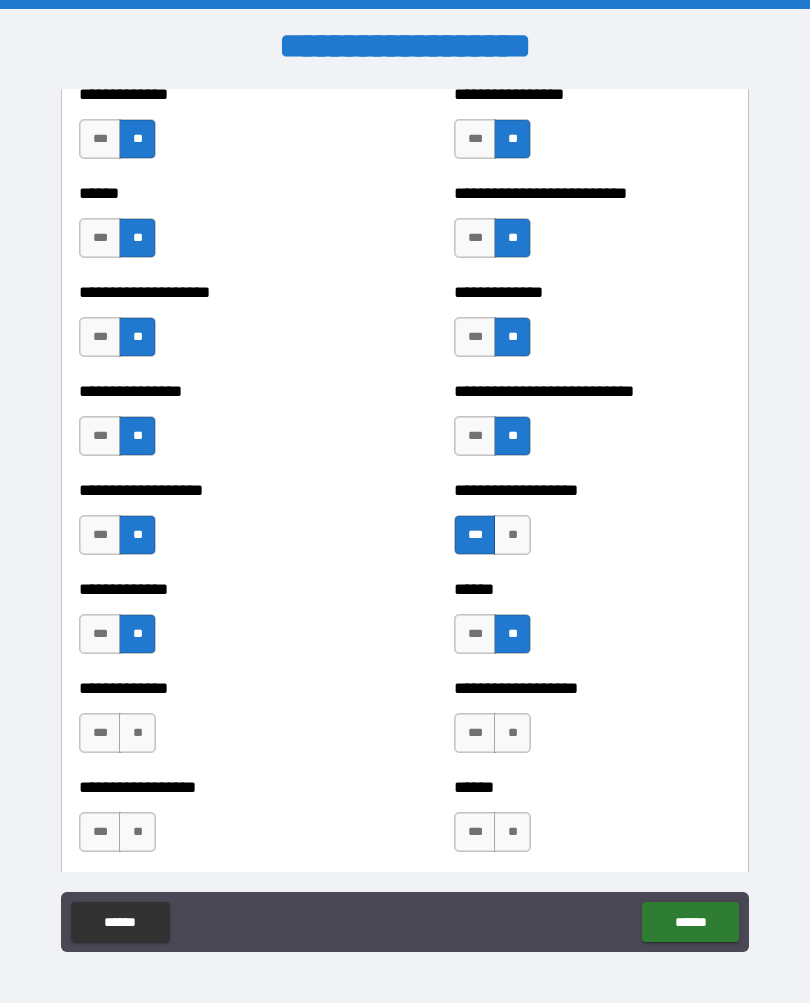 scroll, scrollTop: 2947, scrollLeft: 0, axis: vertical 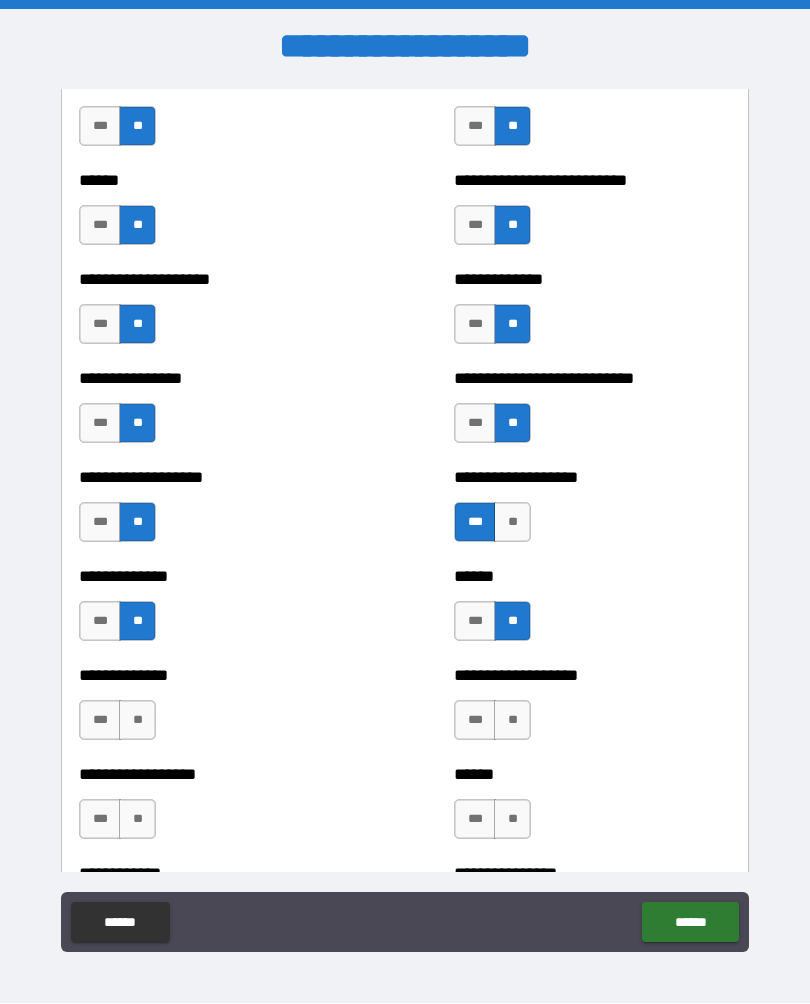 click on "**" at bounding box center (137, 721) 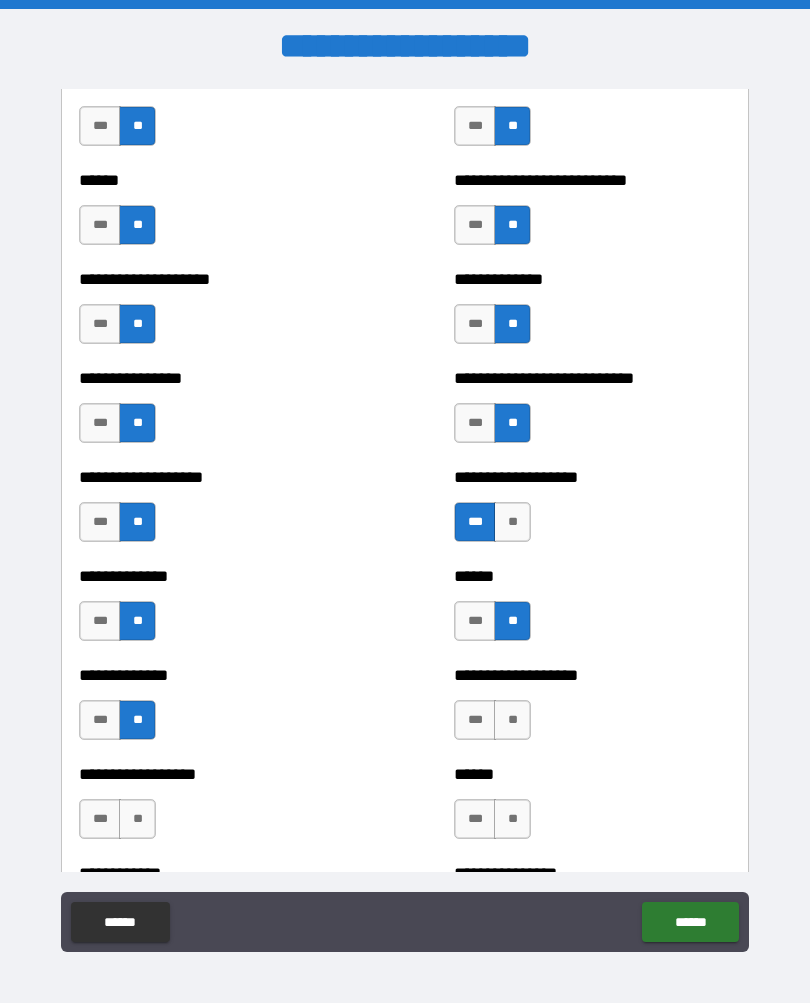 click on "**" at bounding box center (512, 721) 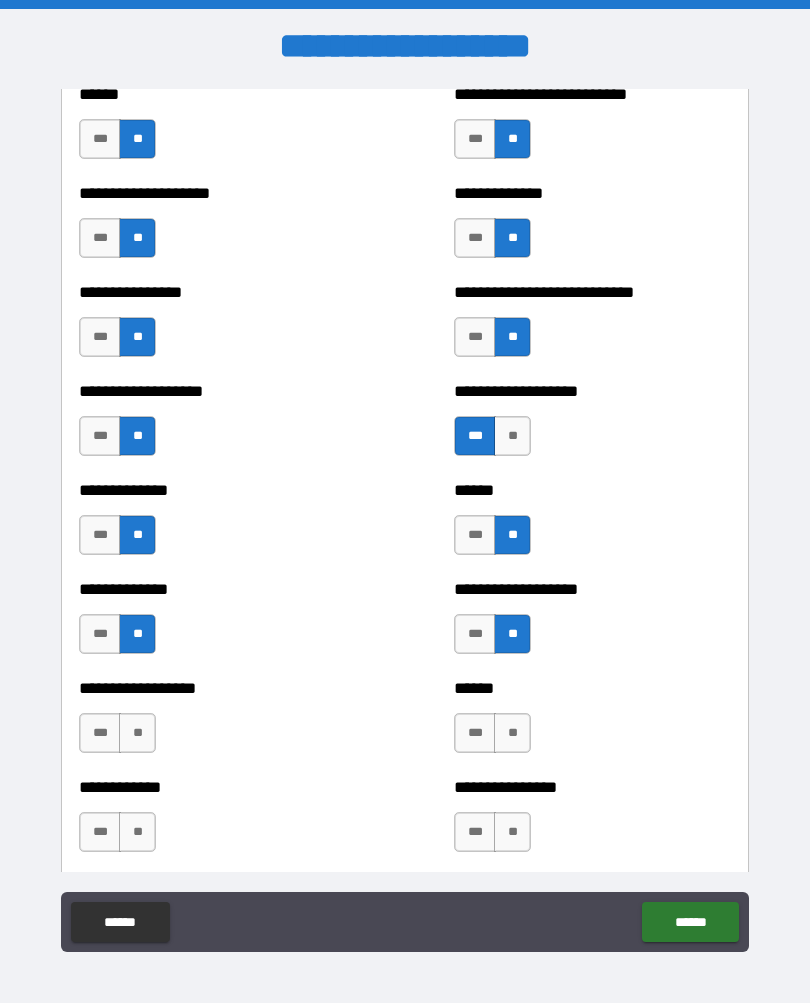 click on "**" at bounding box center [137, 734] 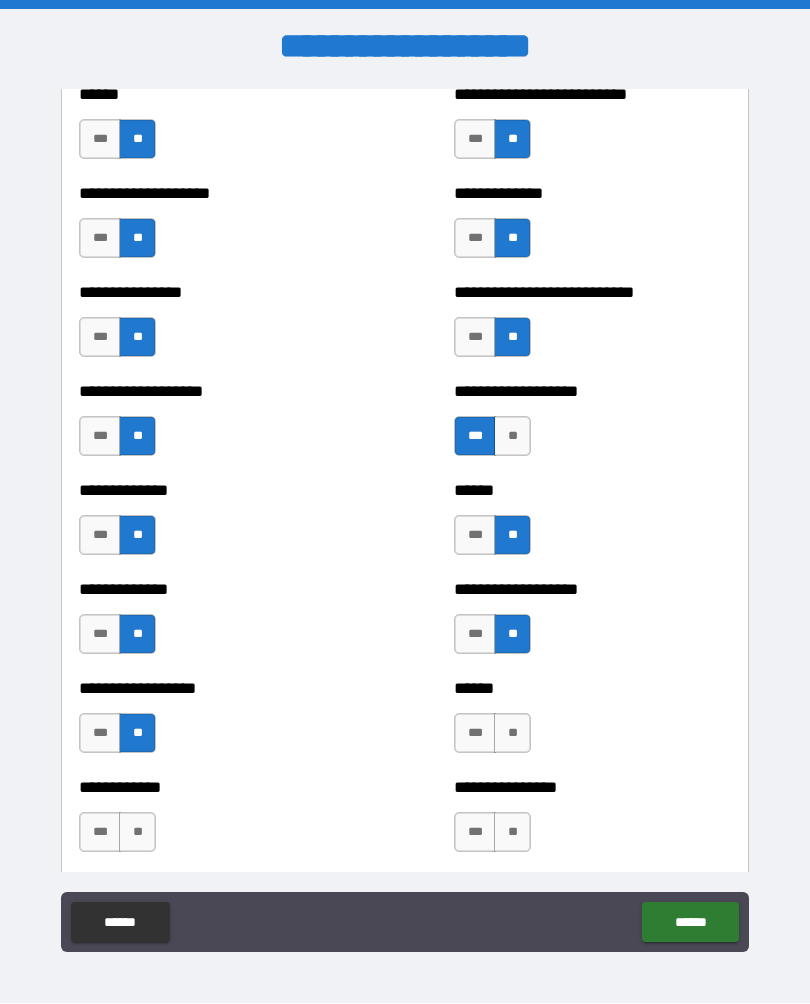 click on "**" at bounding box center (512, 734) 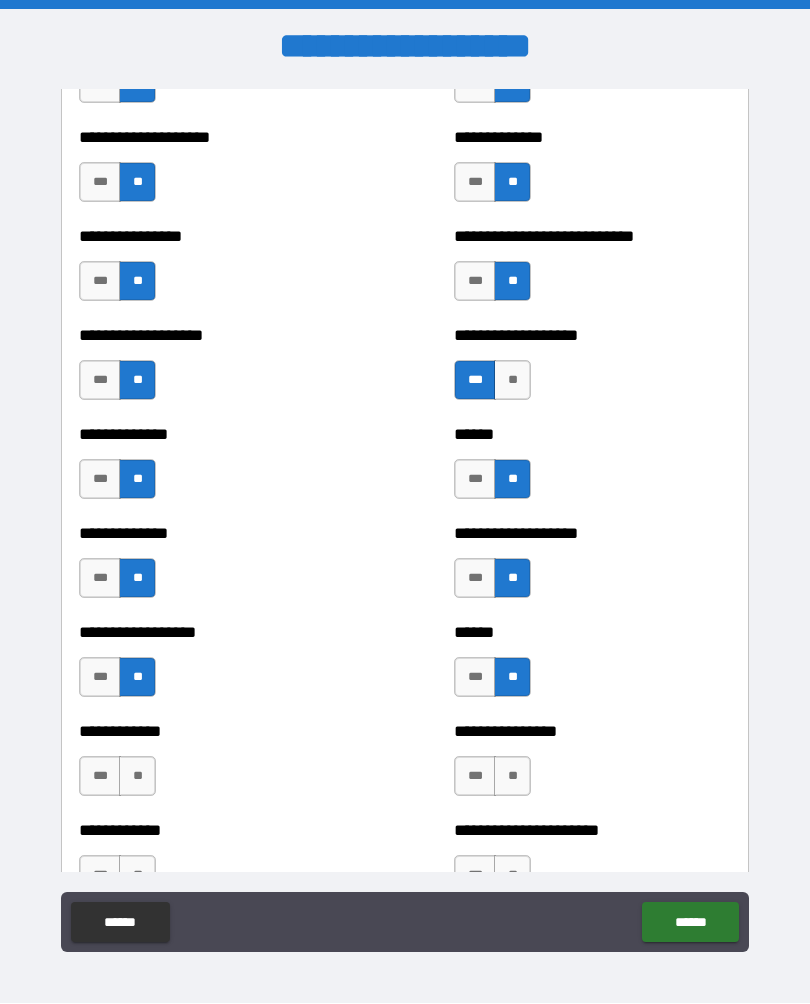 click on "**" at bounding box center (512, 777) 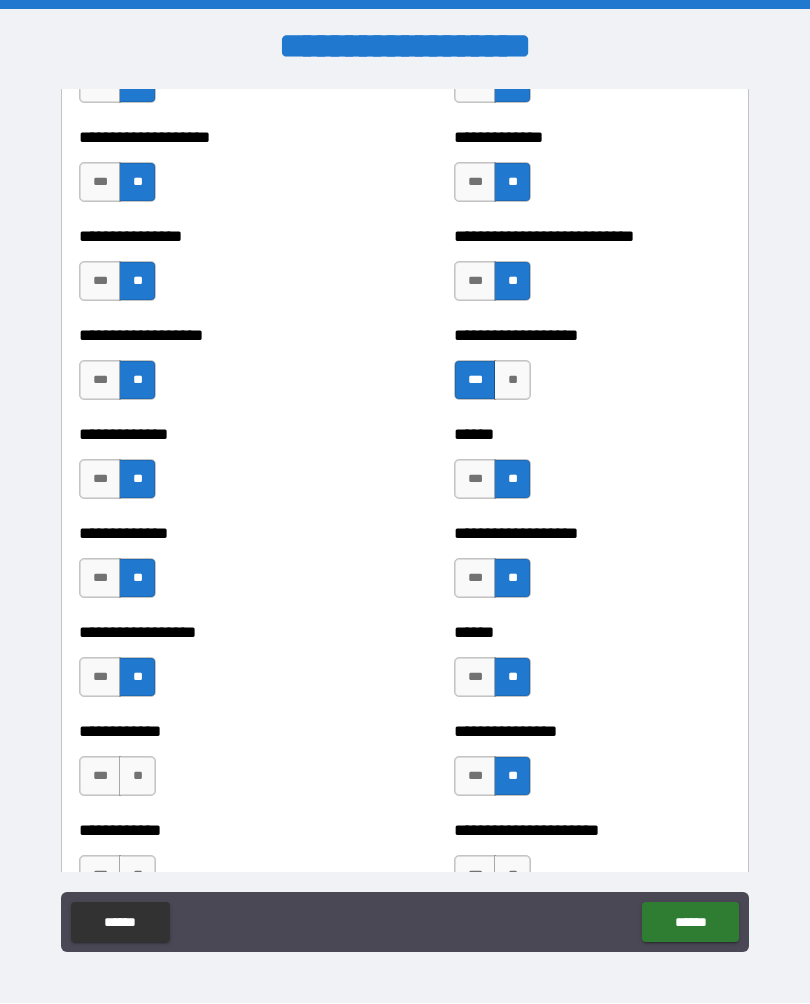 click on "**" at bounding box center [137, 777] 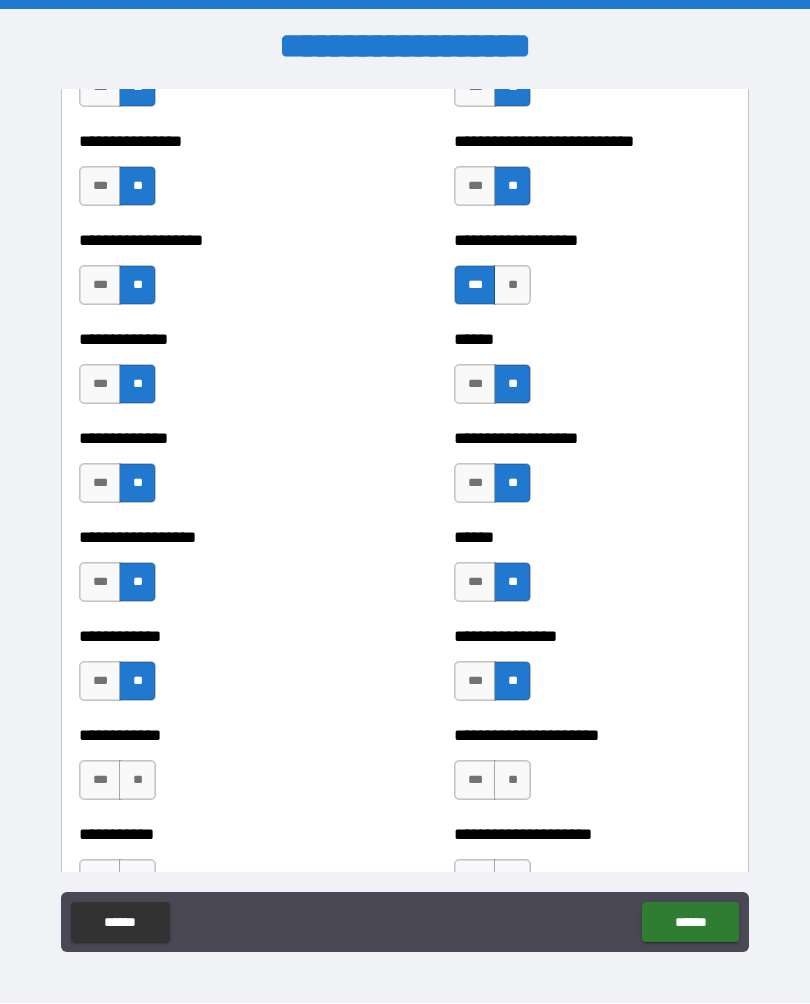 click on "**" at bounding box center (137, 781) 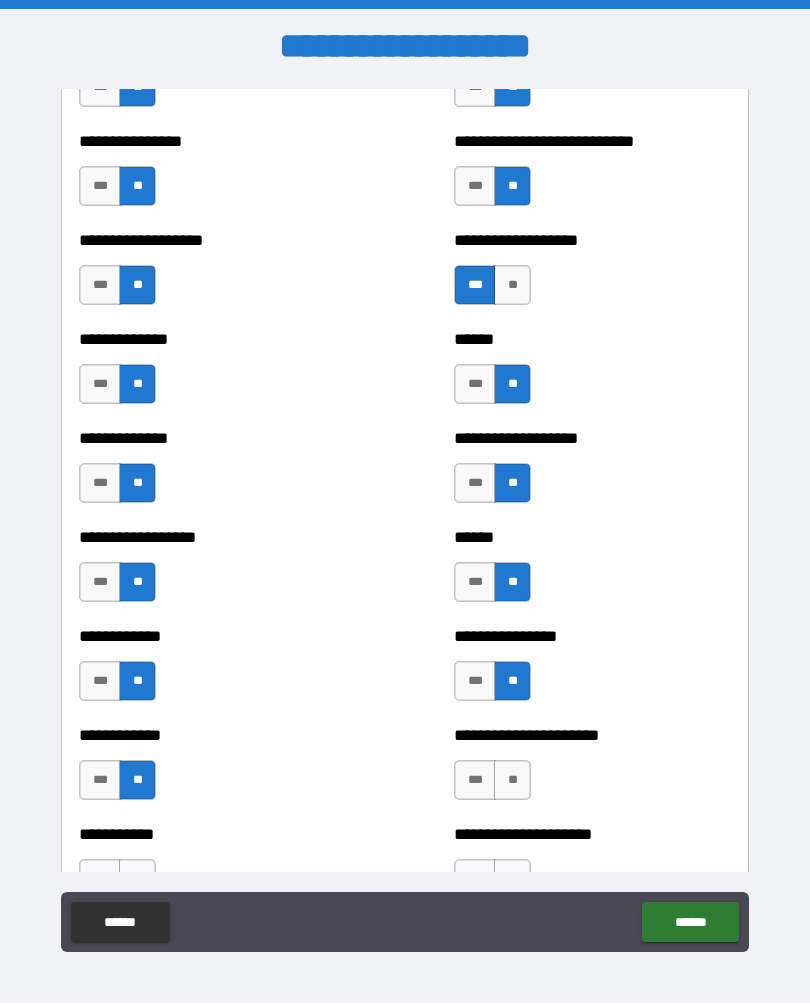 click on "**" at bounding box center [512, 781] 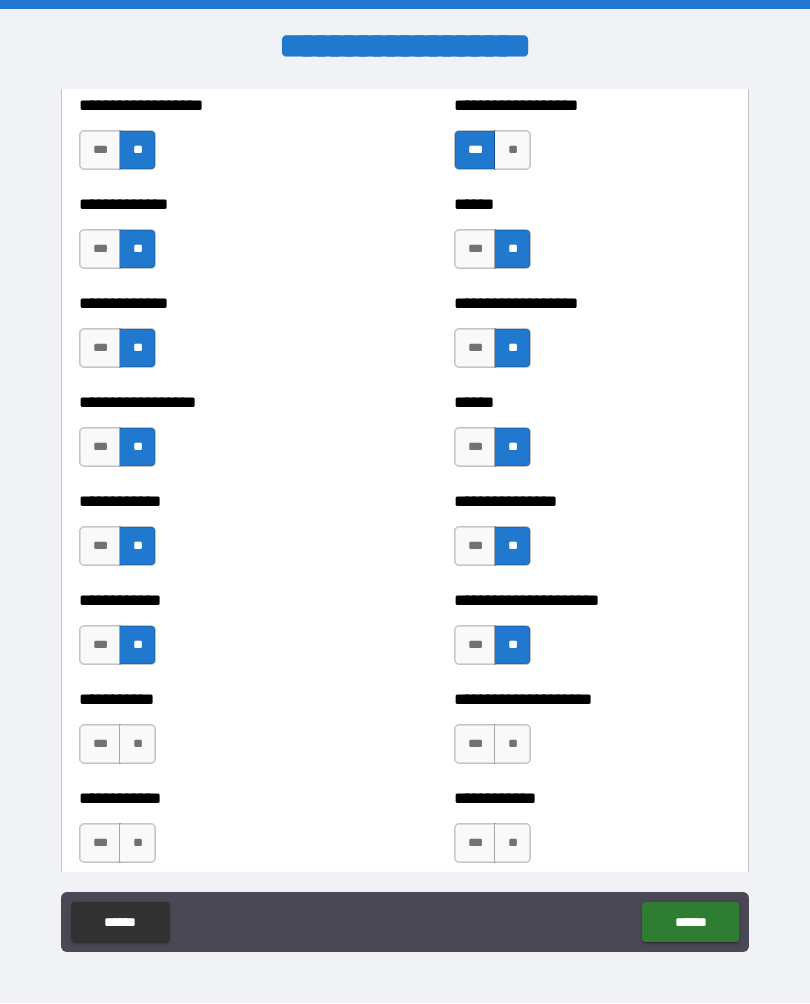 click on "**" at bounding box center [512, 745] 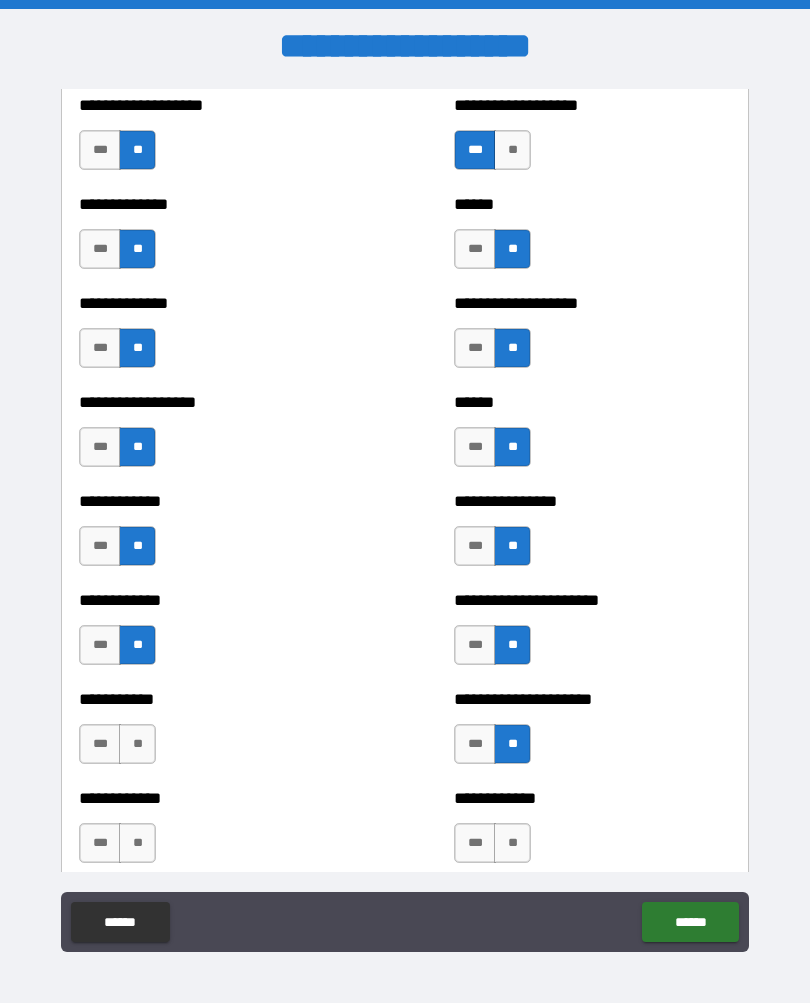click on "**" at bounding box center [137, 745] 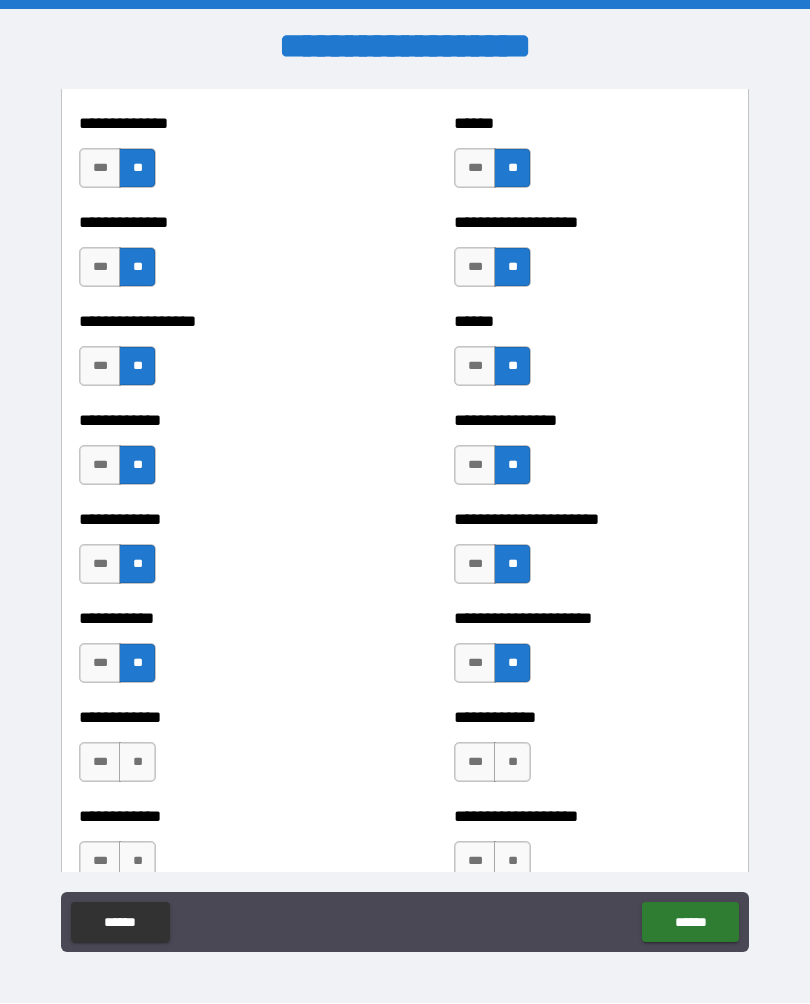 click on "**" at bounding box center (137, 763) 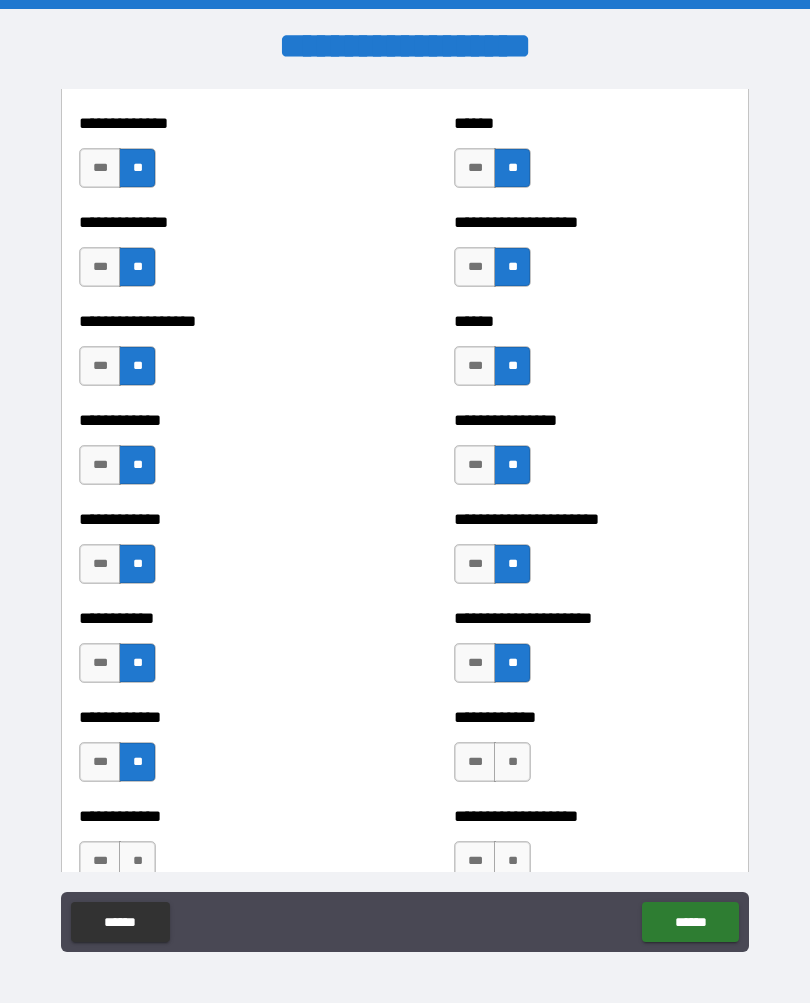 click on "**" at bounding box center [512, 763] 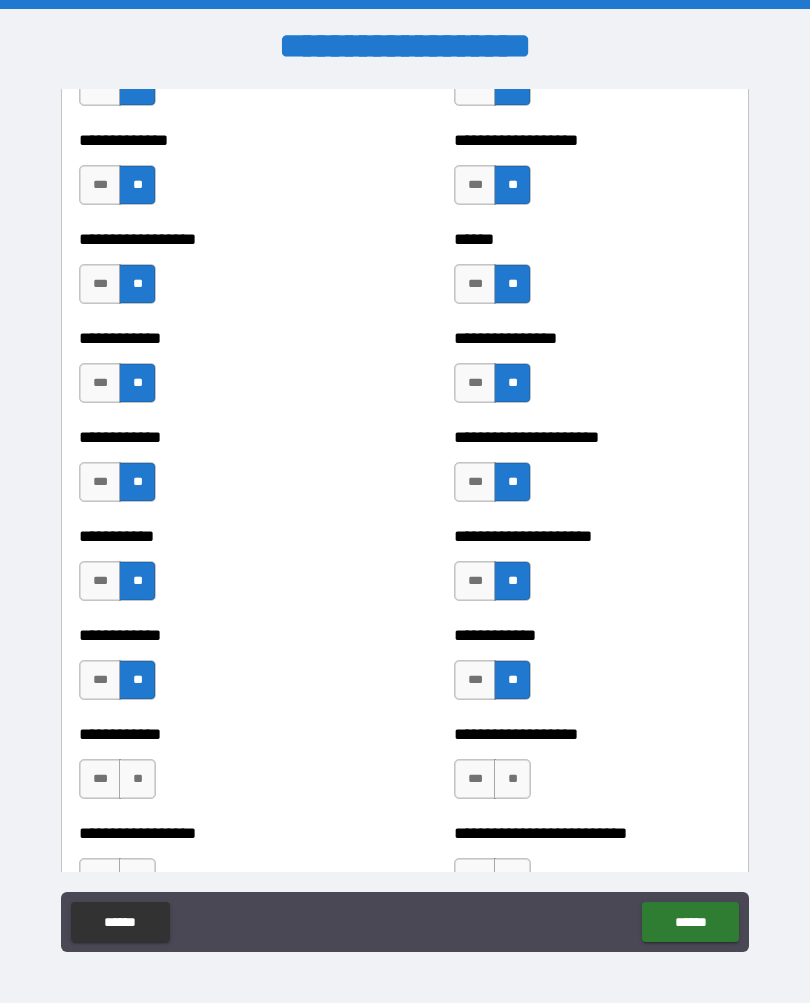 scroll, scrollTop: 3485, scrollLeft: 0, axis: vertical 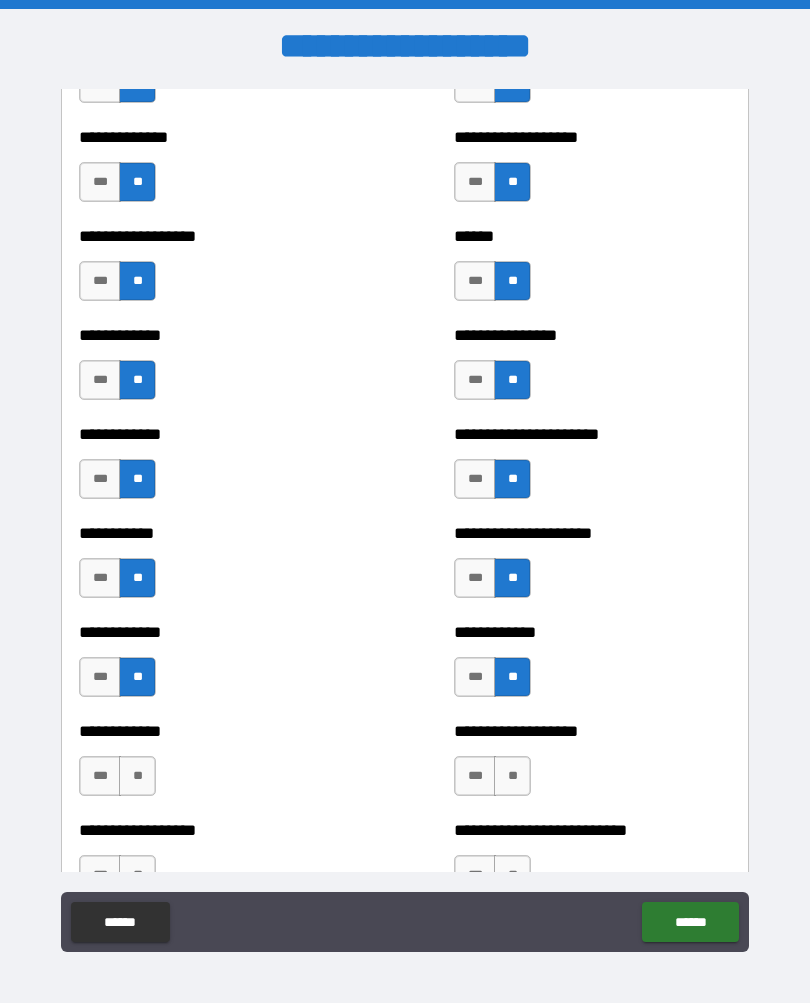 click on "**" at bounding box center (512, 777) 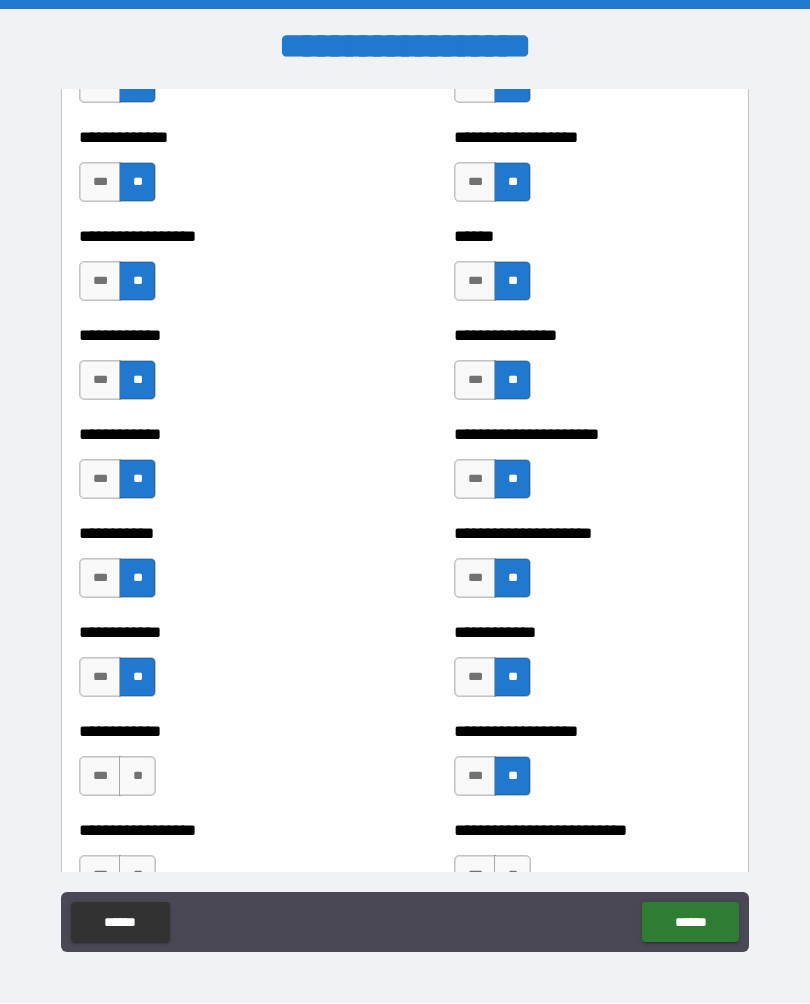 click on "**" at bounding box center (137, 777) 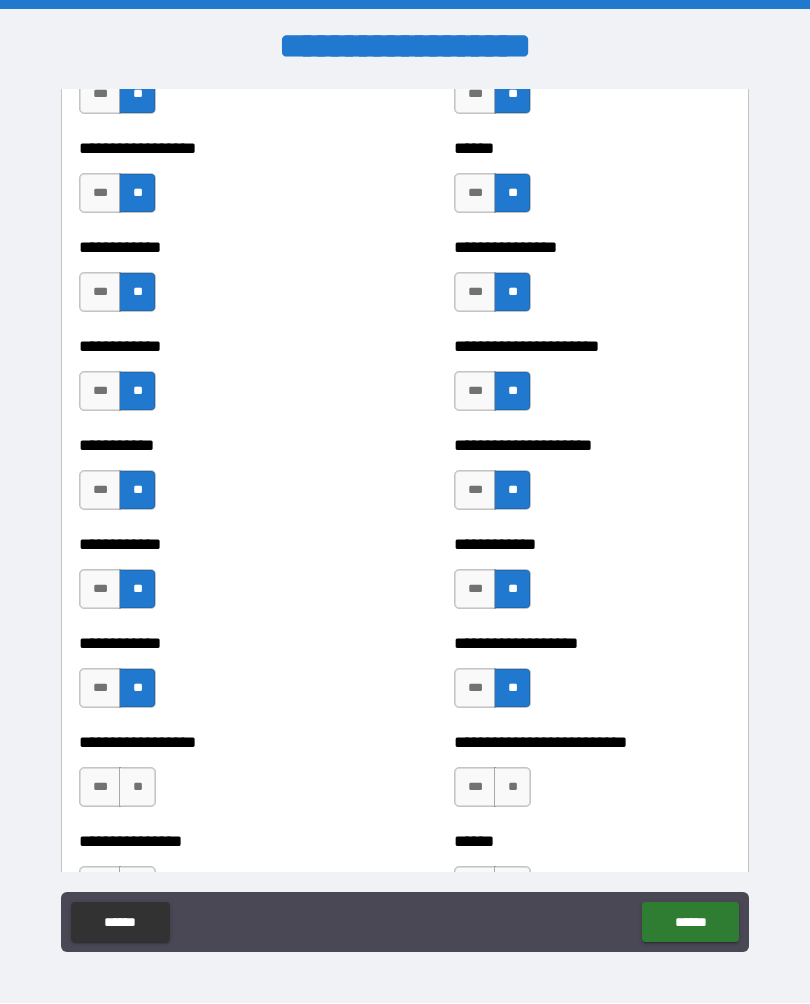 scroll, scrollTop: 3595, scrollLeft: 0, axis: vertical 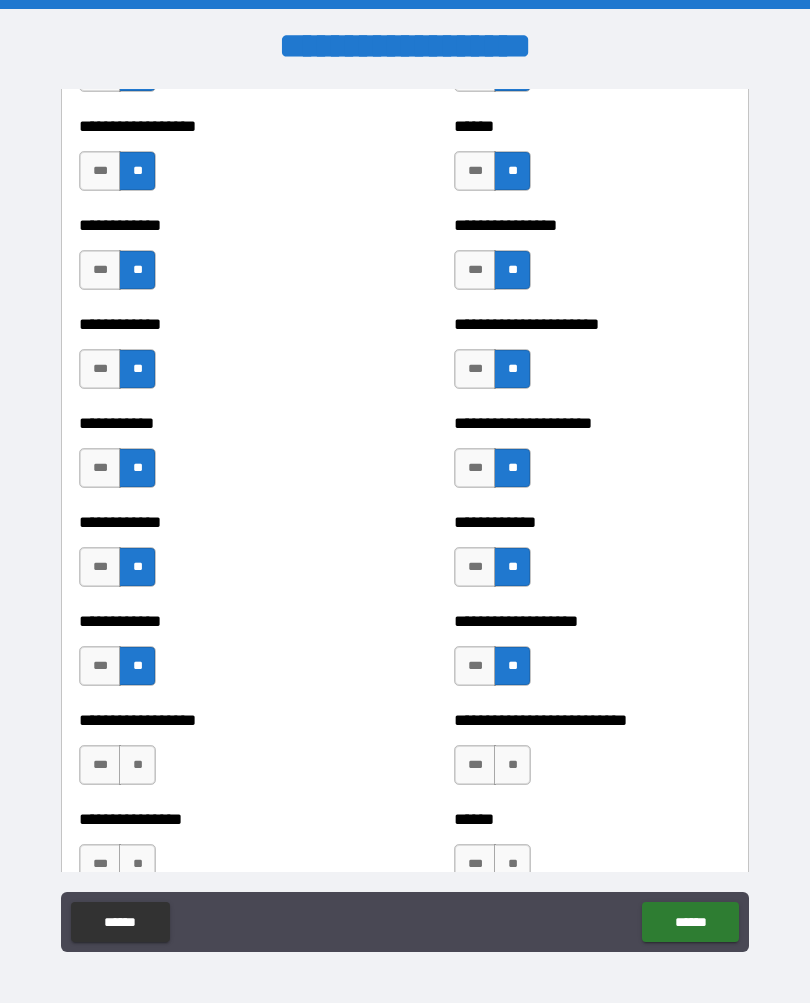 click on "**" at bounding box center [137, 766] 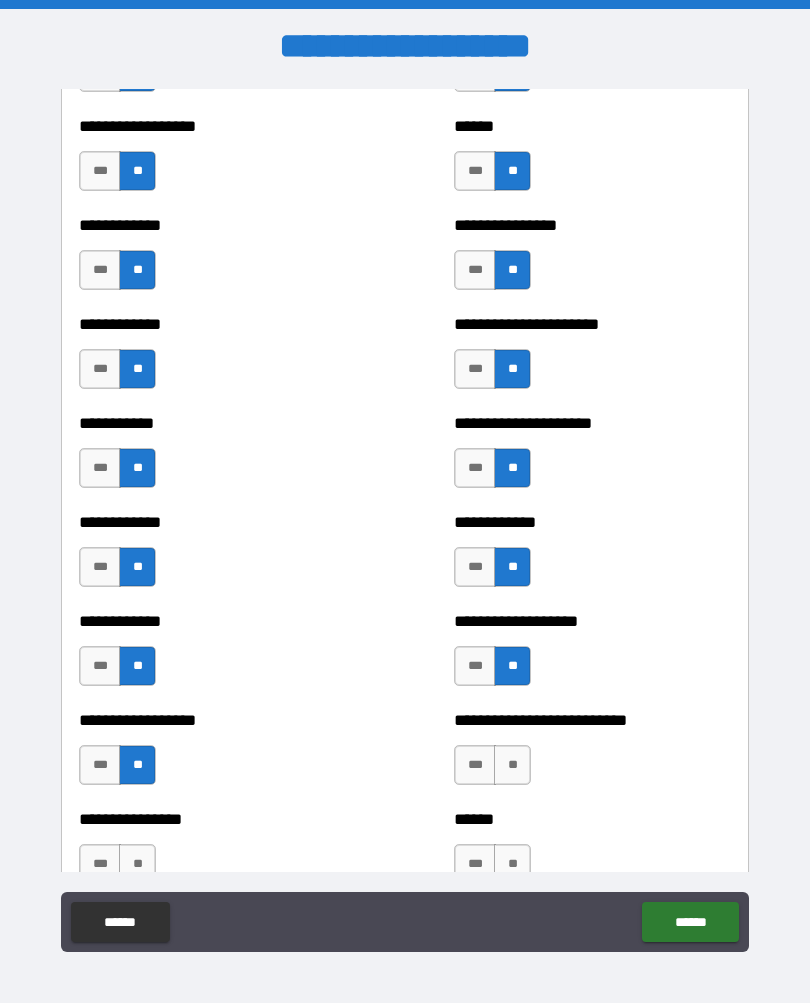 click on "**" at bounding box center (512, 766) 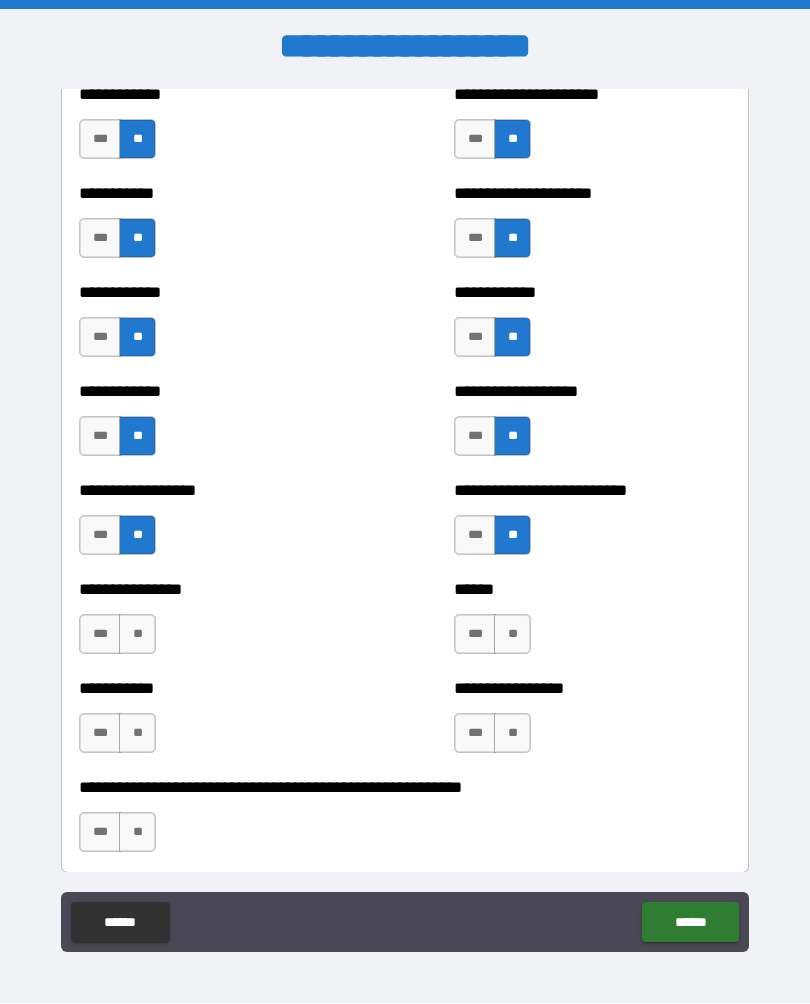 scroll, scrollTop: 3839, scrollLeft: 0, axis: vertical 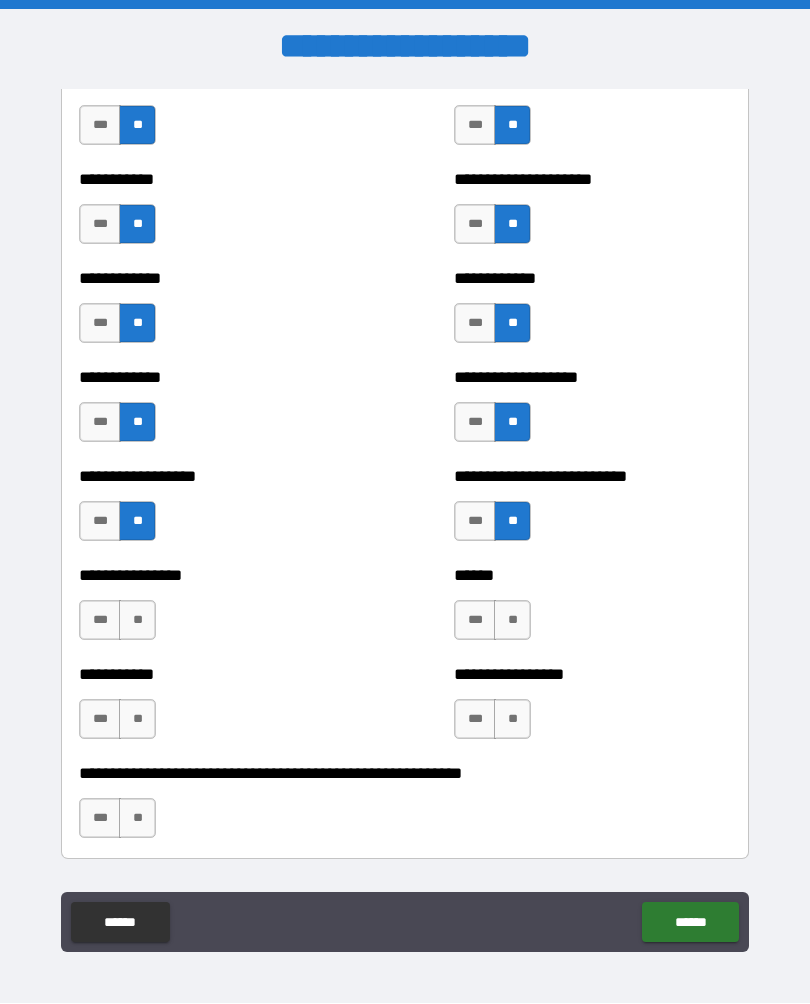 click on "**" at bounding box center (512, 621) 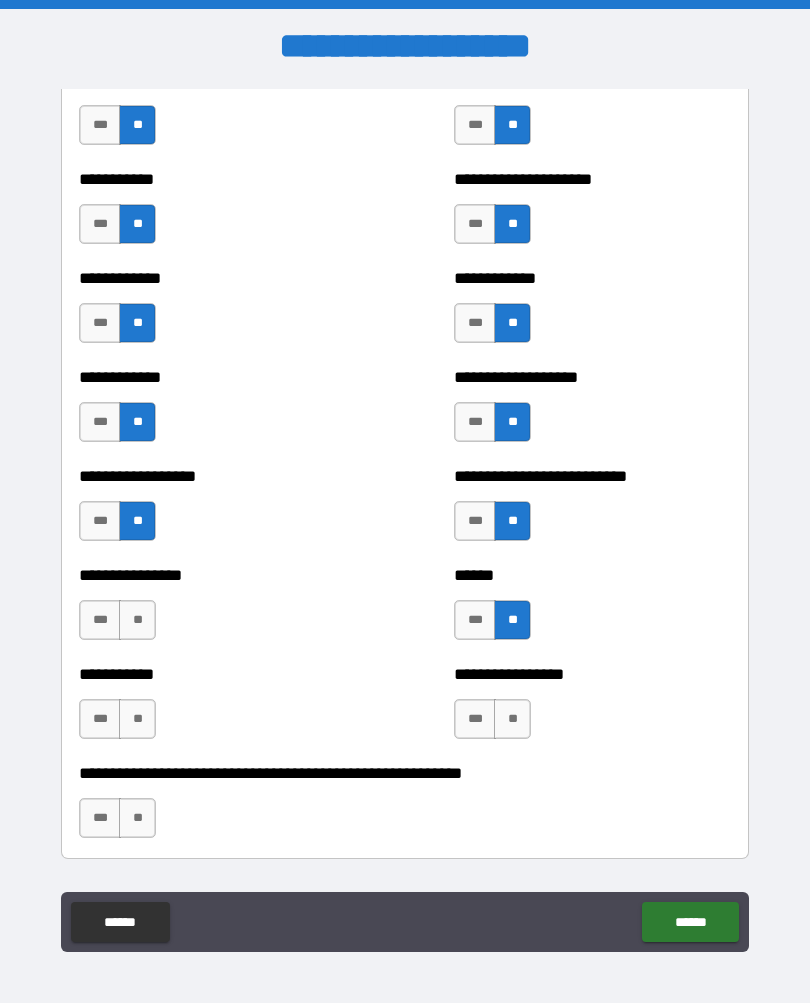 click on "**" at bounding box center [137, 621] 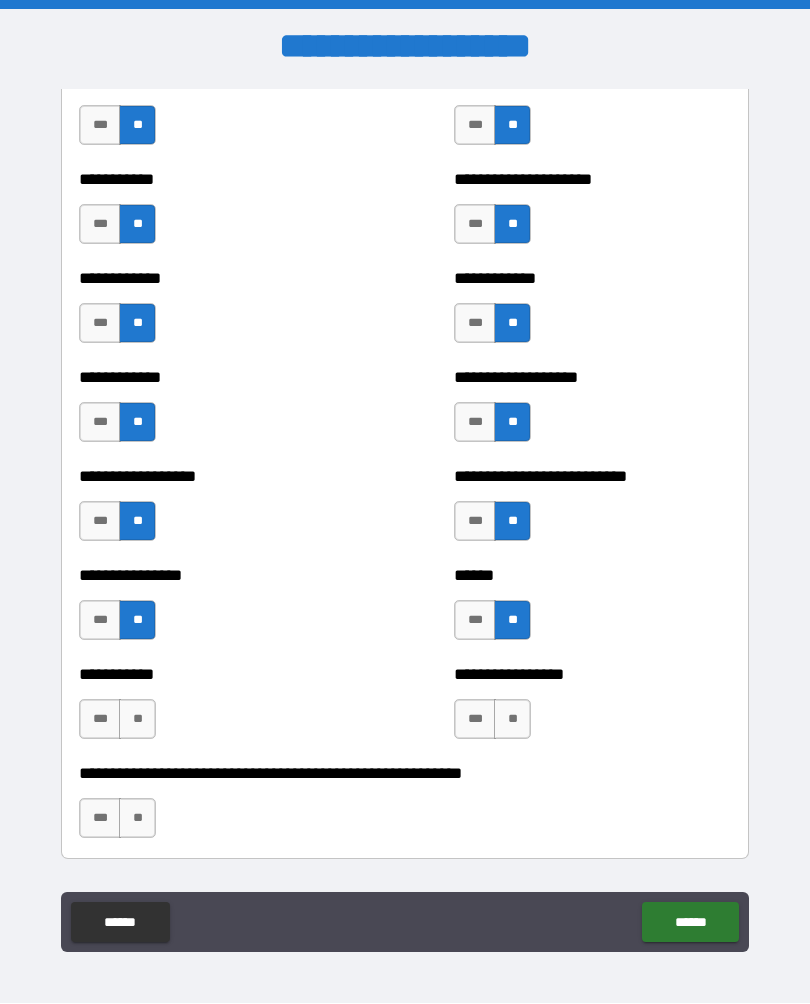 click on "**" at bounding box center [512, 720] 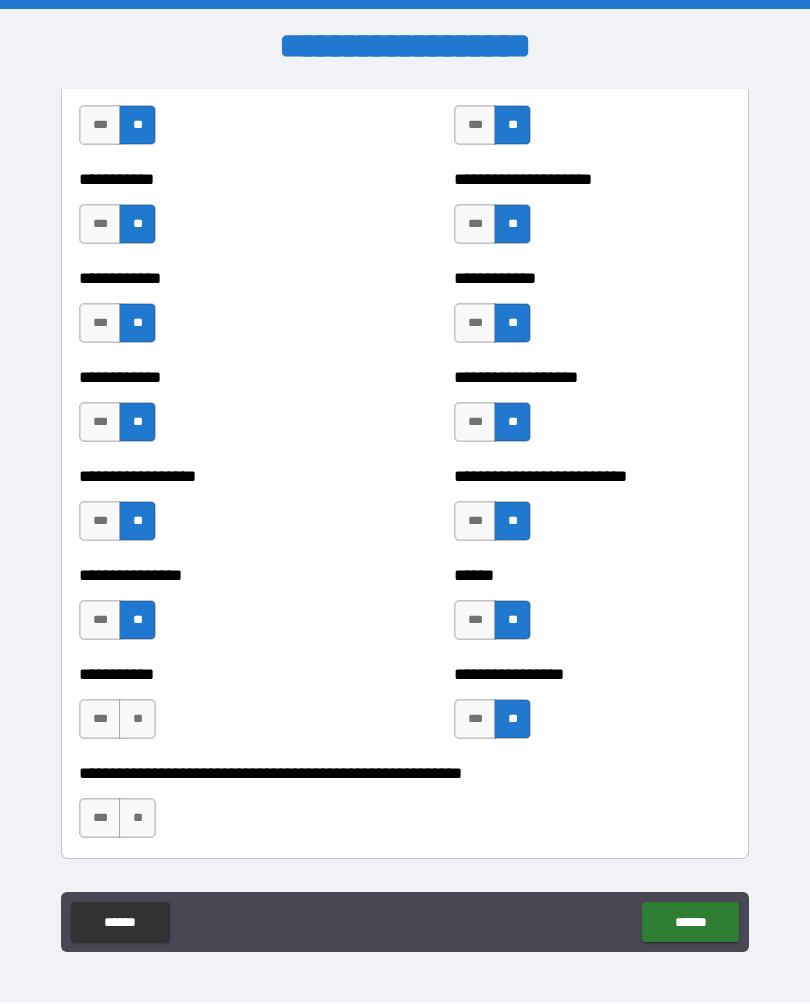 click on "**" at bounding box center [137, 720] 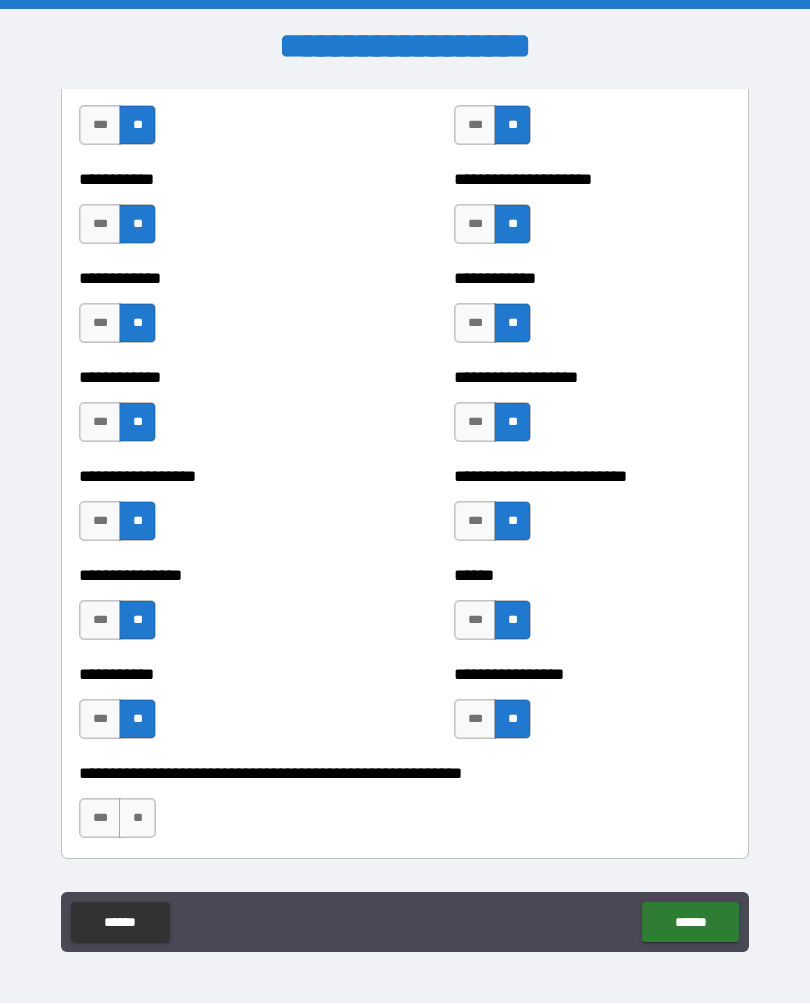 click on "**" at bounding box center (137, 819) 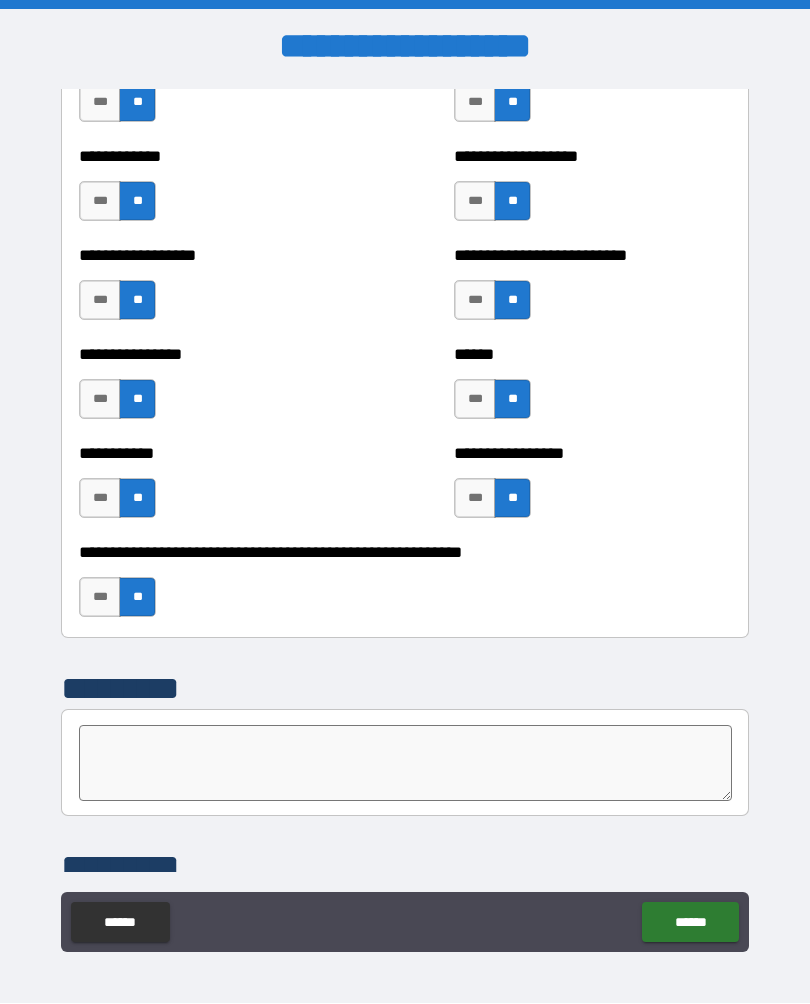 scroll, scrollTop: 4115, scrollLeft: 0, axis: vertical 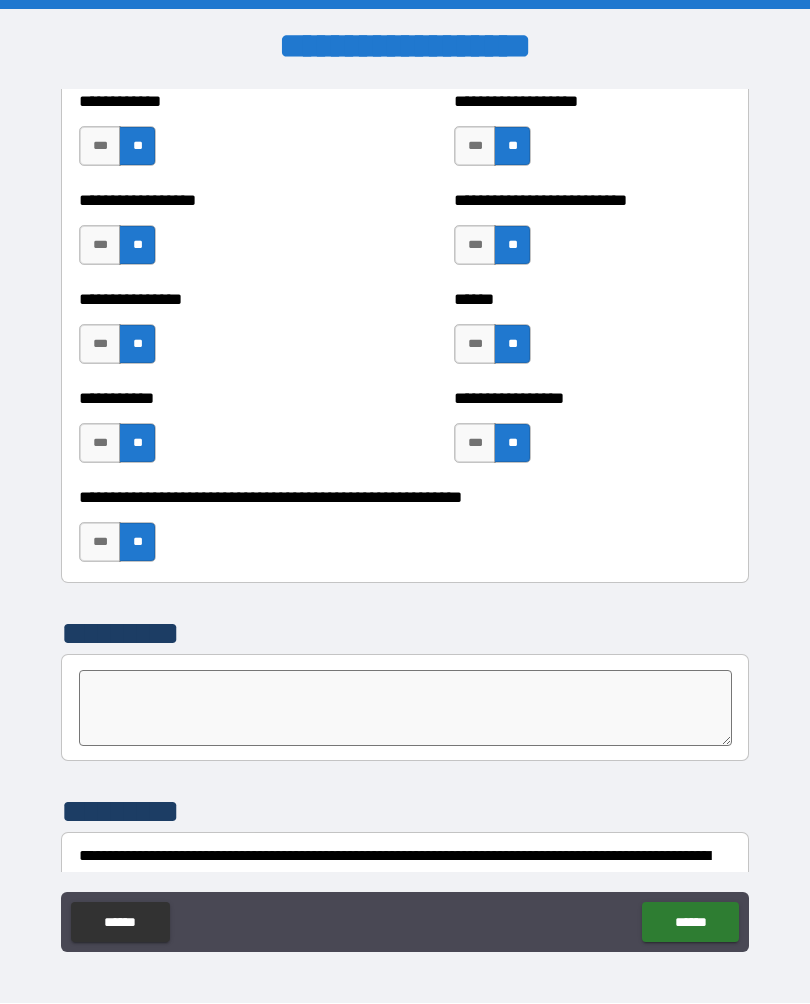 click on "***" at bounding box center (100, 543) 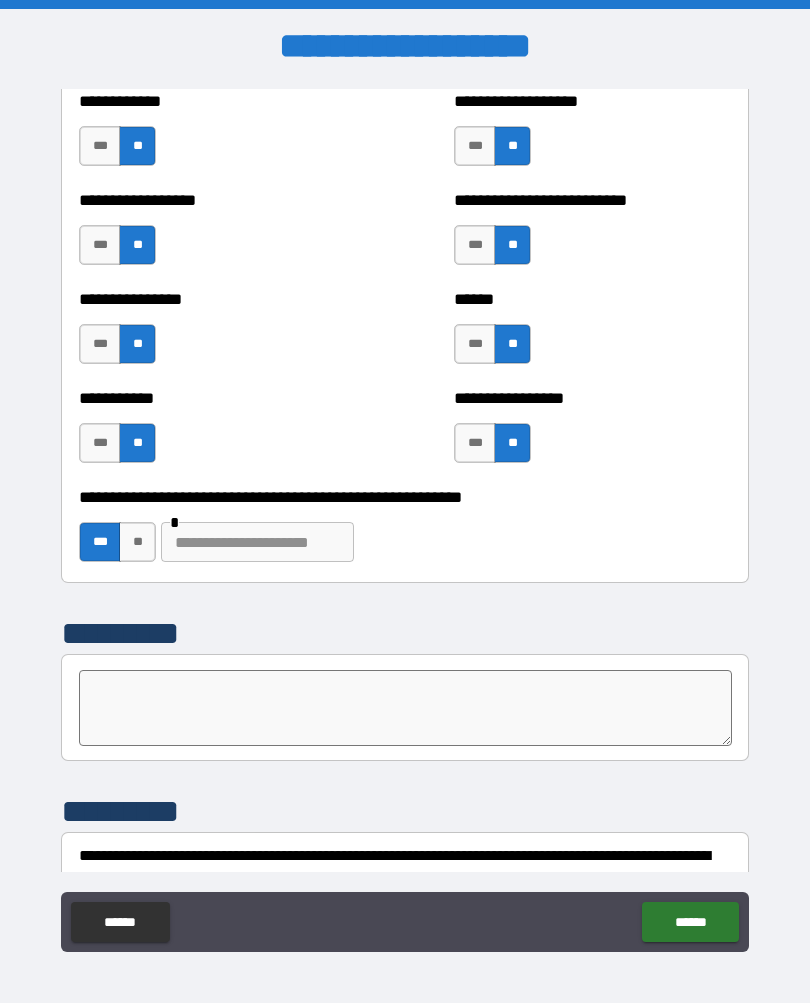 click at bounding box center [257, 543] 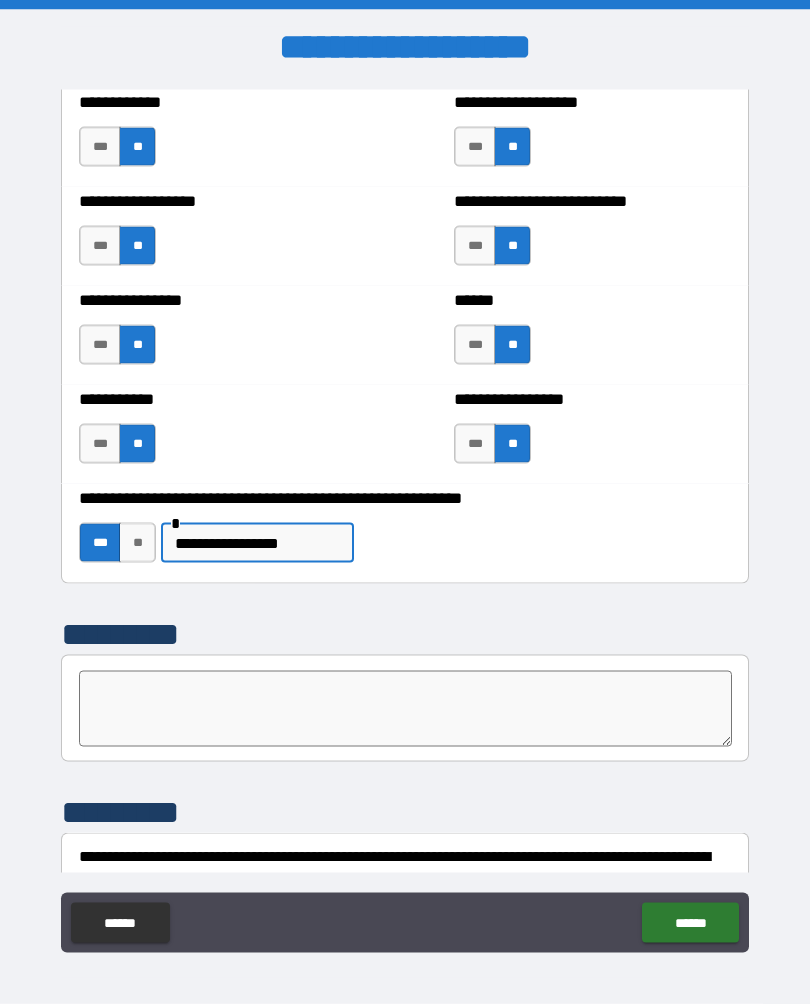 type on "**********" 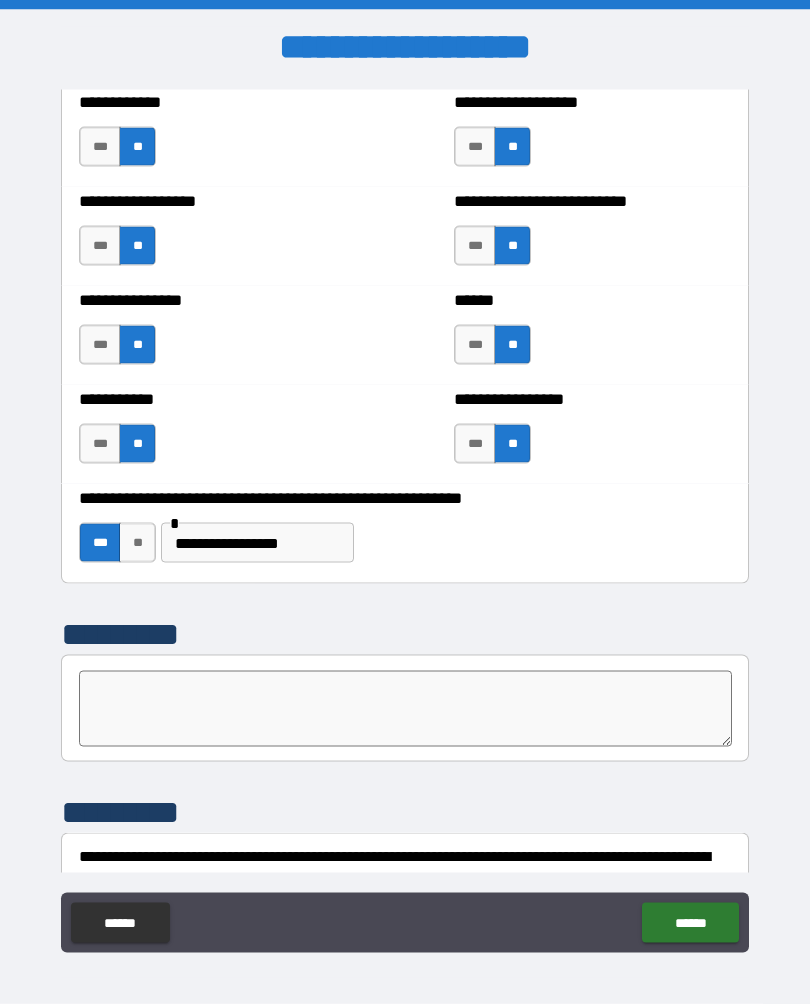 scroll, scrollTop: 0, scrollLeft: 0, axis: both 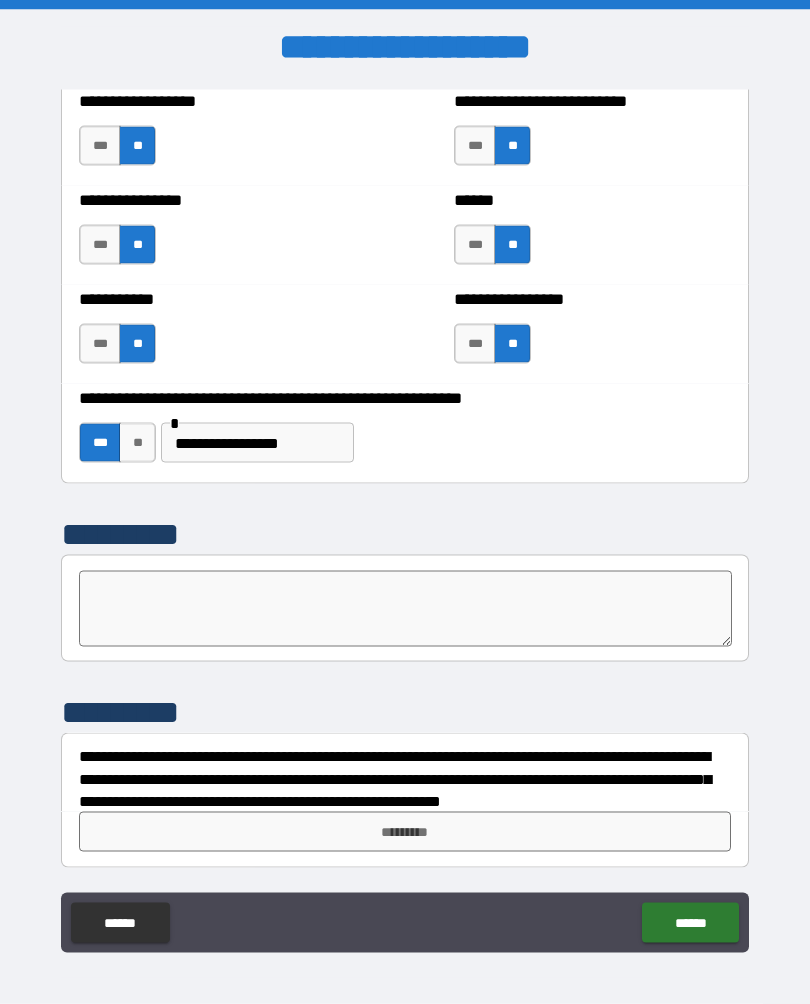 click on "*********" at bounding box center [405, 832] 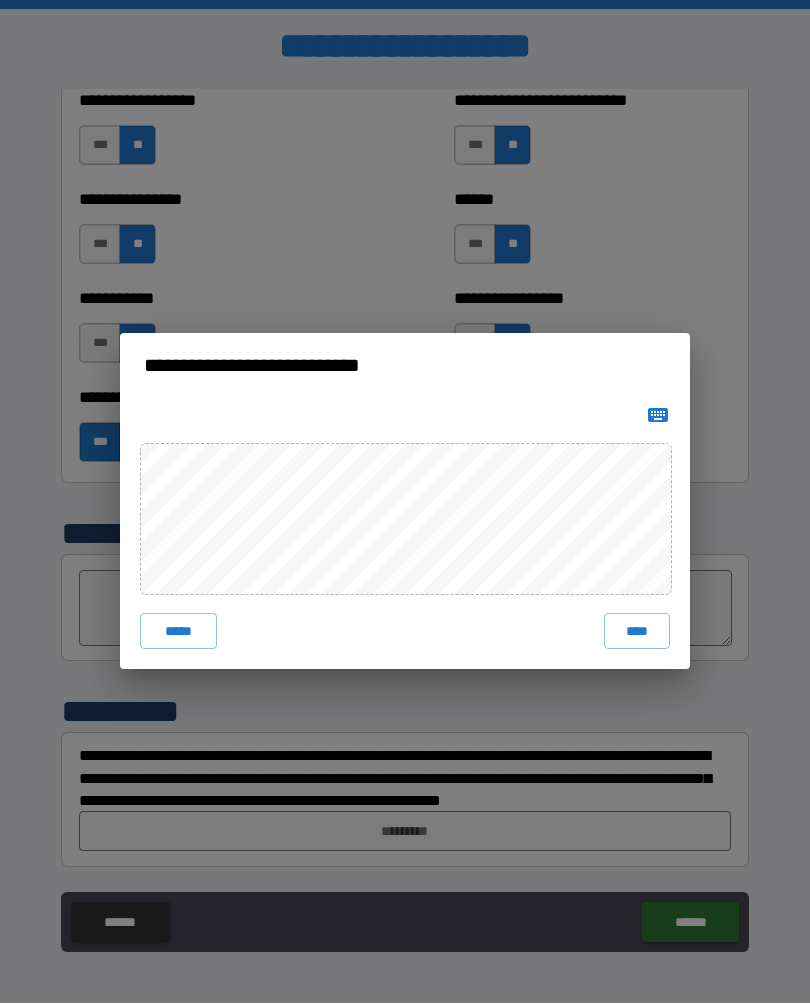 click on "****" at bounding box center (637, 632) 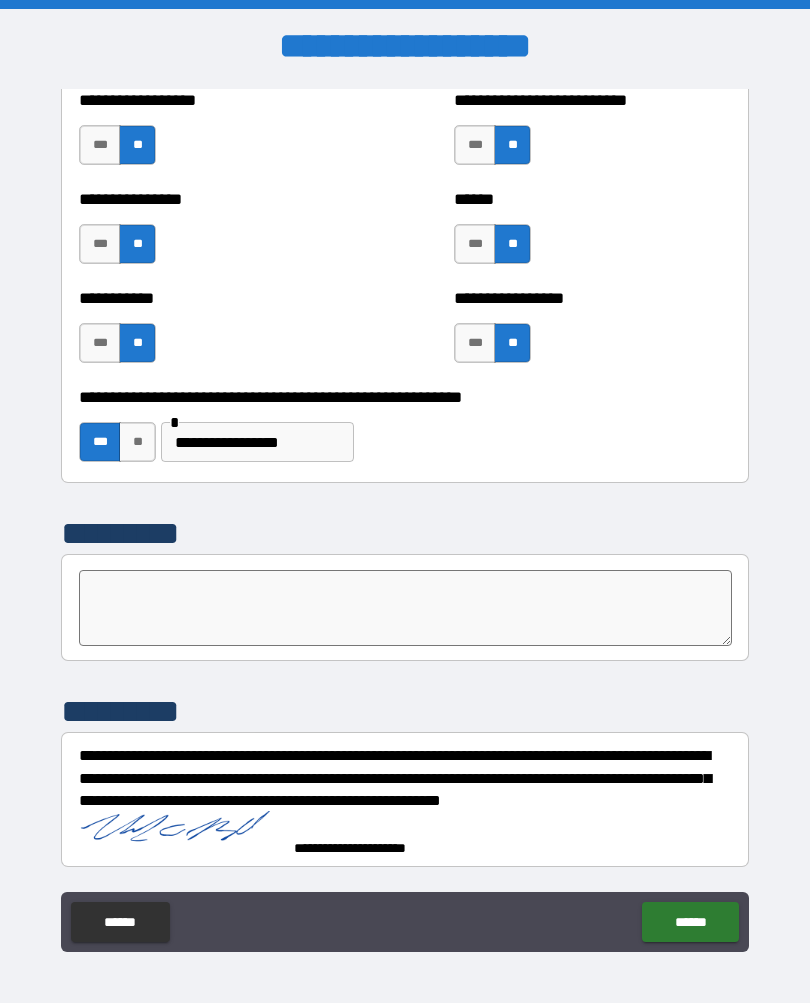 scroll, scrollTop: 4205, scrollLeft: 0, axis: vertical 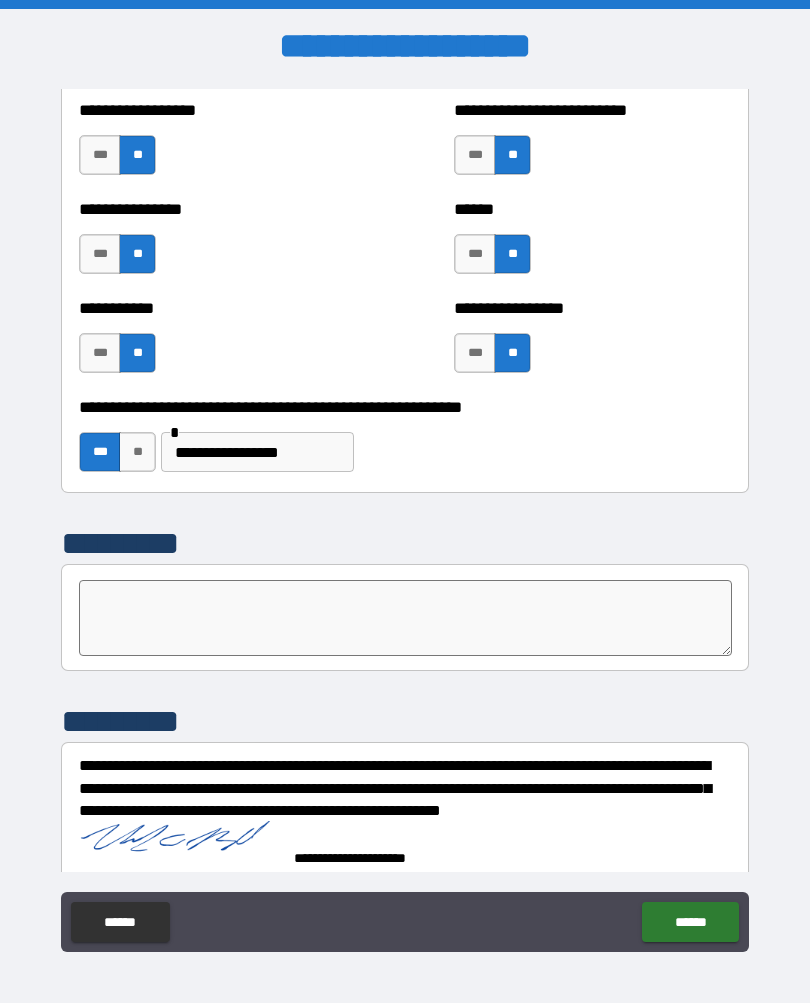 click on "******" at bounding box center (690, 923) 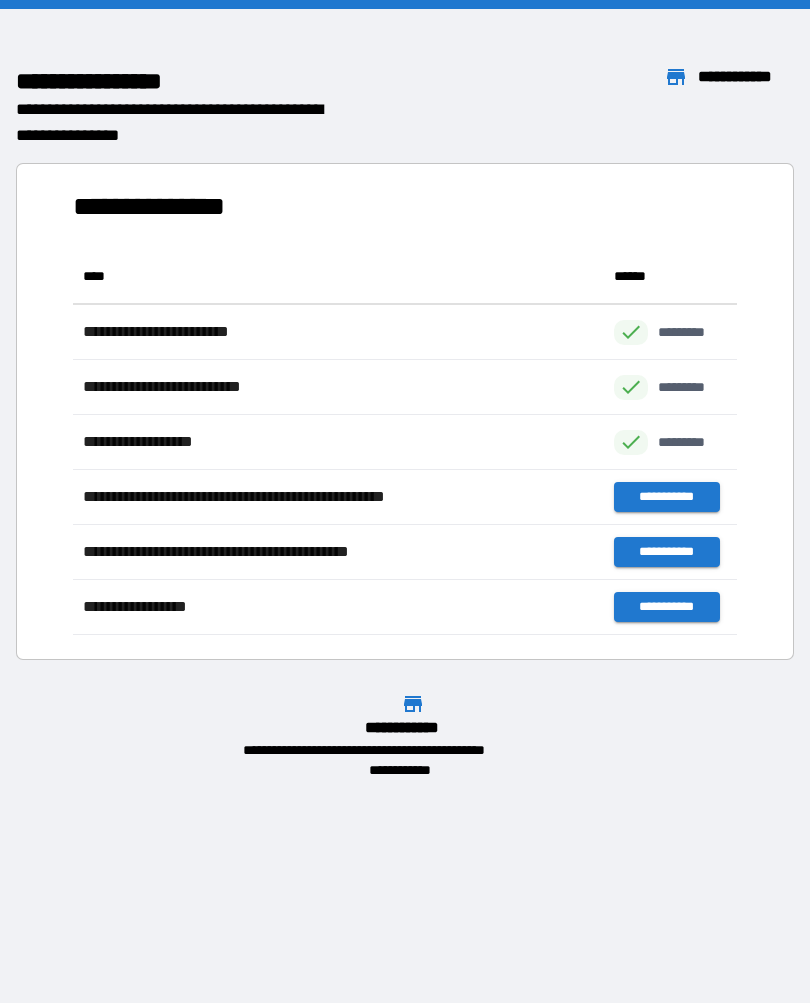 scroll, scrollTop: 386, scrollLeft: 664, axis: both 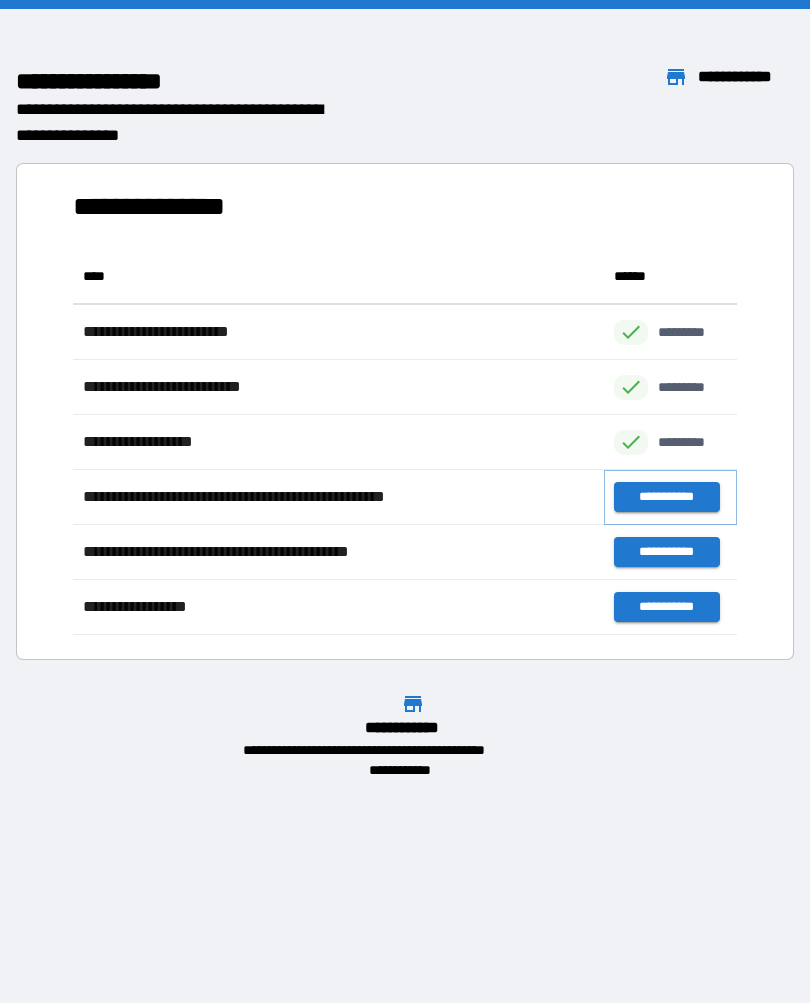 click on "**********" at bounding box center (666, 498) 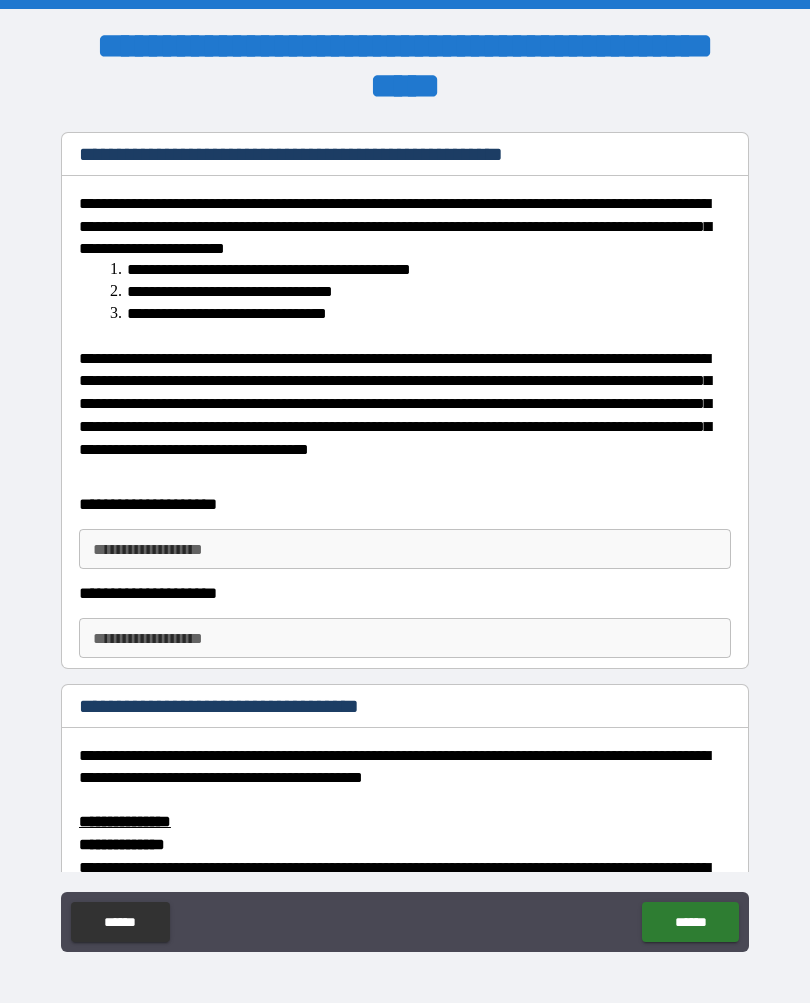 click on "**********" at bounding box center [405, 550] 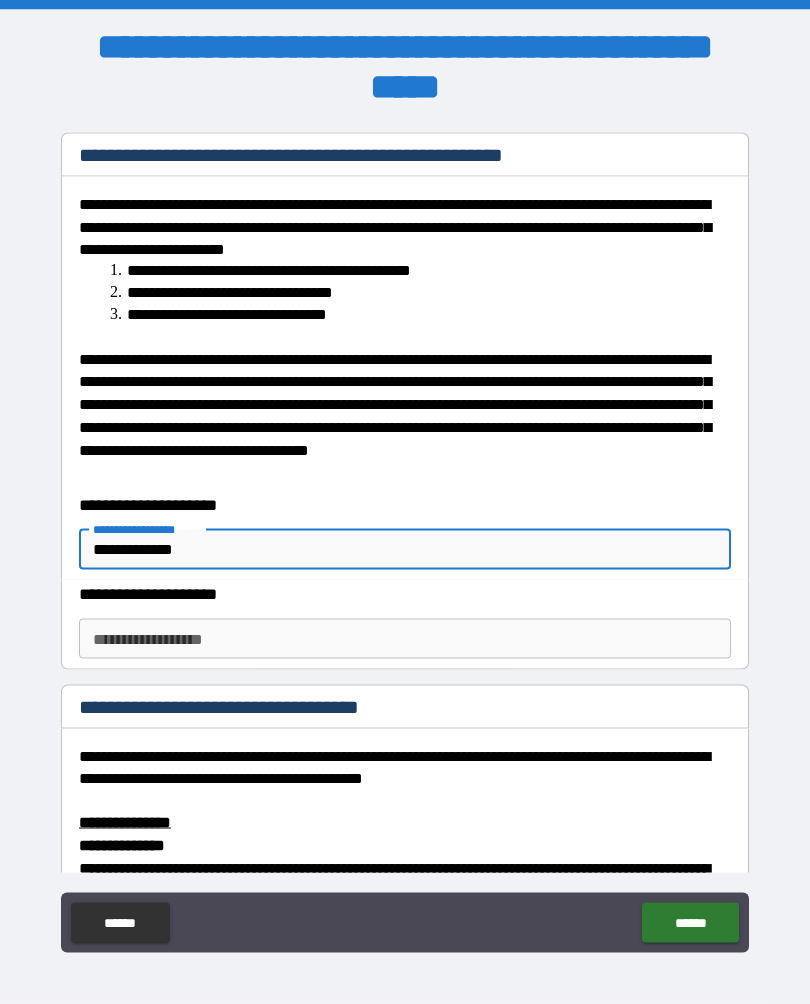 type on "**********" 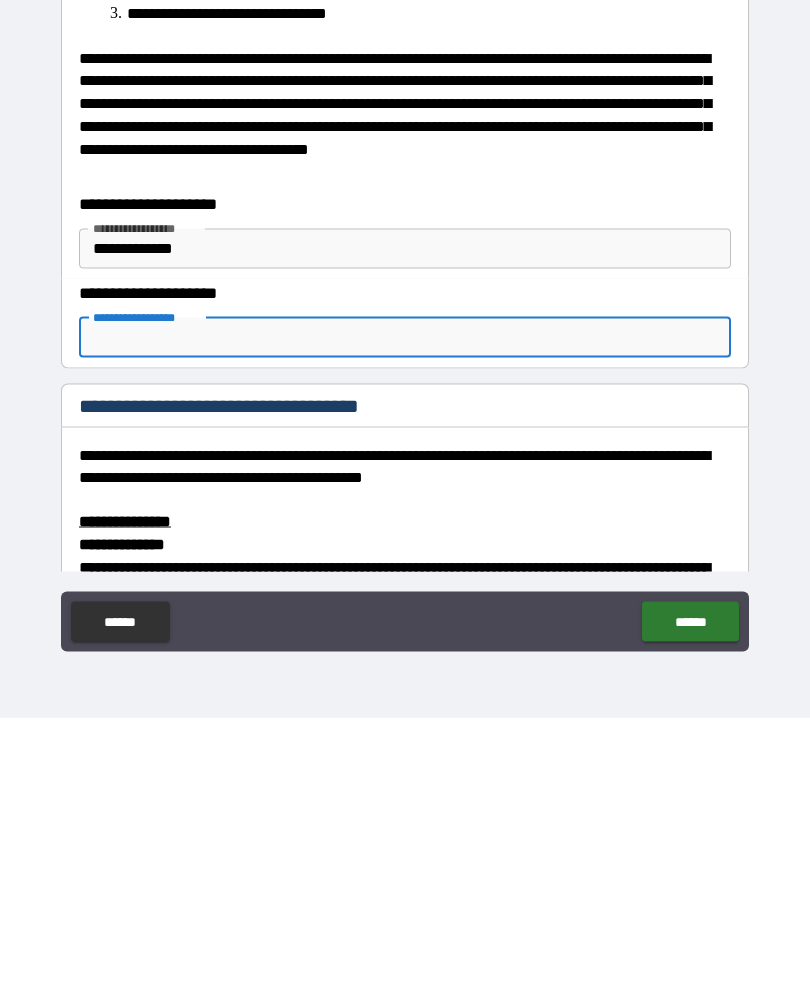 scroll, scrollTop: 34, scrollLeft: 0, axis: vertical 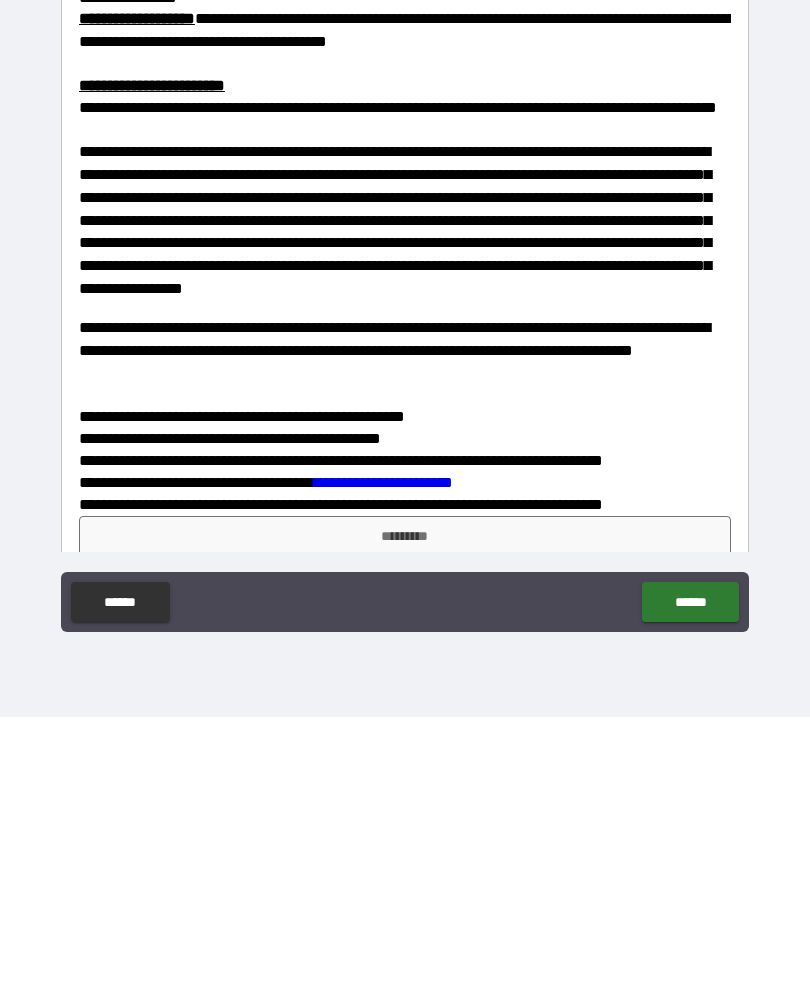 click on "*********" at bounding box center [405, 823] 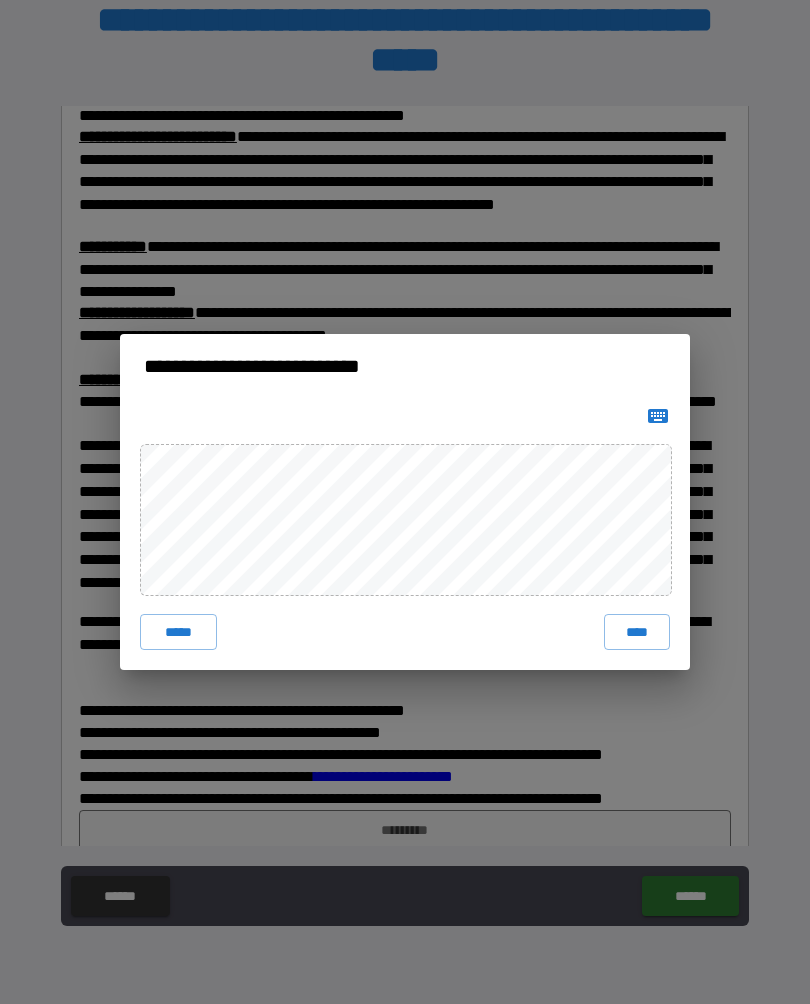 scroll, scrollTop: 32, scrollLeft: 0, axis: vertical 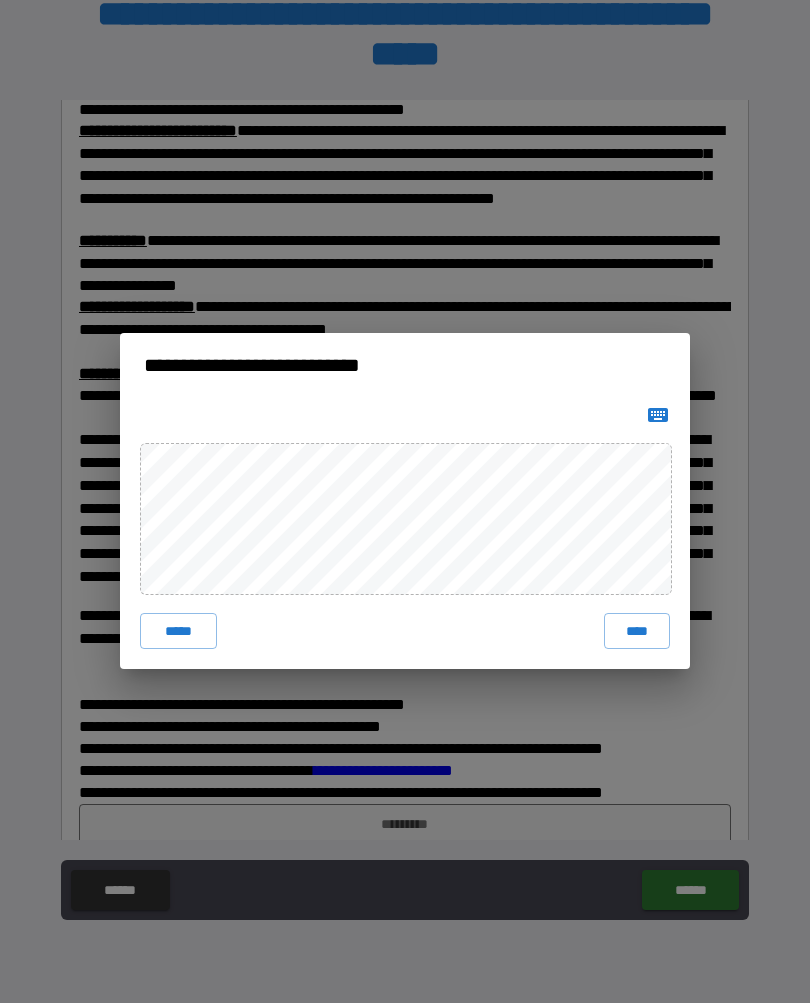 click on "****" at bounding box center [637, 632] 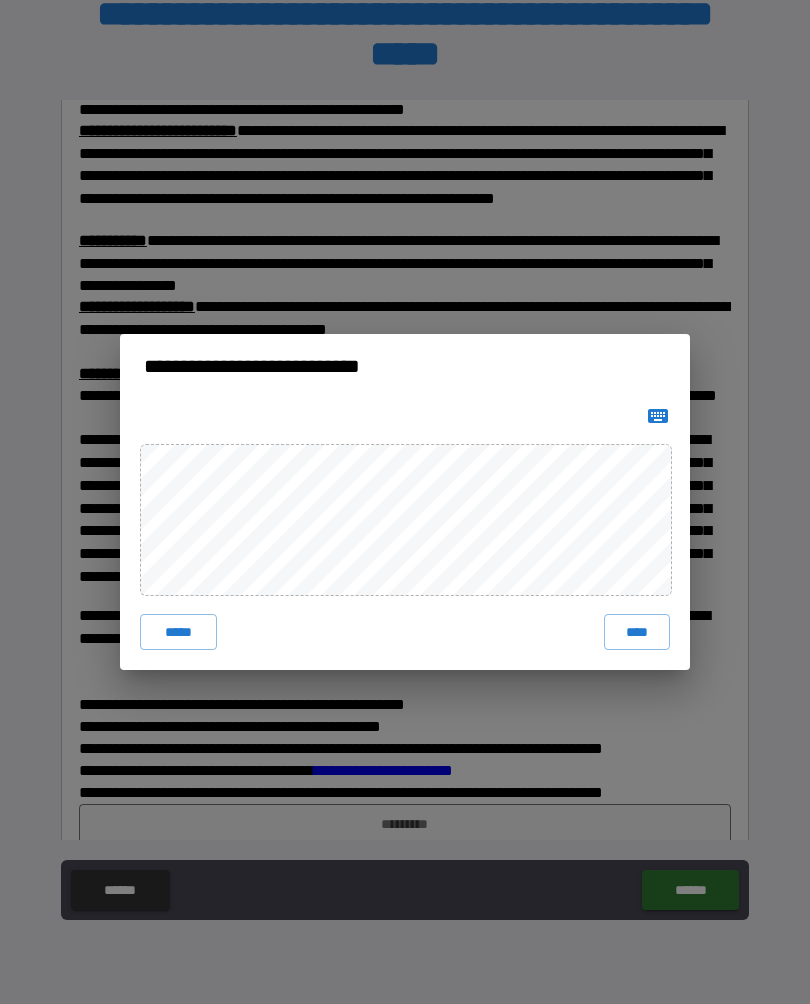 scroll, scrollTop: 5464, scrollLeft: 0, axis: vertical 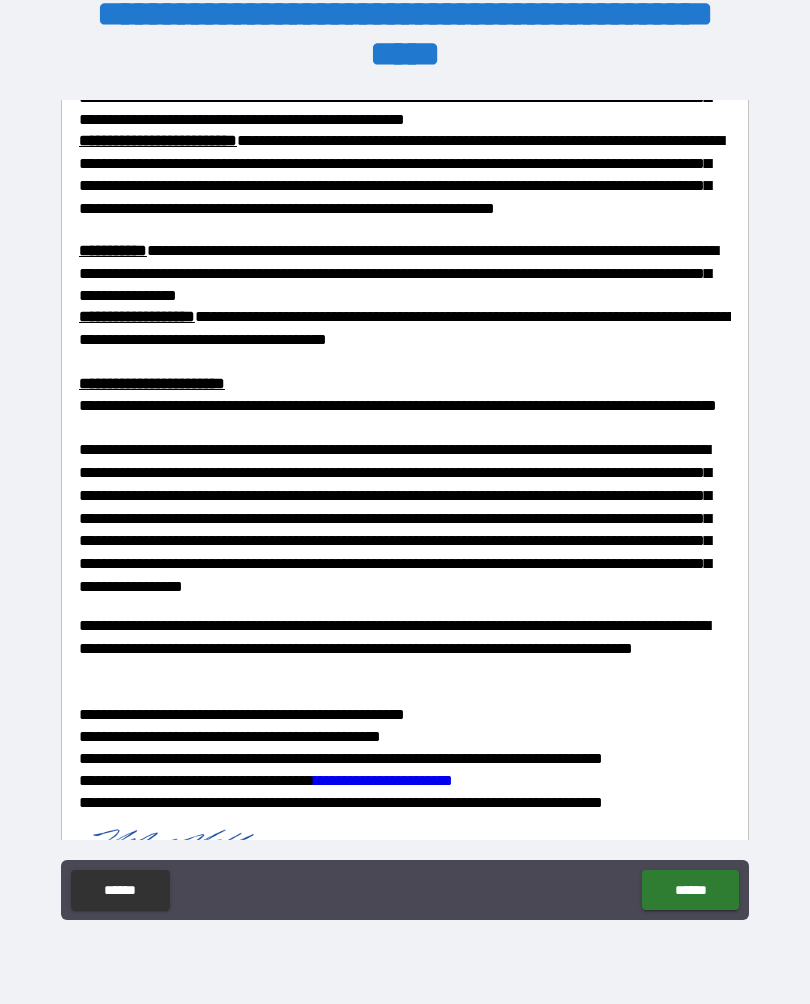 click on "******" at bounding box center (690, 890) 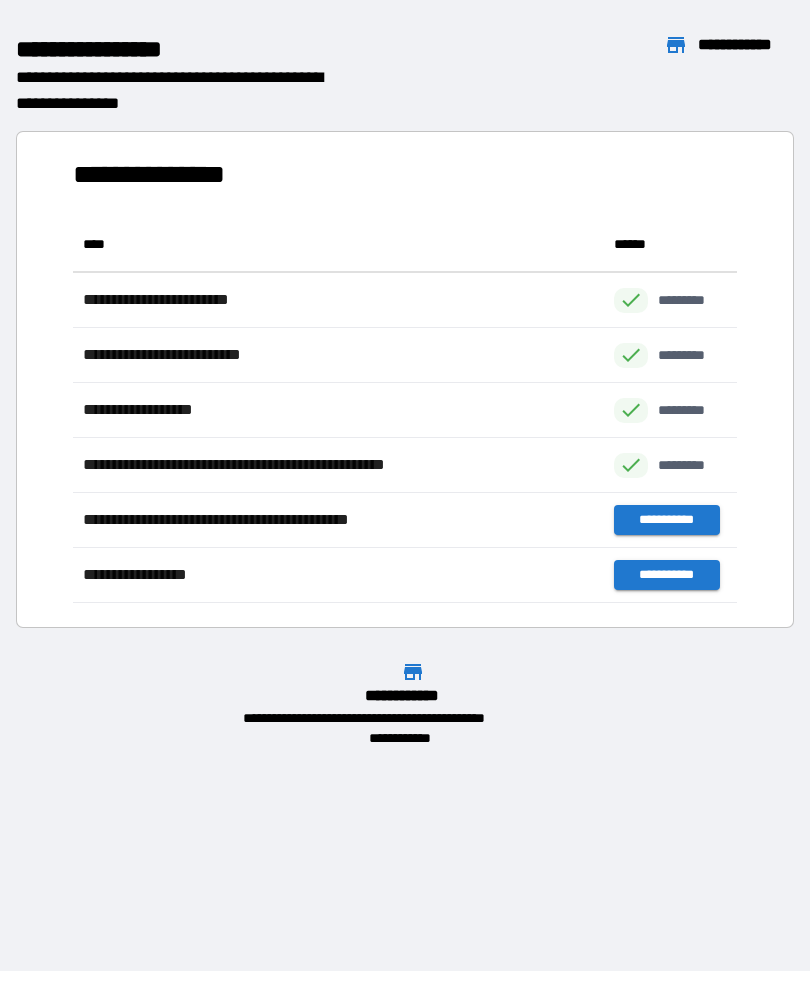 scroll, scrollTop: 1, scrollLeft: 1, axis: both 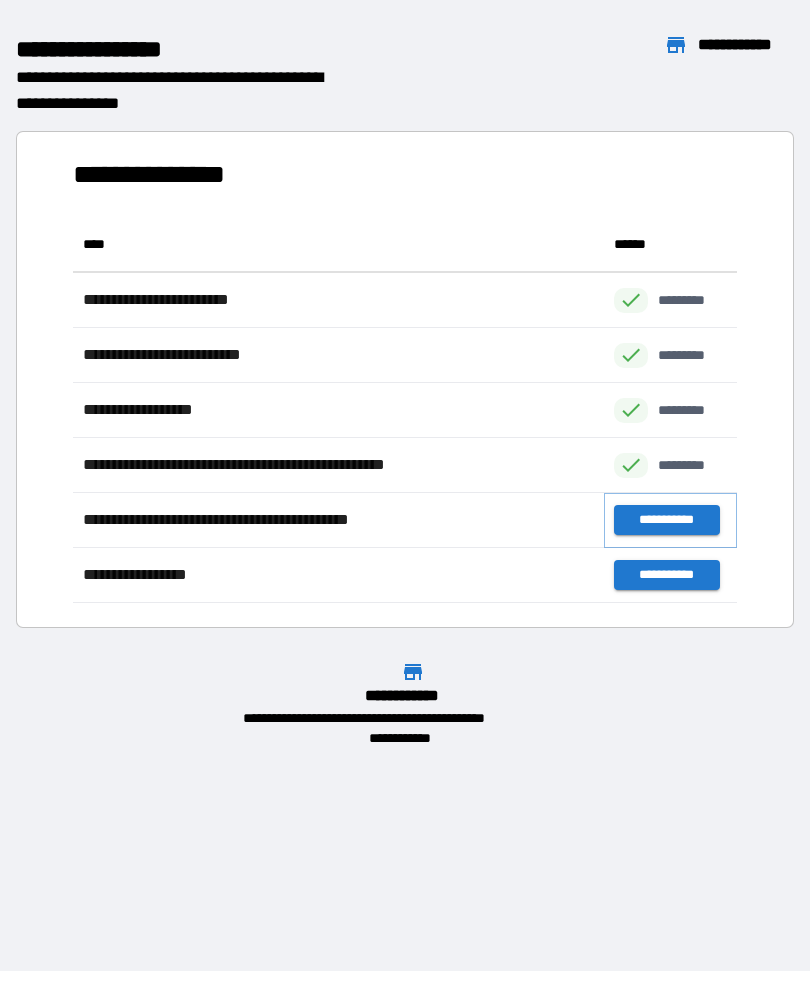 click on "**********" at bounding box center (666, 520) 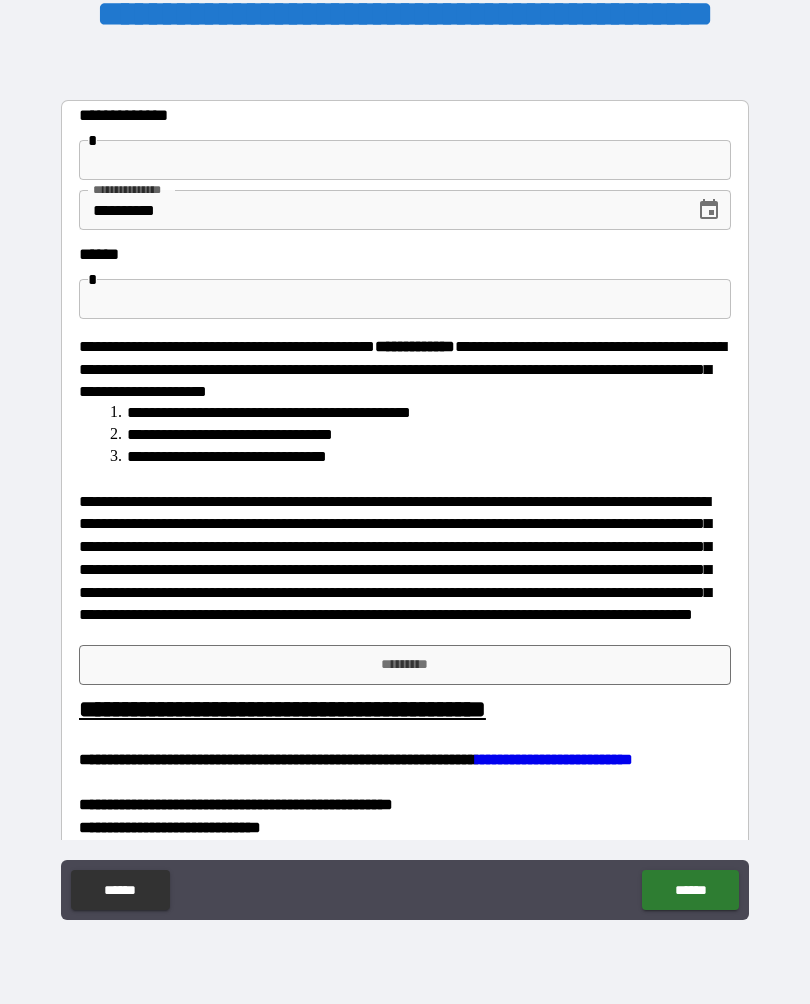 click at bounding box center (405, 160) 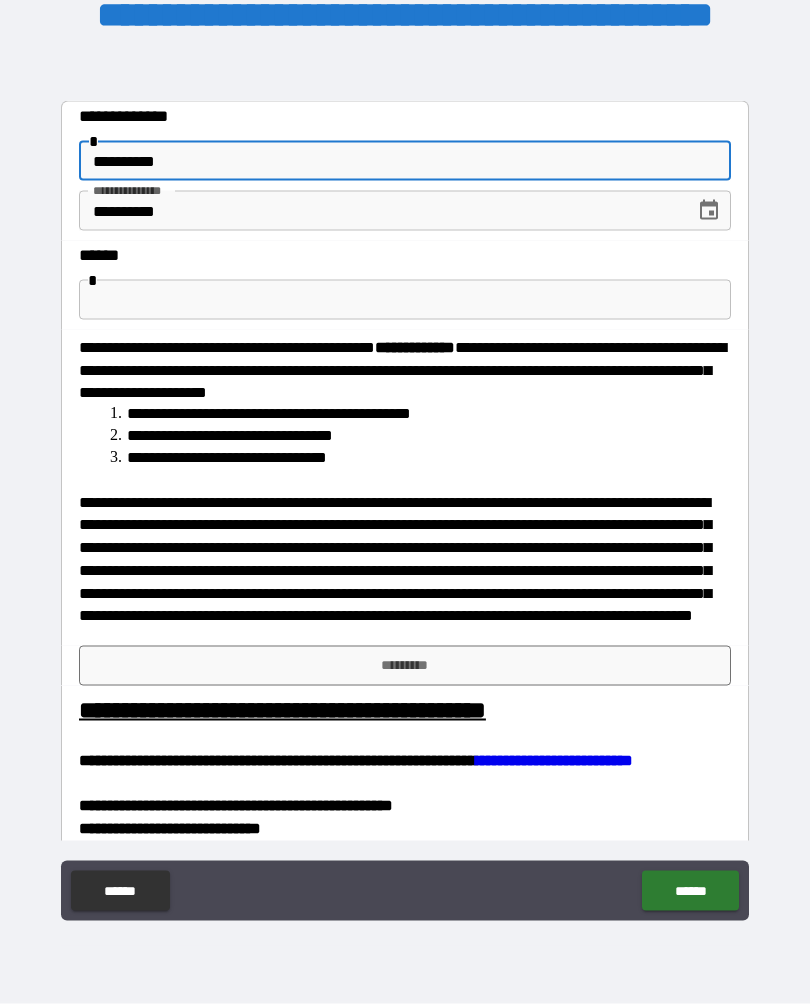 type on "**********" 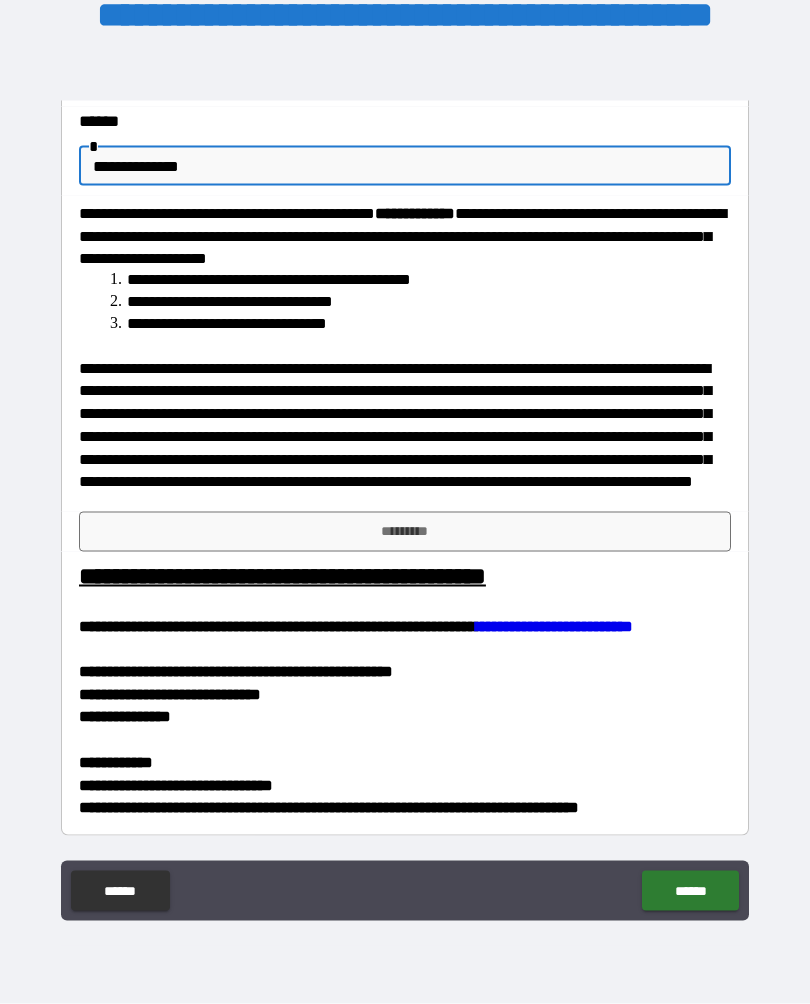 scroll, scrollTop: 148, scrollLeft: 0, axis: vertical 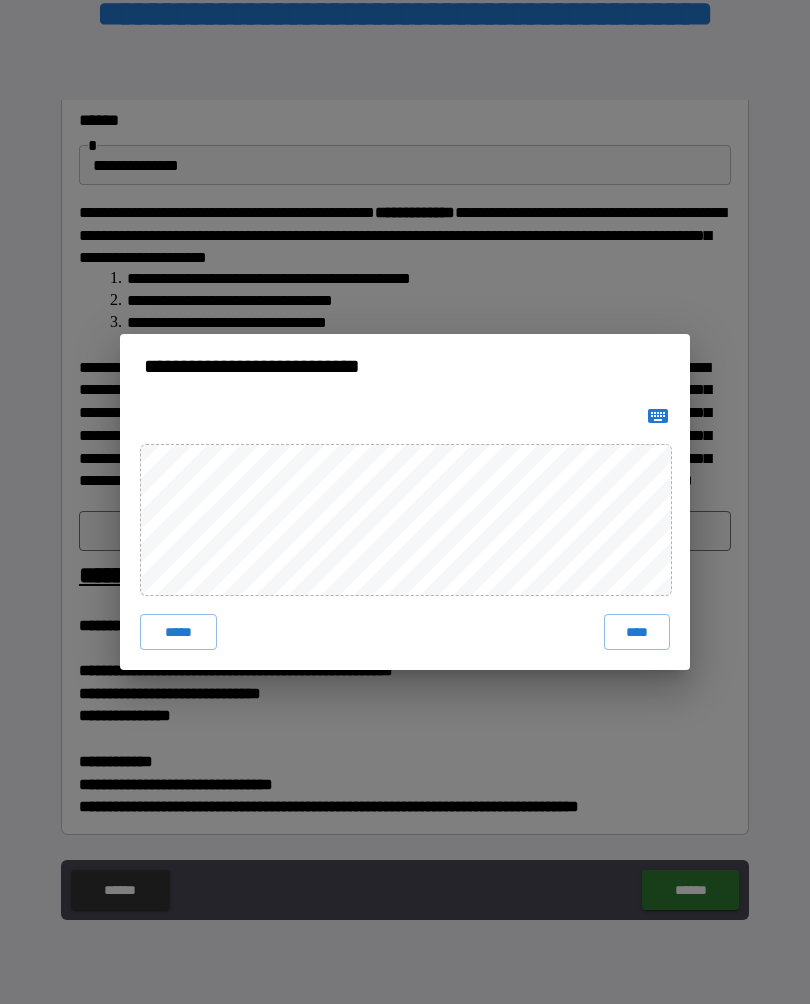 click on "****" at bounding box center [637, 632] 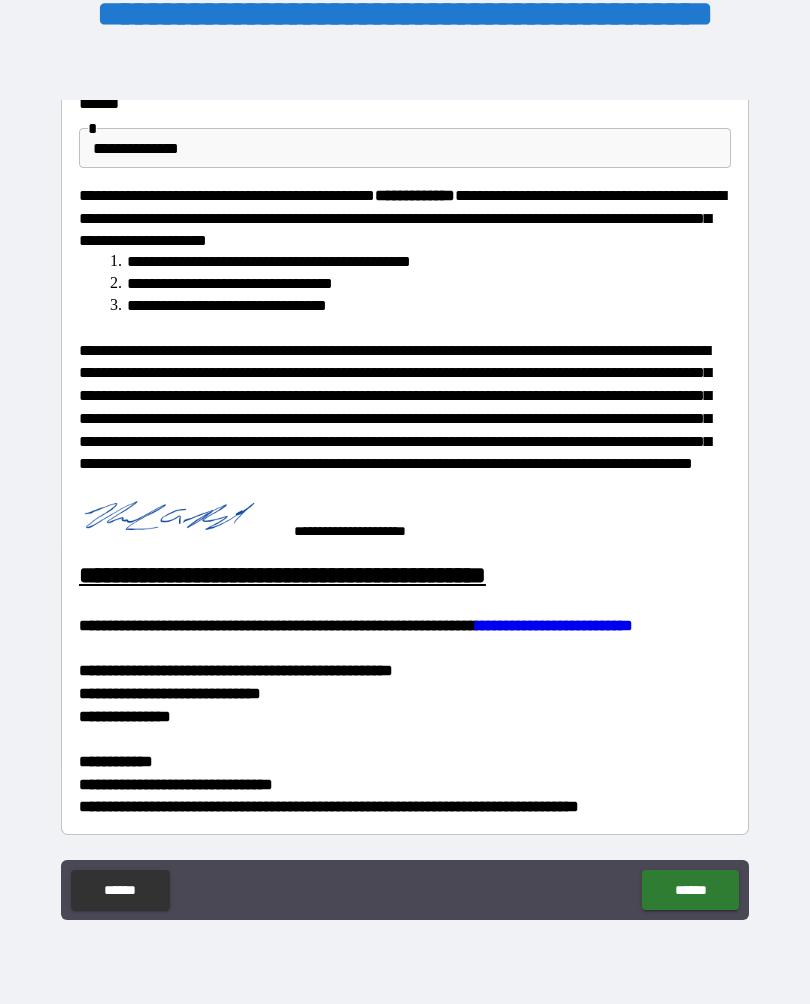 scroll, scrollTop: 166, scrollLeft: 0, axis: vertical 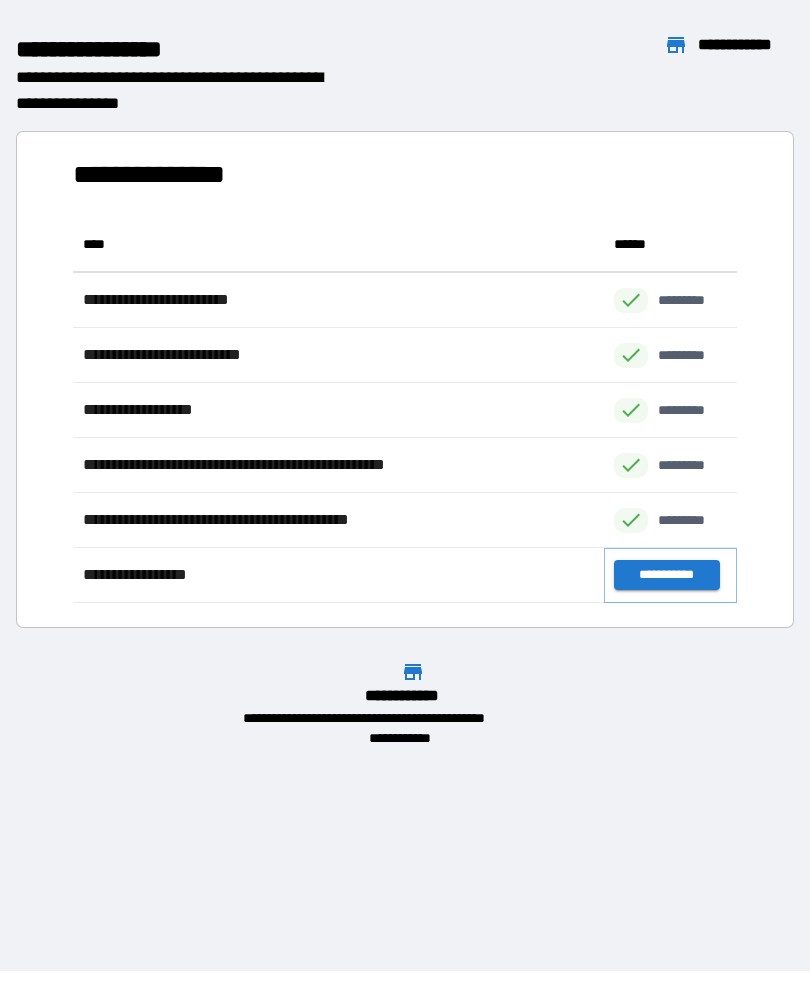 click on "**********" at bounding box center (666, 575) 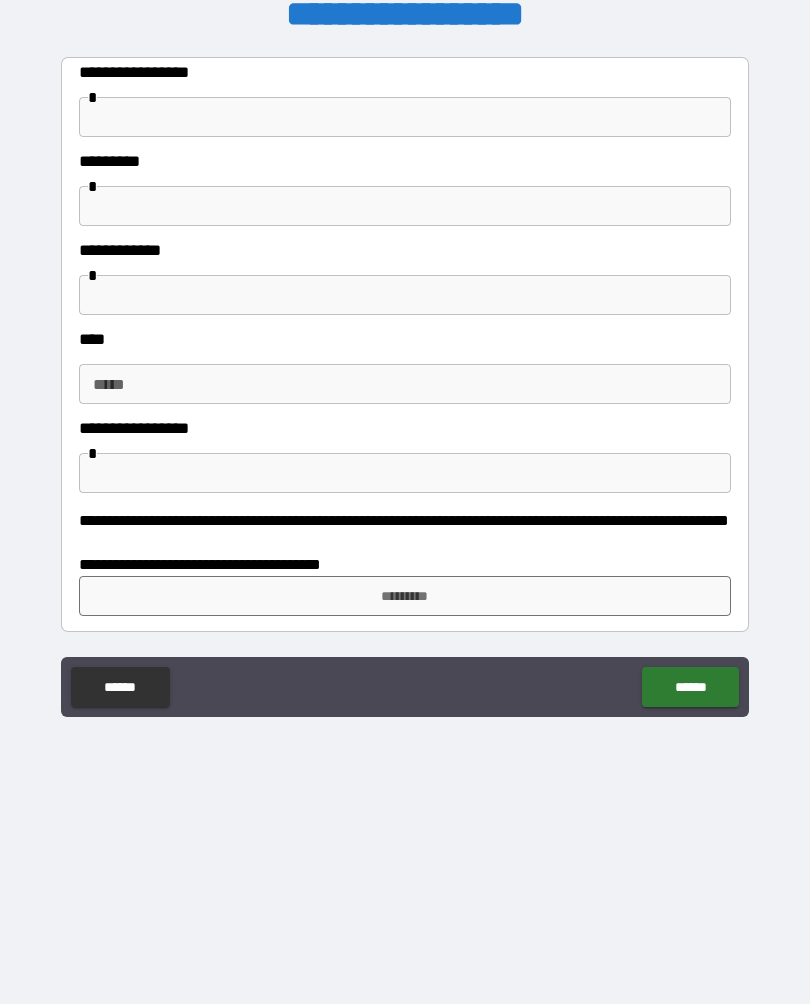 click at bounding box center (405, 117) 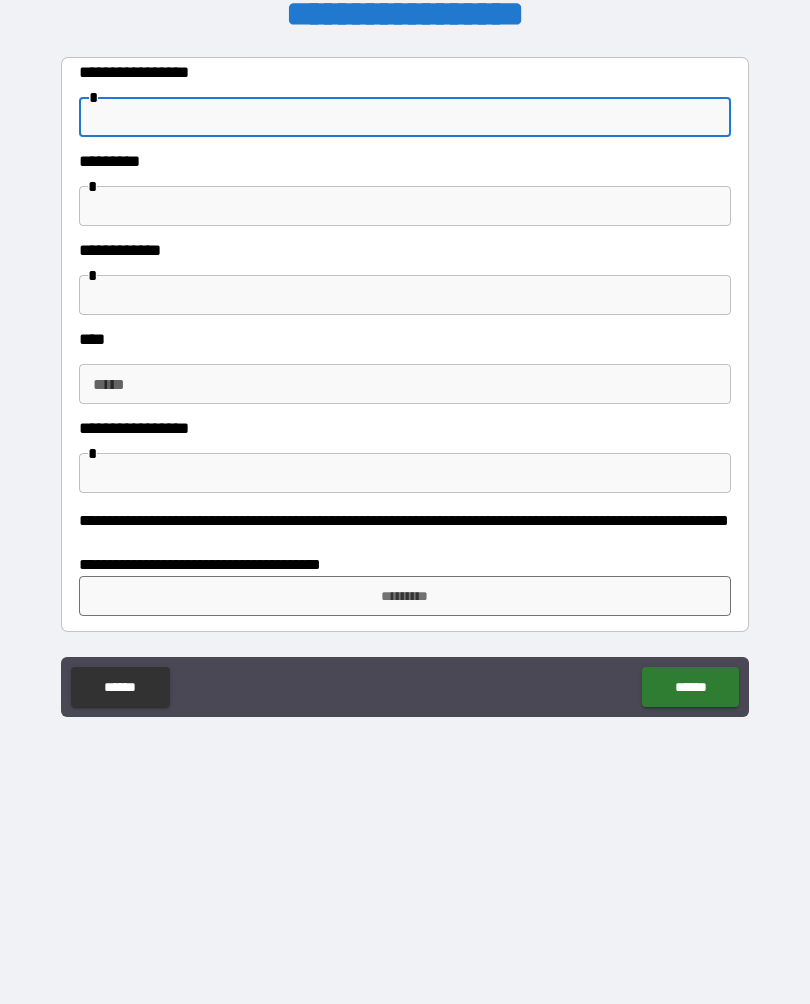 scroll, scrollTop: 32, scrollLeft: 0, axis: vertical 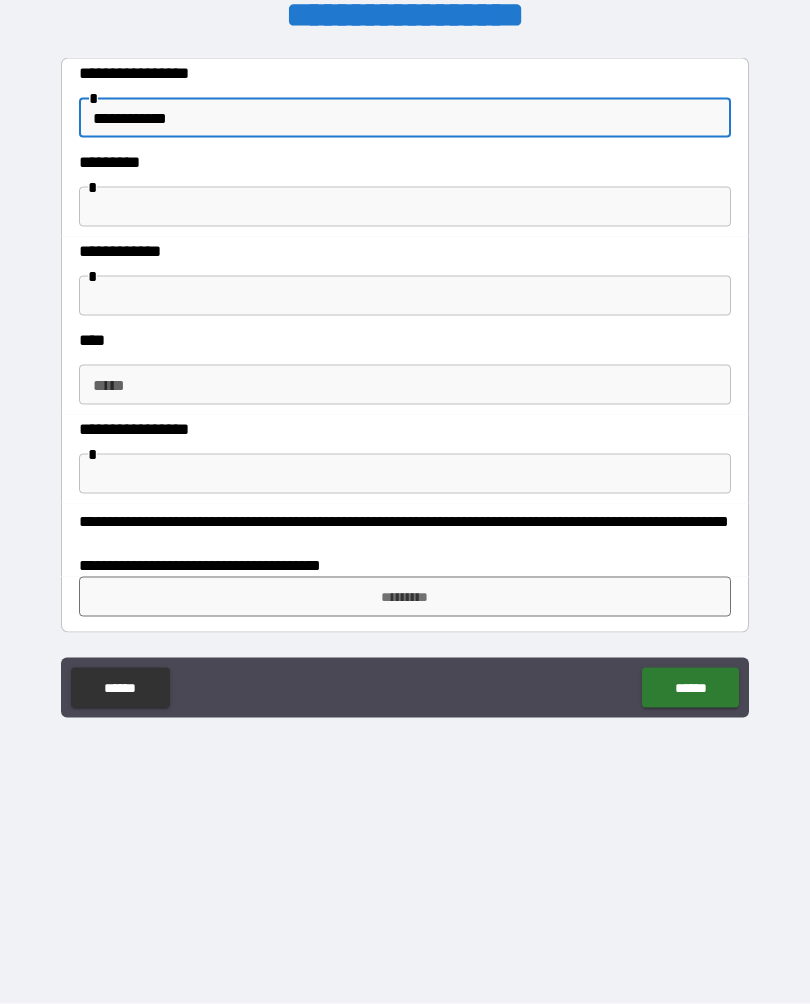 type on "**********" 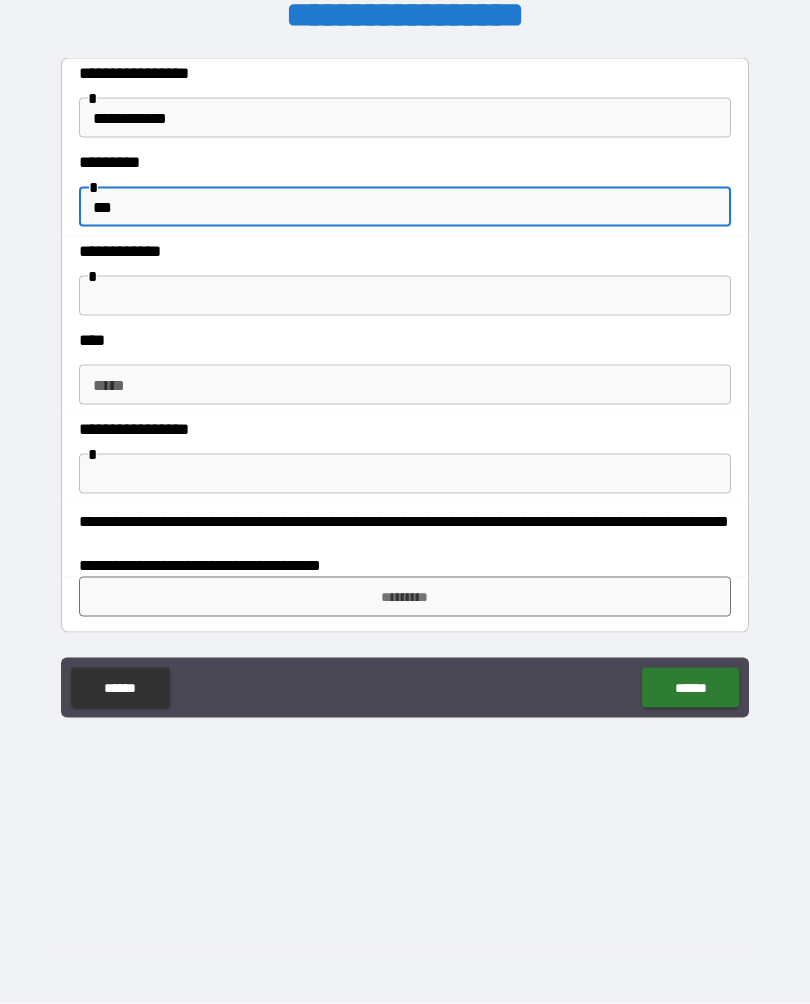 type on "***" 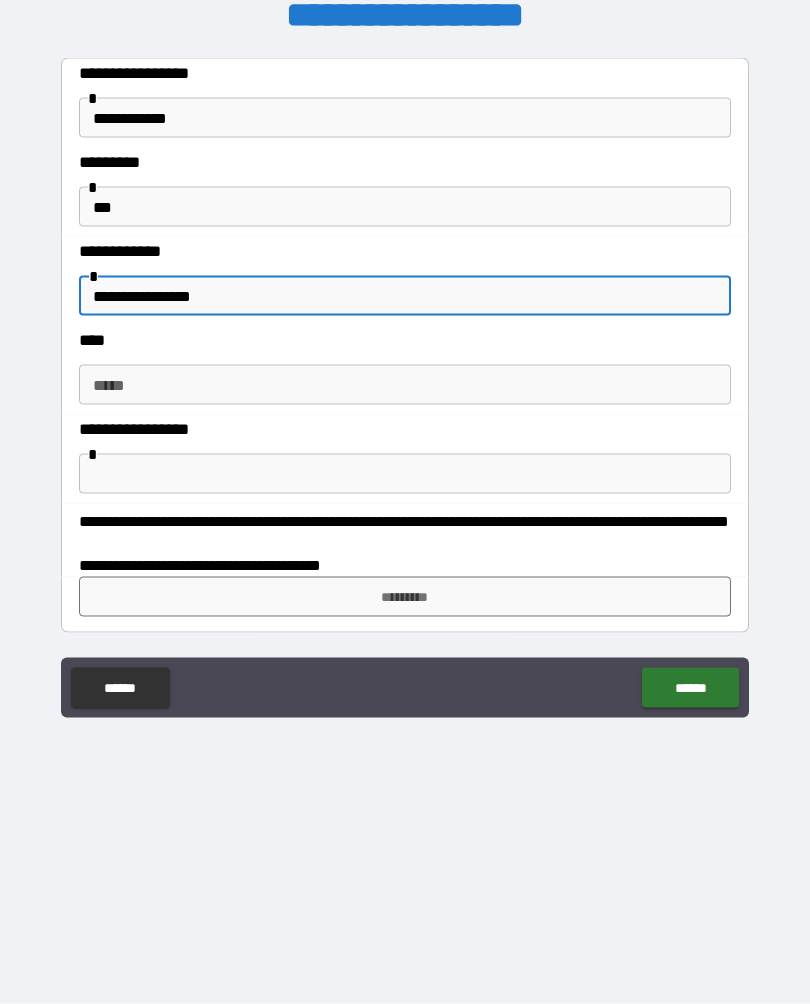 type on "**********" 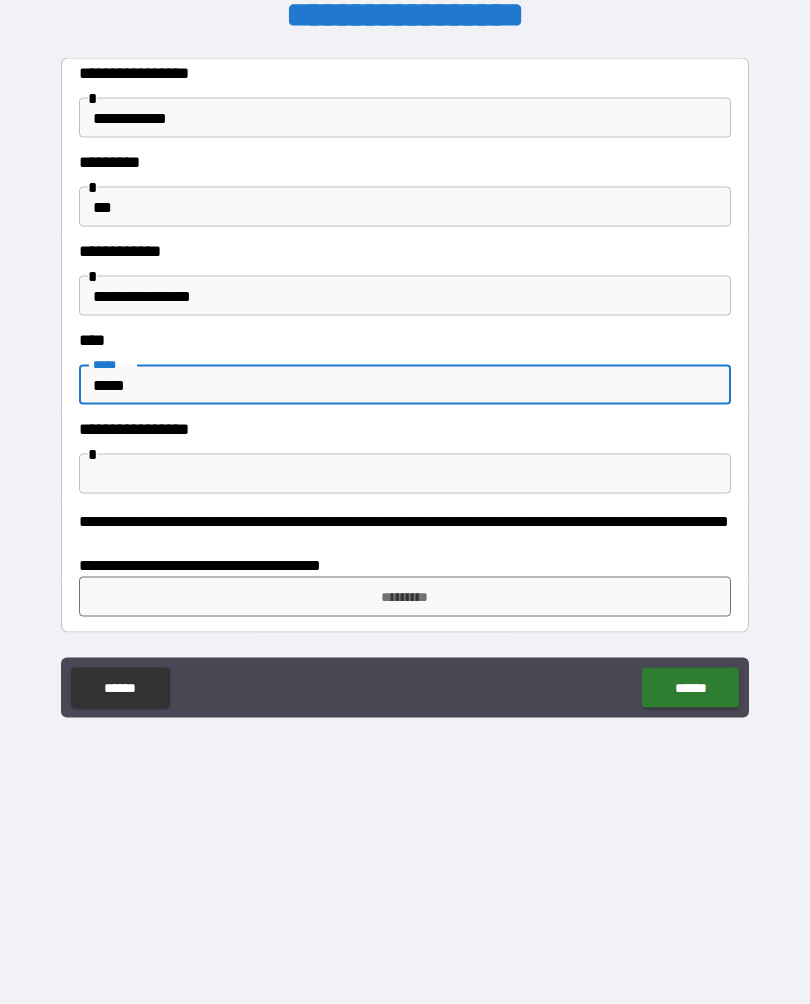 type on "*****" 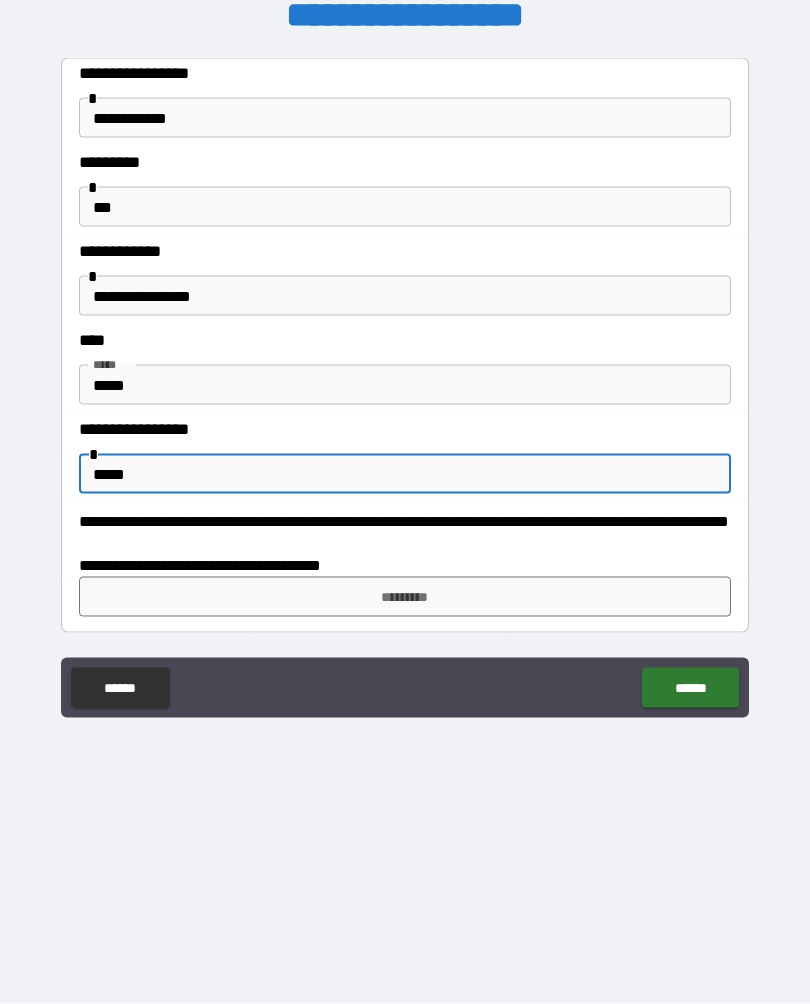 type on "*****" 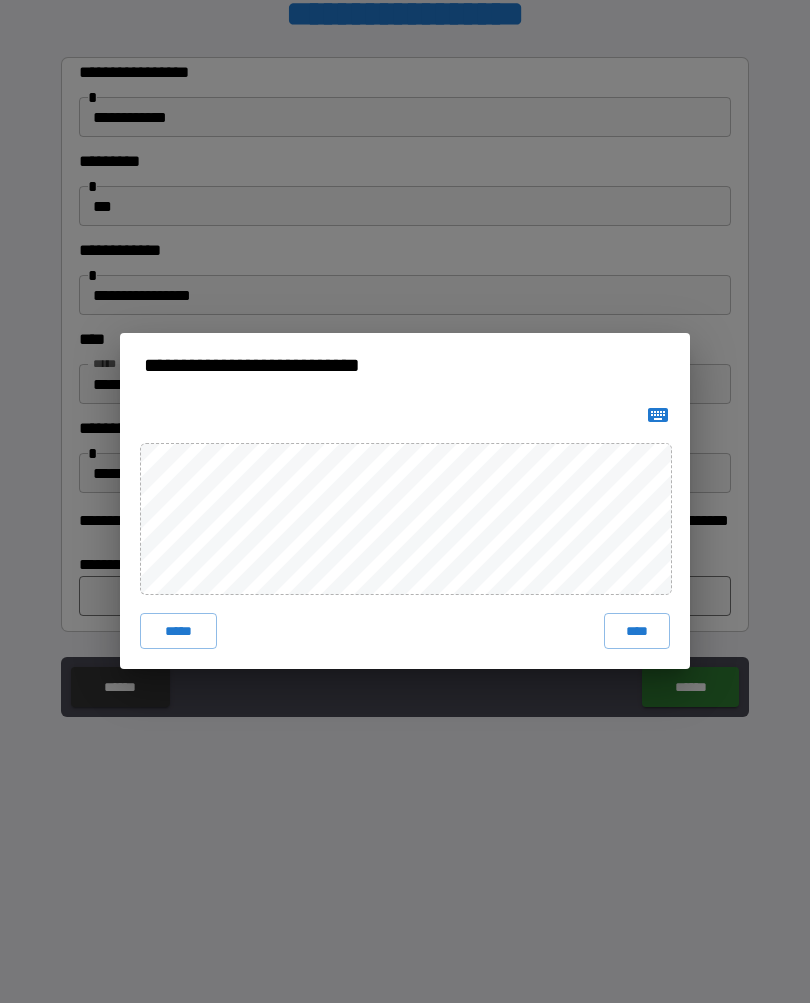 scroll, scrollTop: 33, scrollLeft: 0, axis: vertical 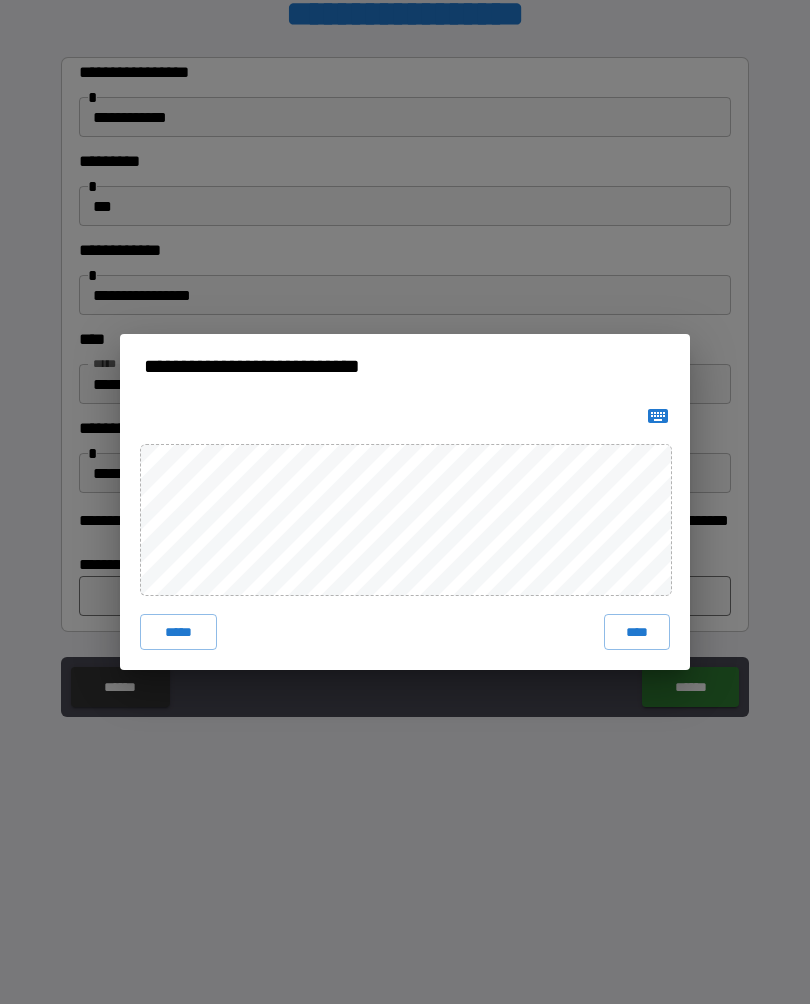 click on "****" at bounding box center (637, 632) 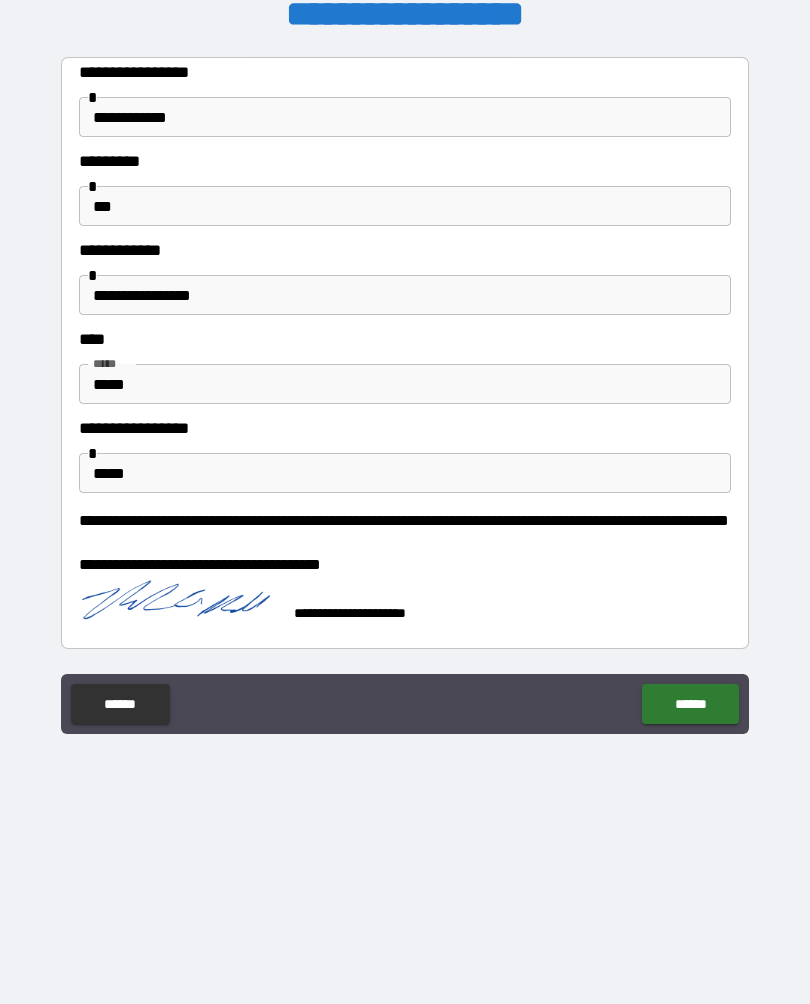 click on "******" at bounding box center [690, 704] 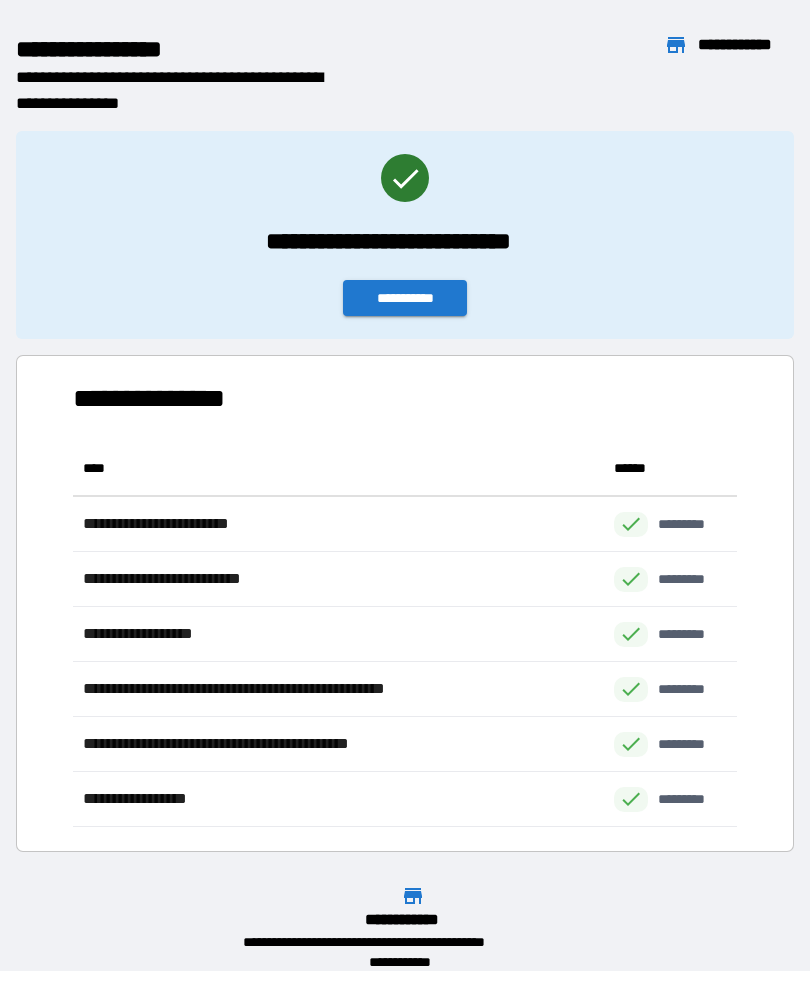 scroll, scrollTop: 386, scrollLeft: 664, axis: both 